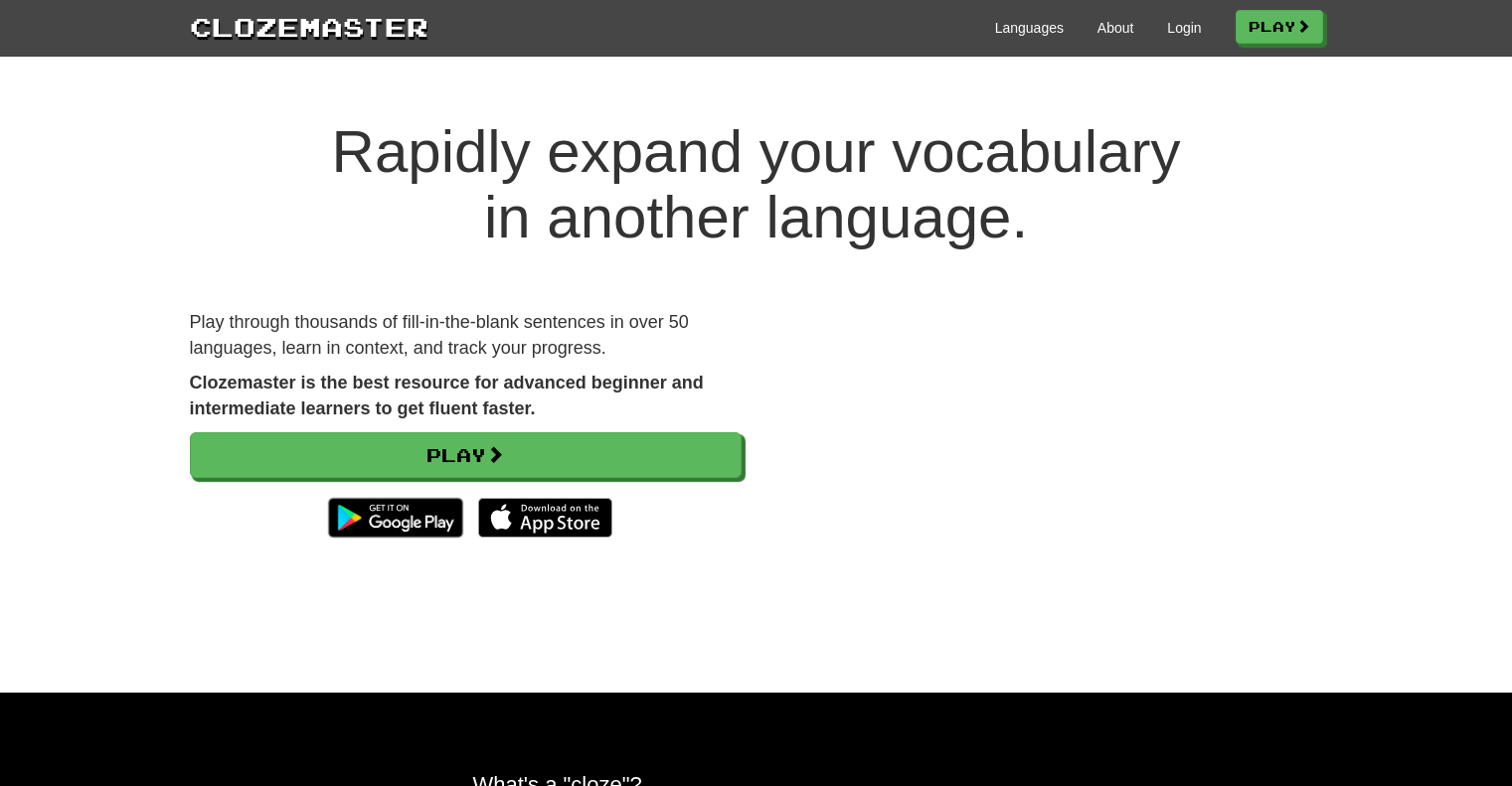 scroll, scrollTop: 0, scrollLeft: 0, axis: both 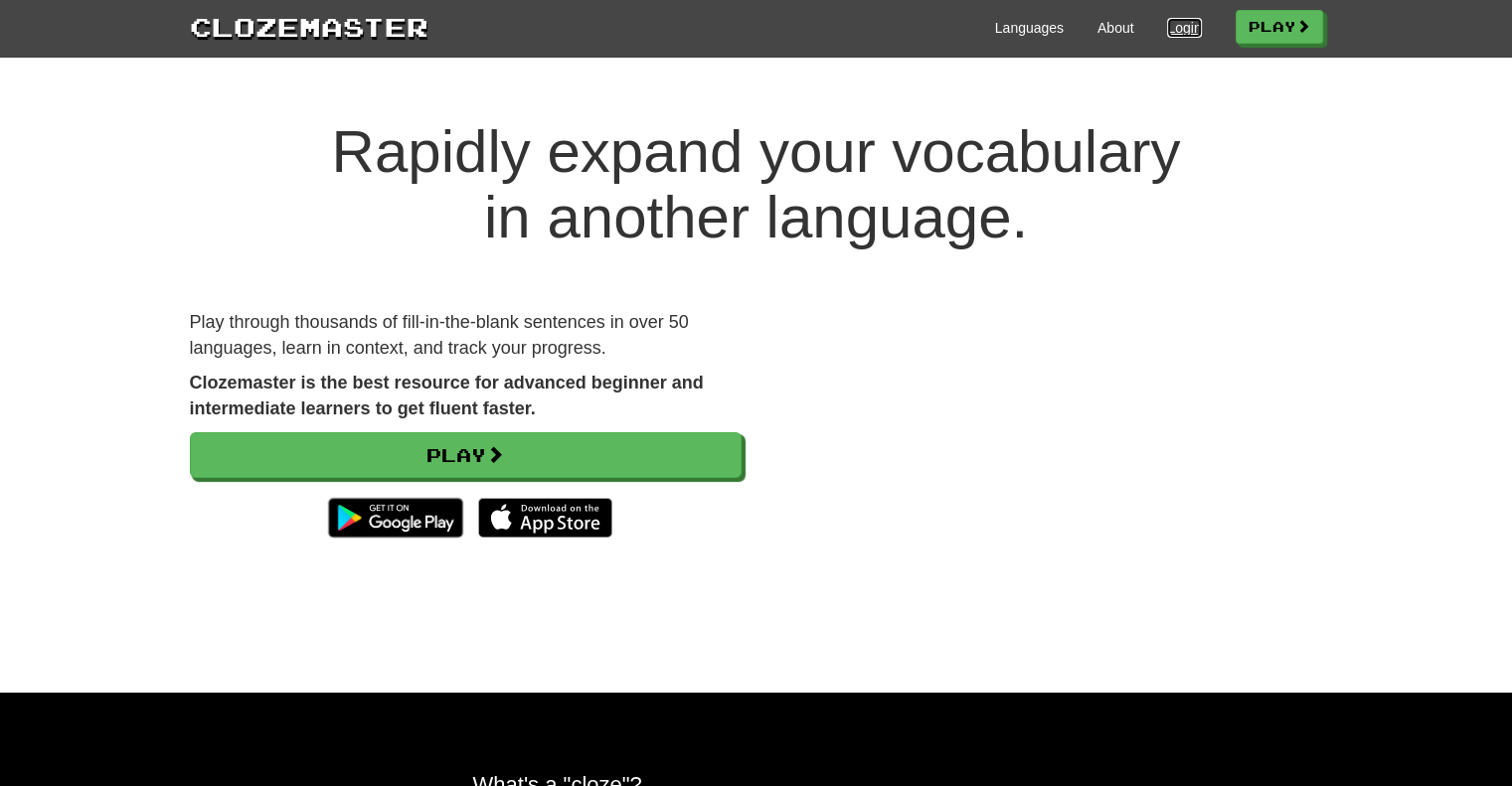 click on "Login" at bounding box center (1184, 28) 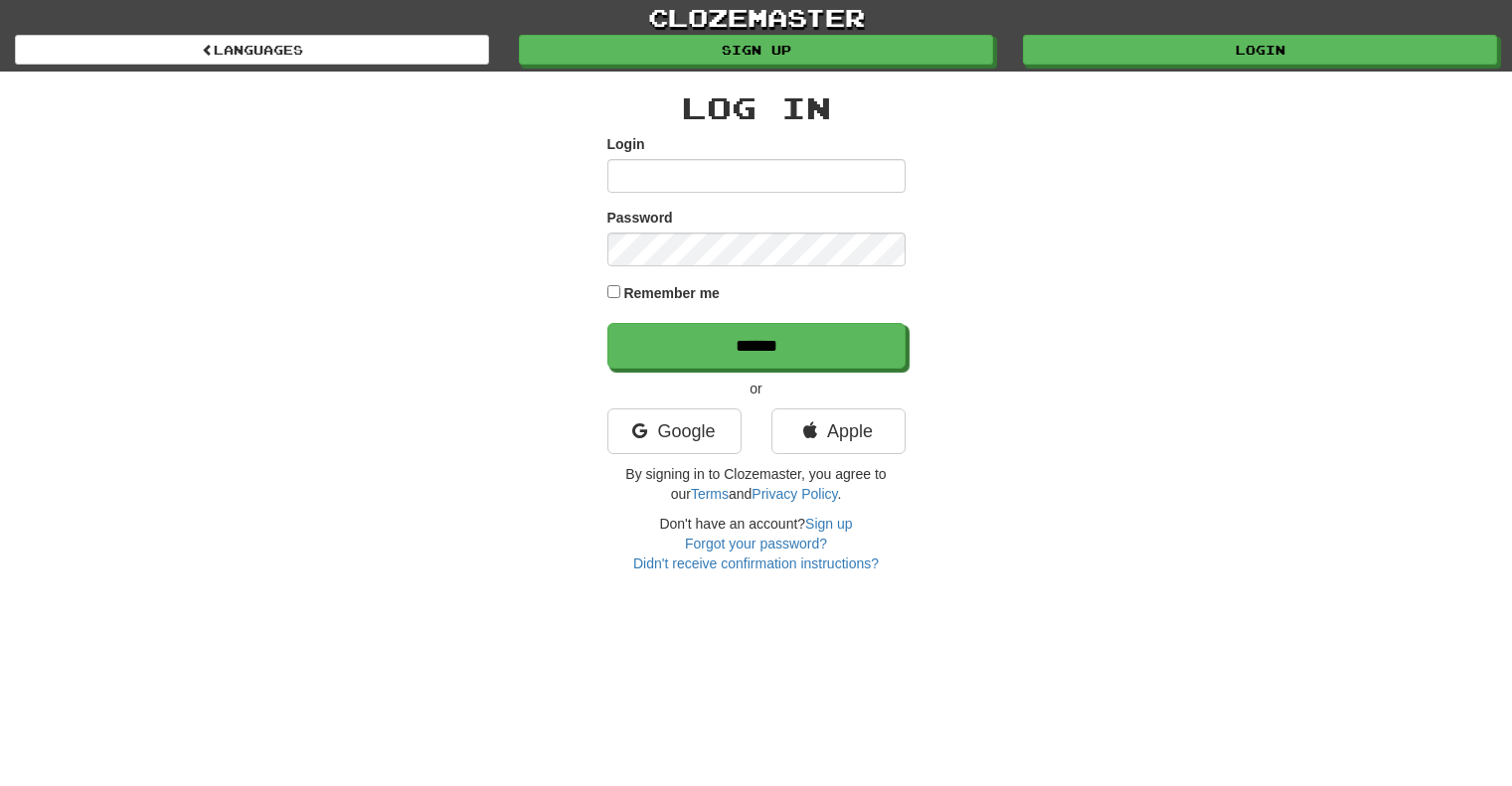 scroll, scrollTop: 0, scrollLeft: 0, axis: both 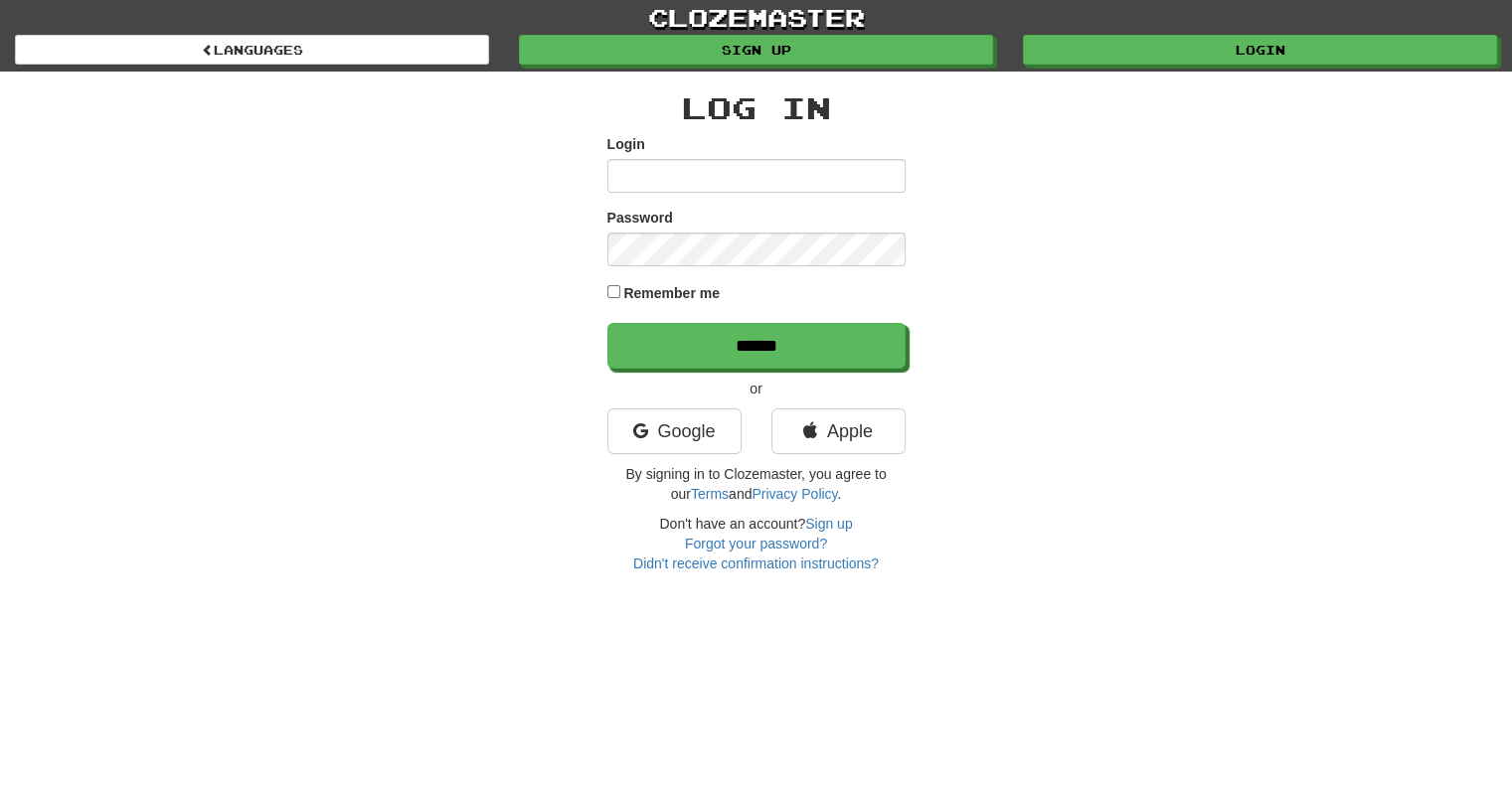 click on "Login" at bounding box center (756, 176) 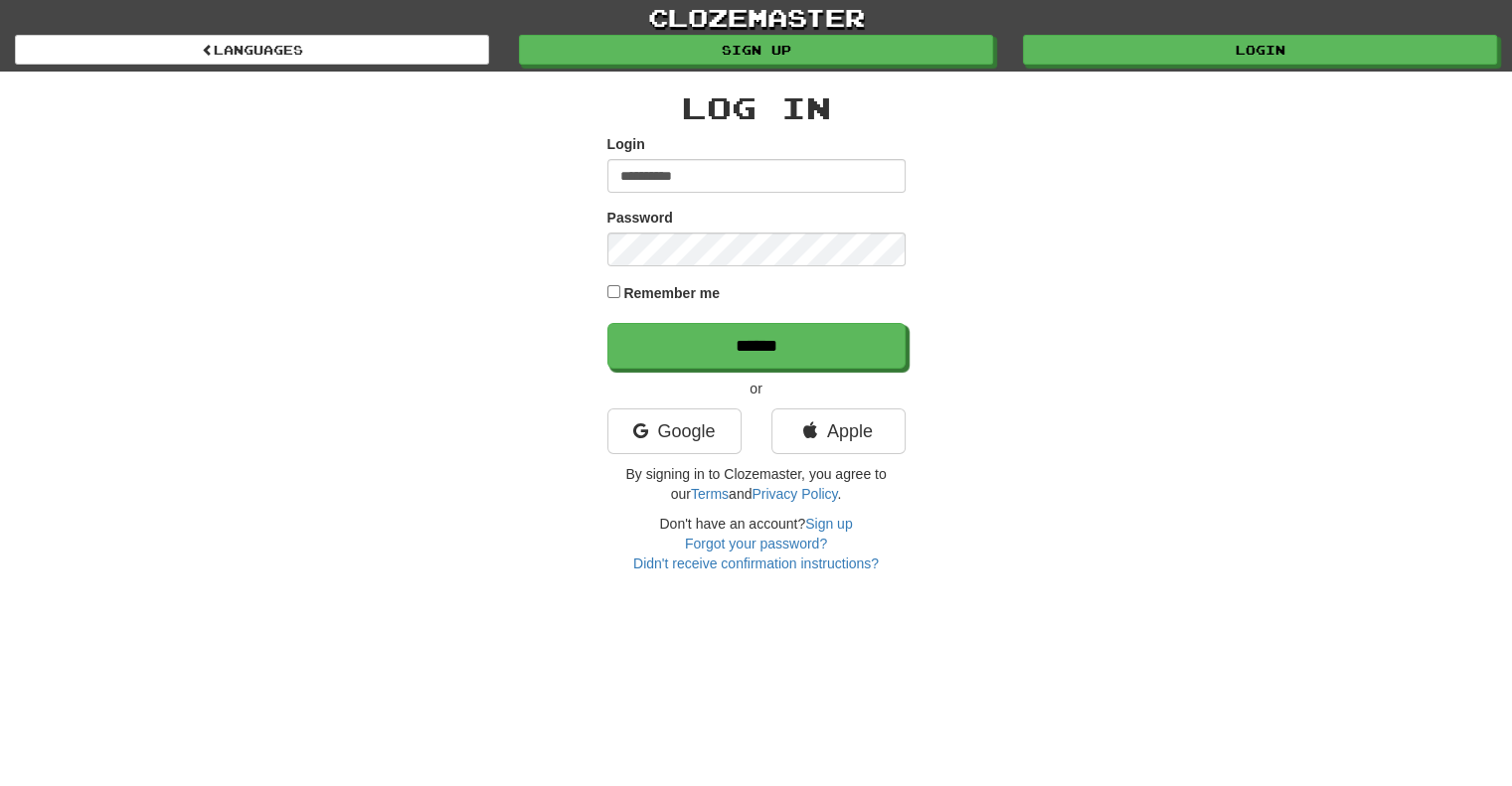 type on "**********" 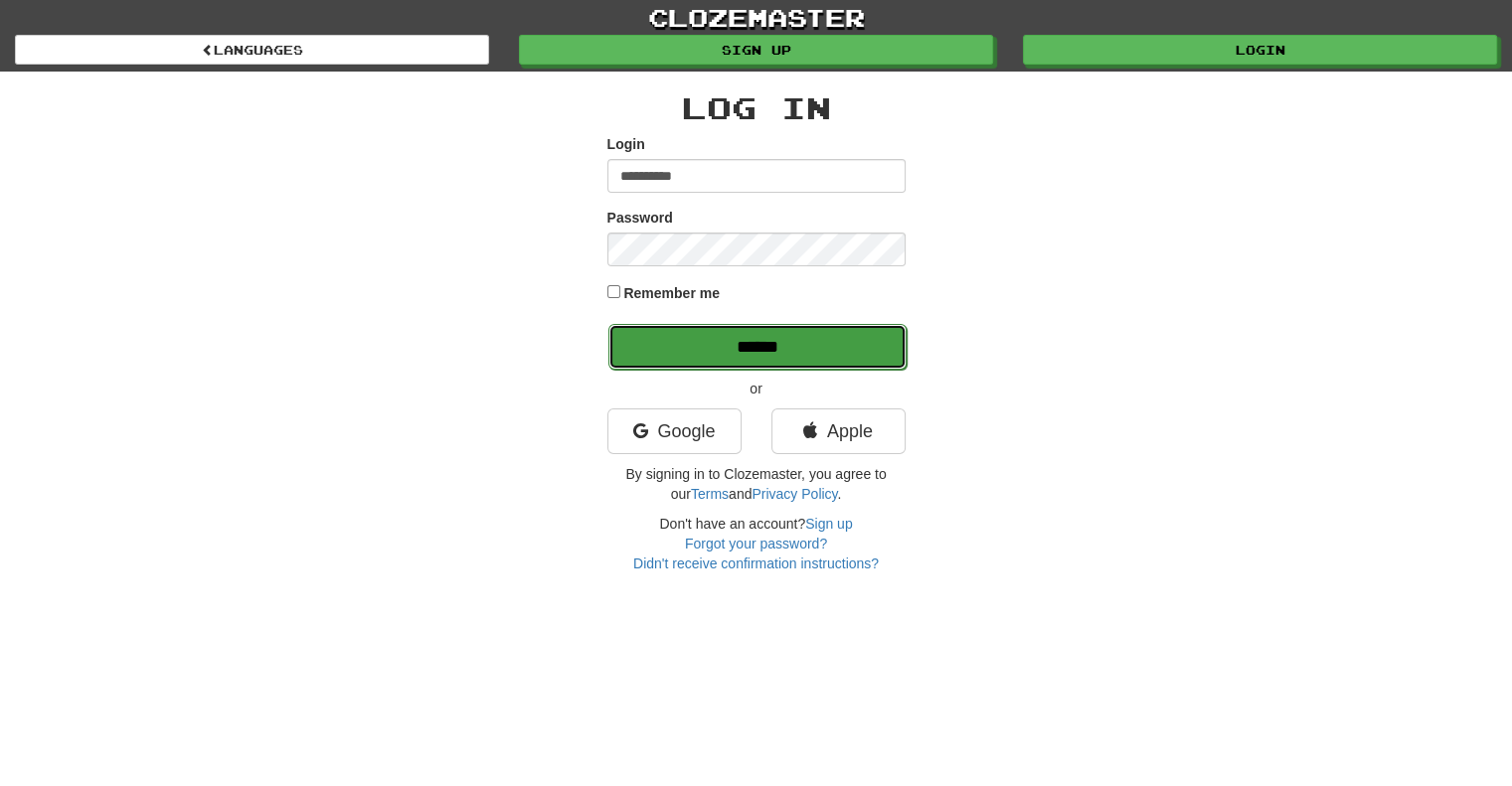 click on "******" at bounding box center (757, 347) 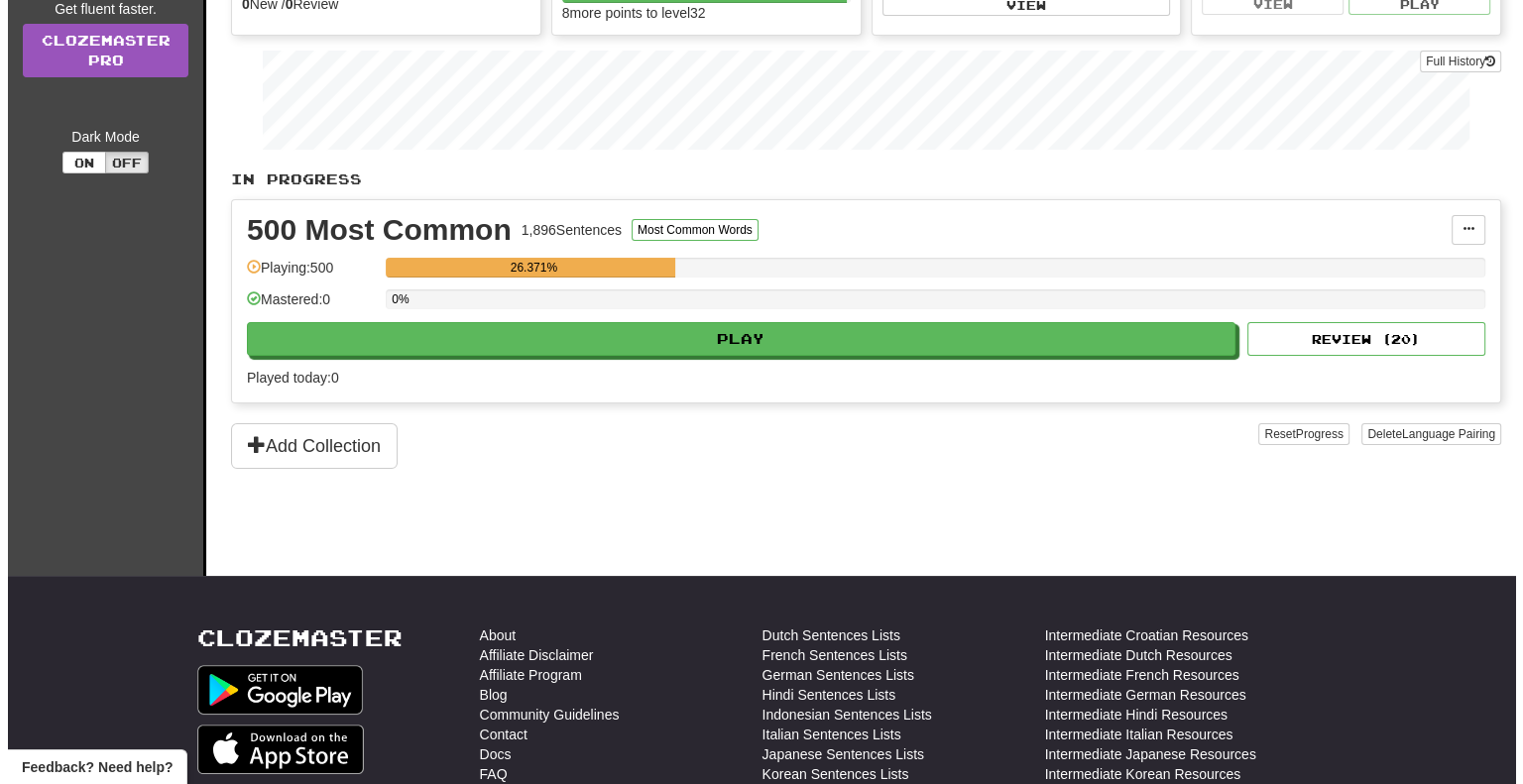 scroll, scrollTop: 257, scrollLeft: 0, axis: vertical 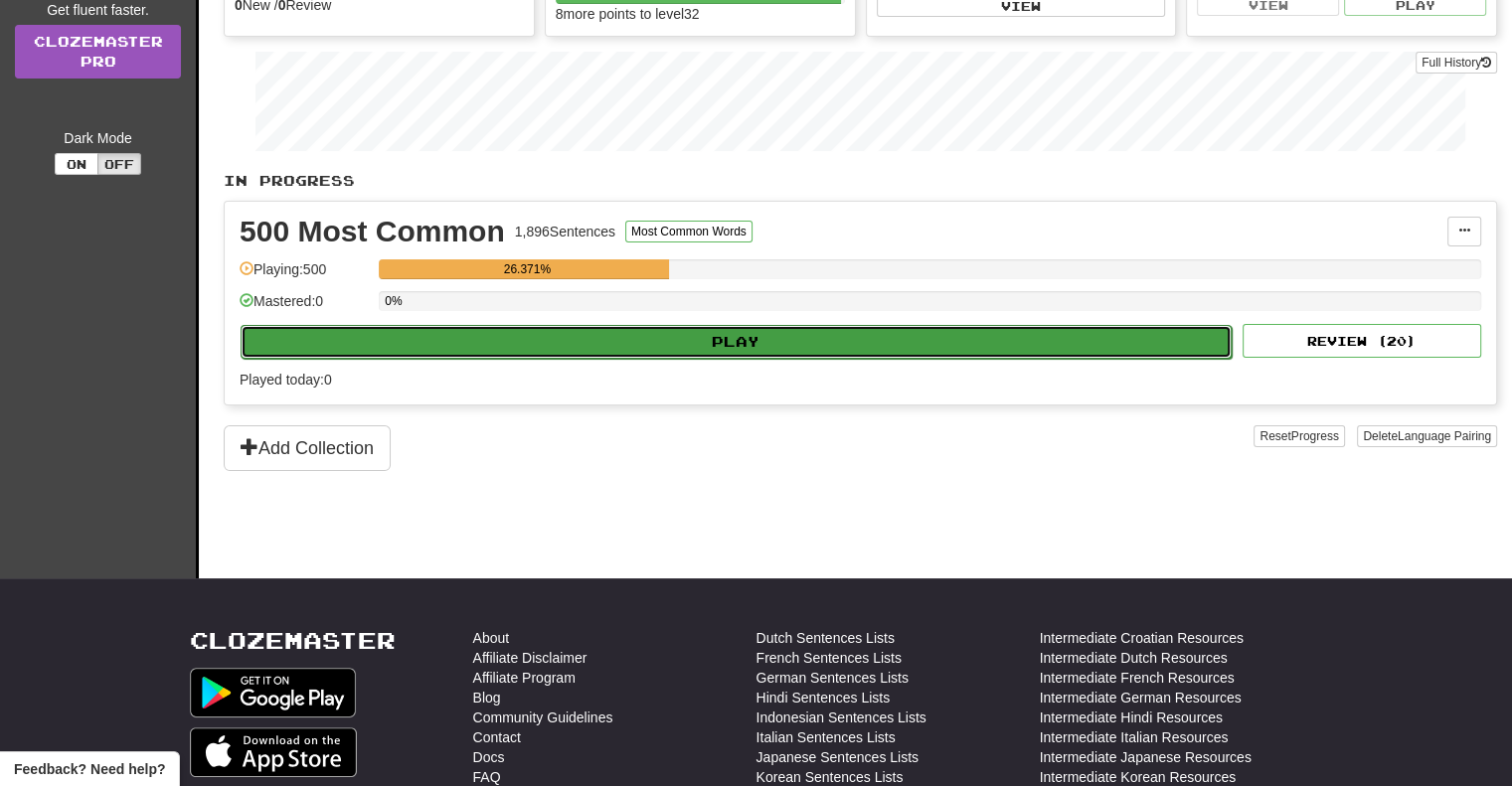 click on "Play" at bounding box center (736, 342) 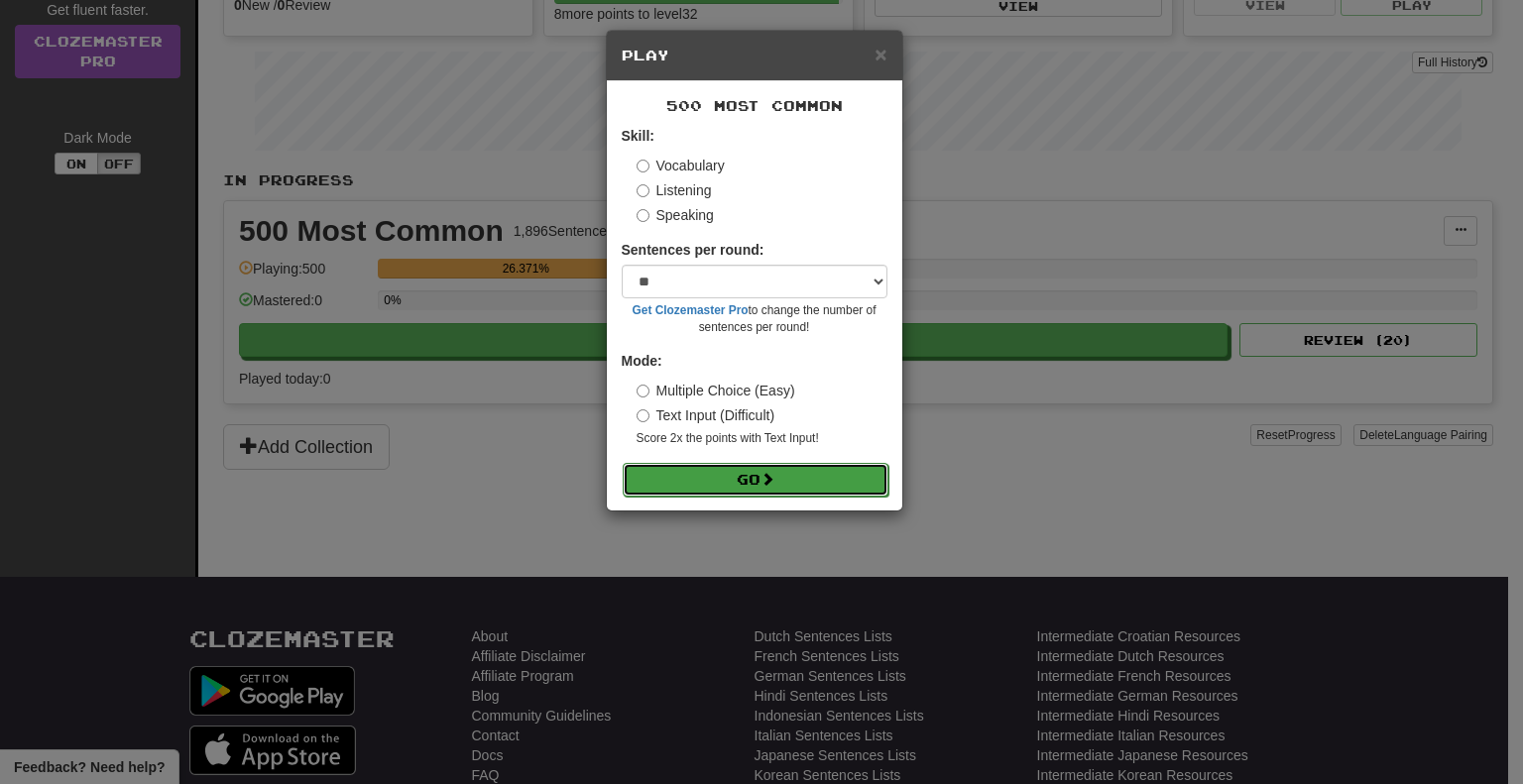 click on "Go" at bounding box center [756, 480] 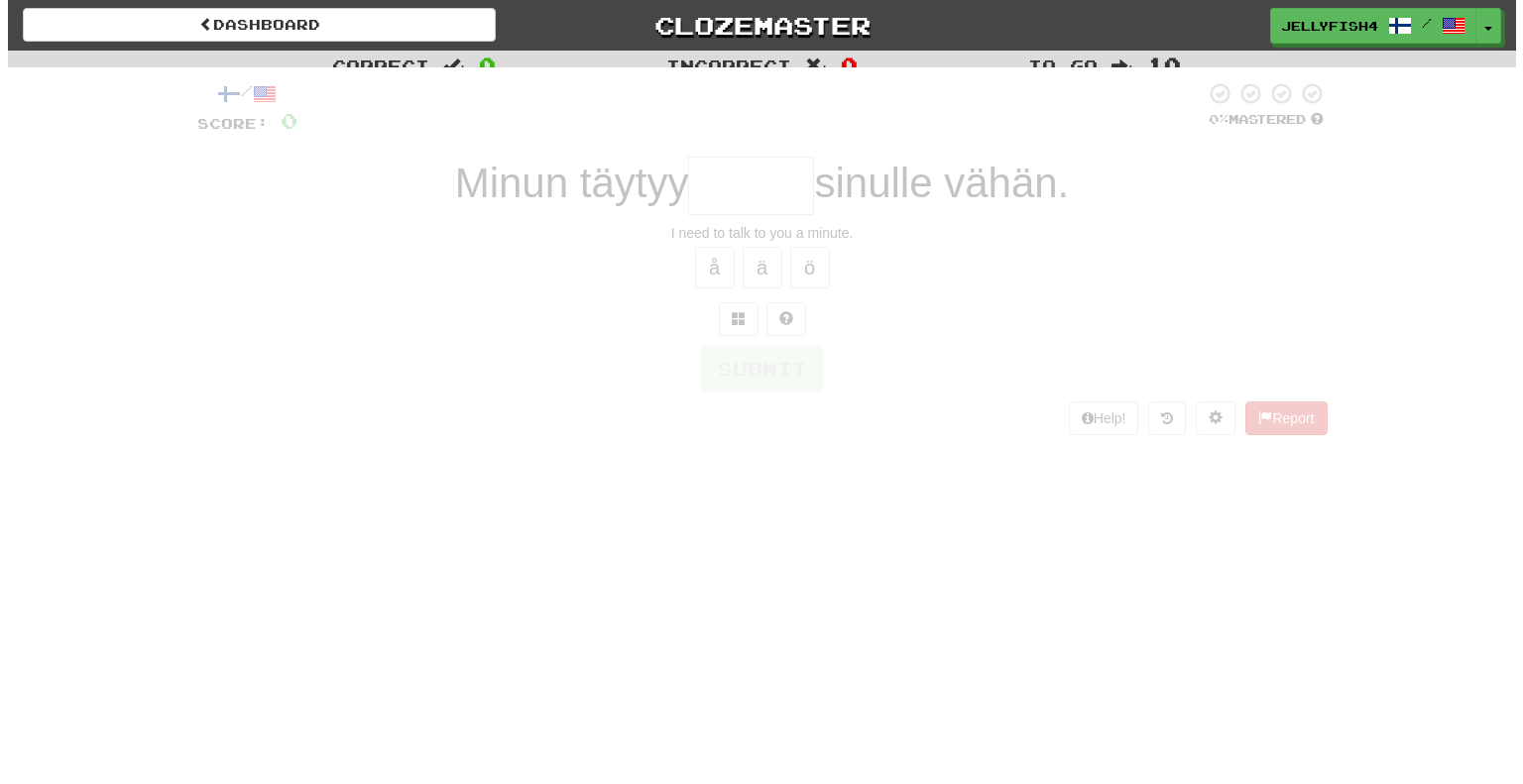 scroll, scrollTop: 0, scrollLeft: 0, axis: both 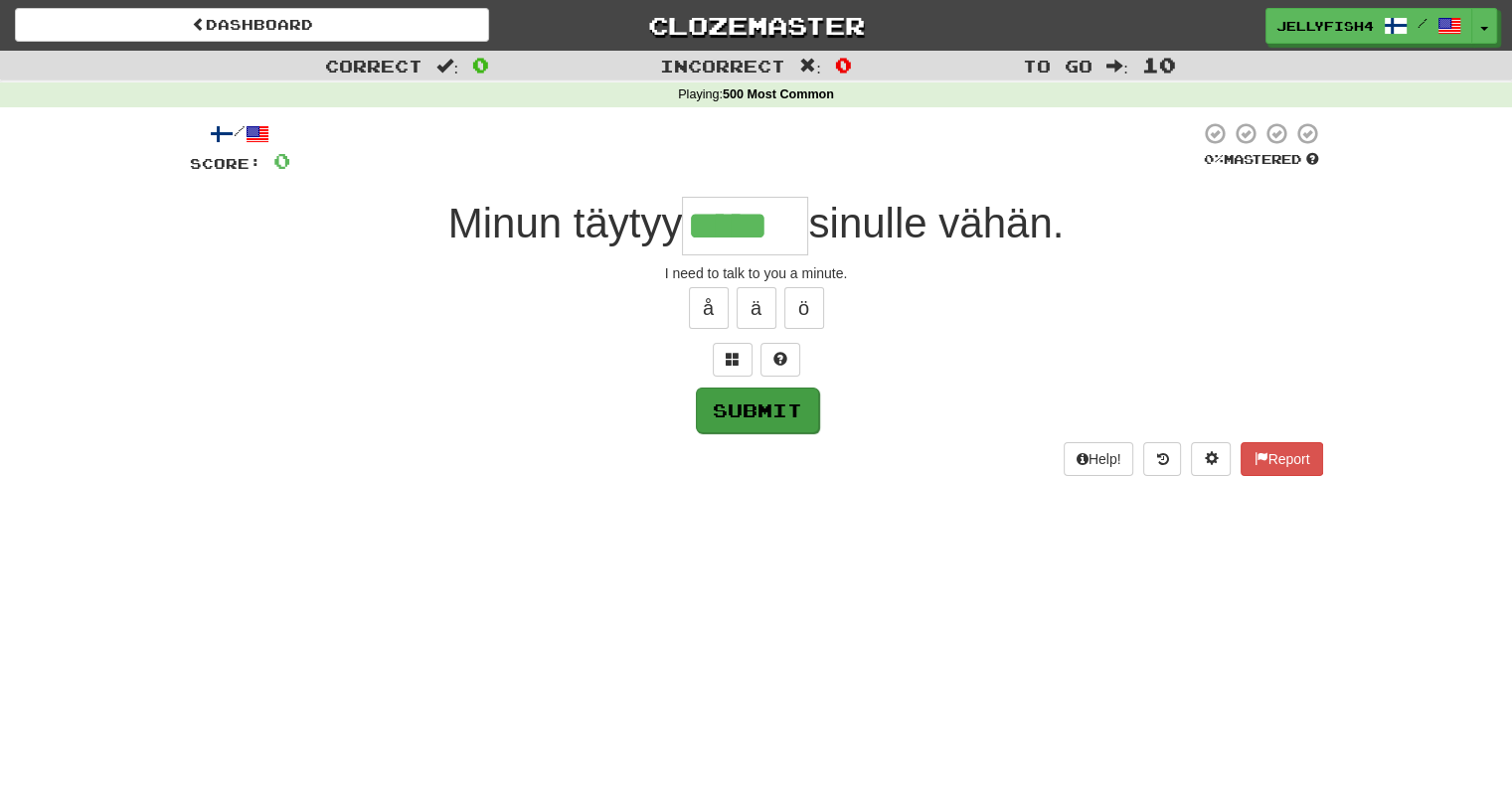 type on "*****" 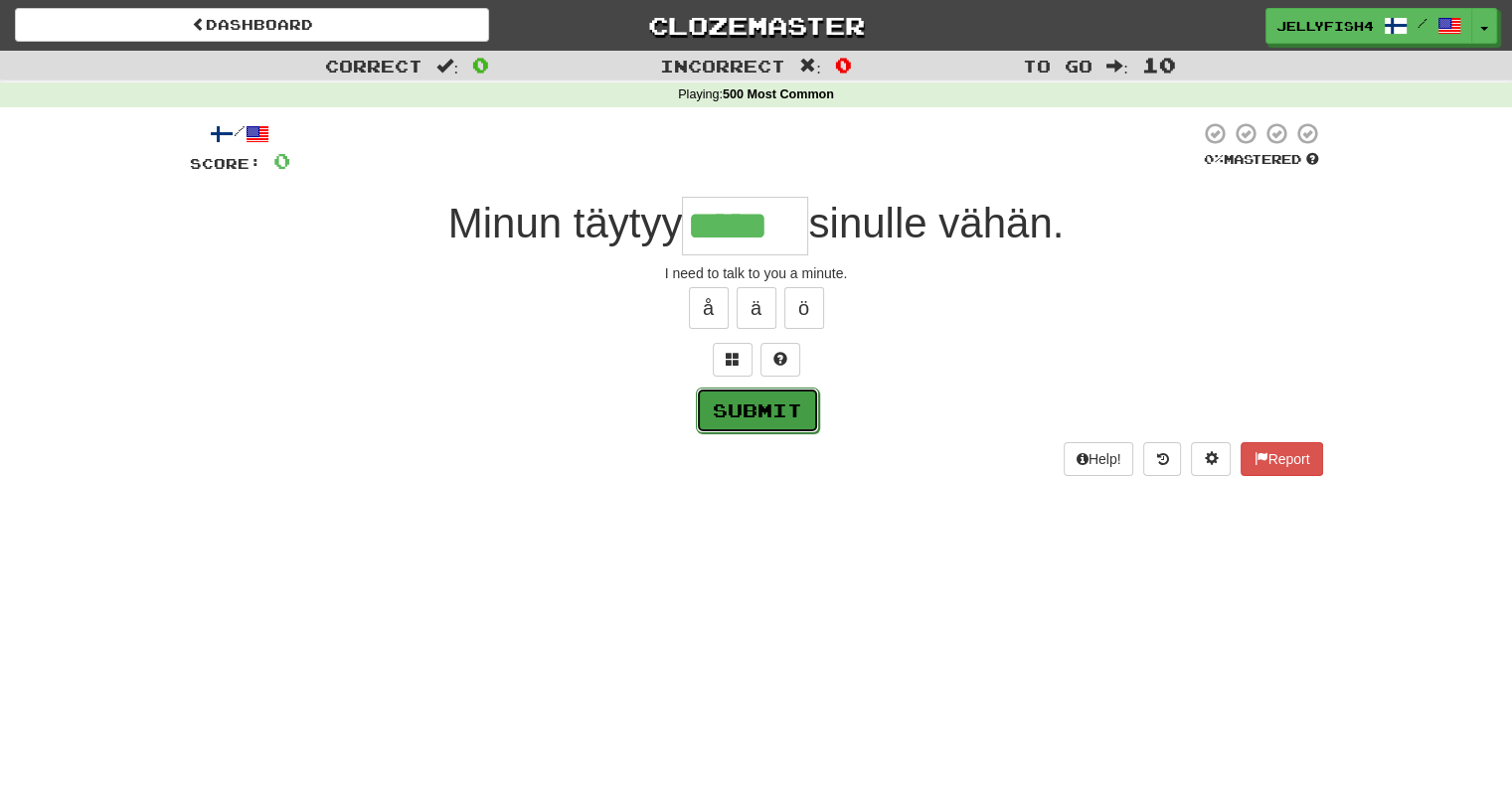 click on "Submit" at bounding box center (757, 410) 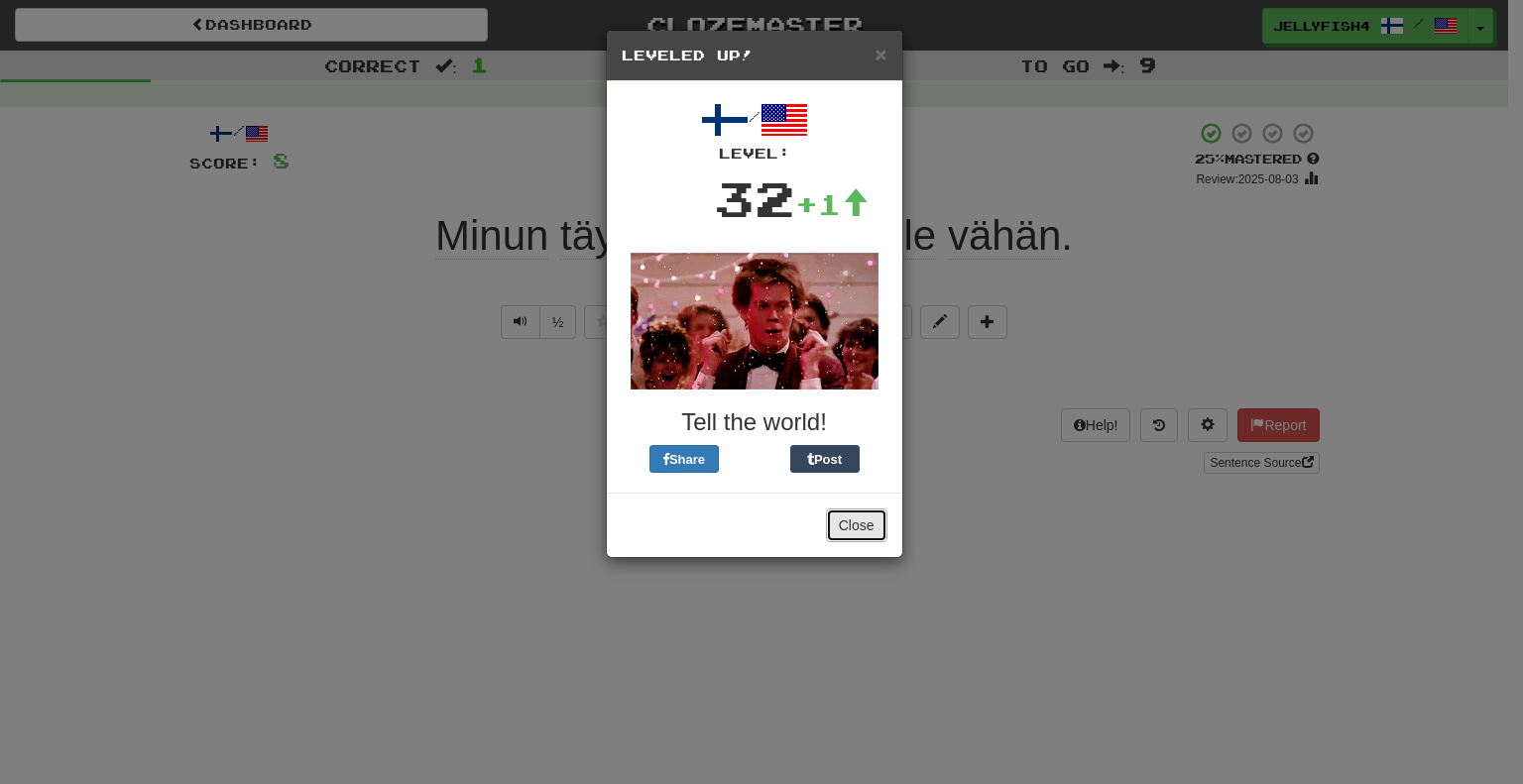 click on "Close" at bounding box center [857, 525] 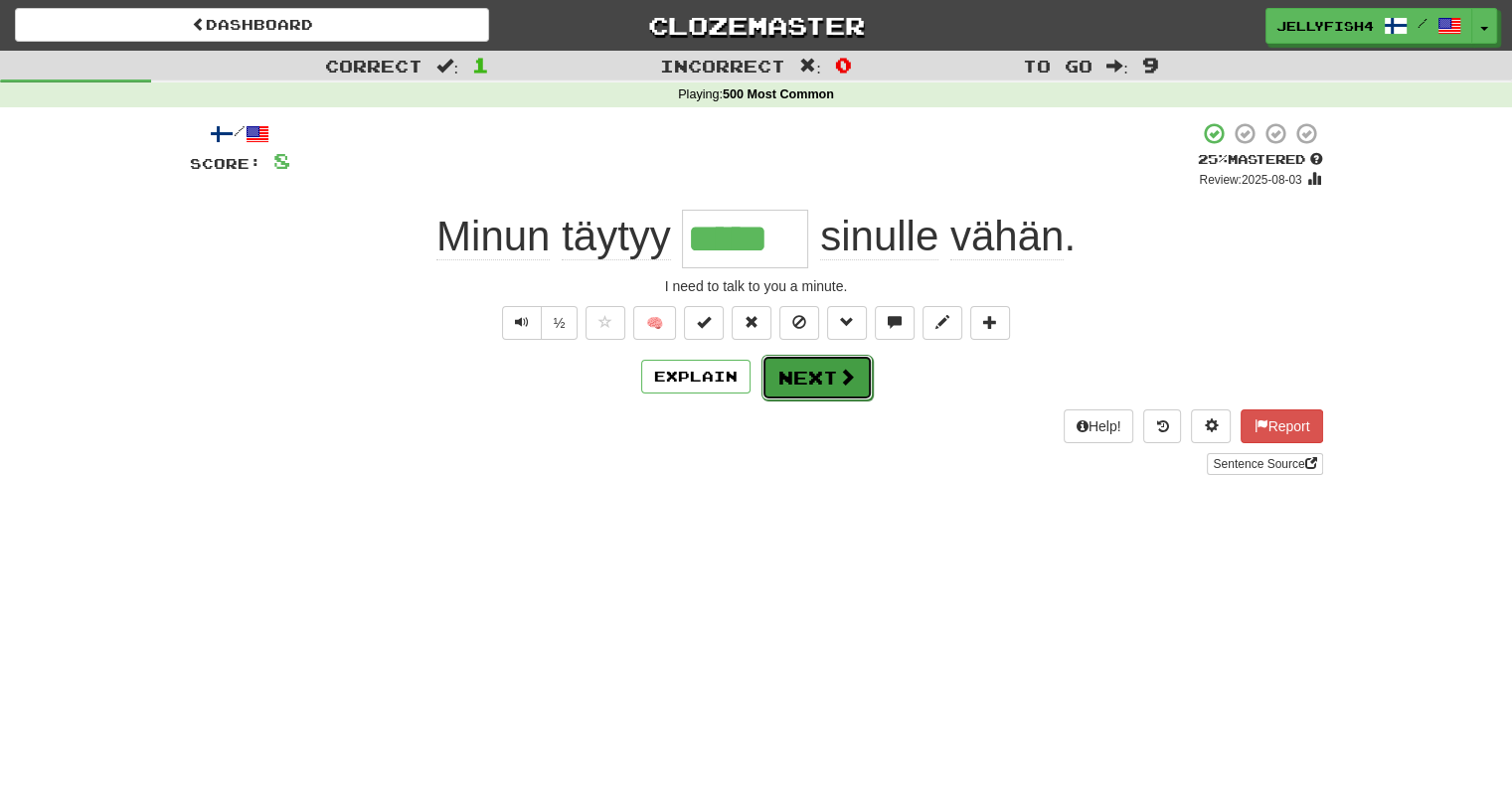 click at bounding box center (847, 377) 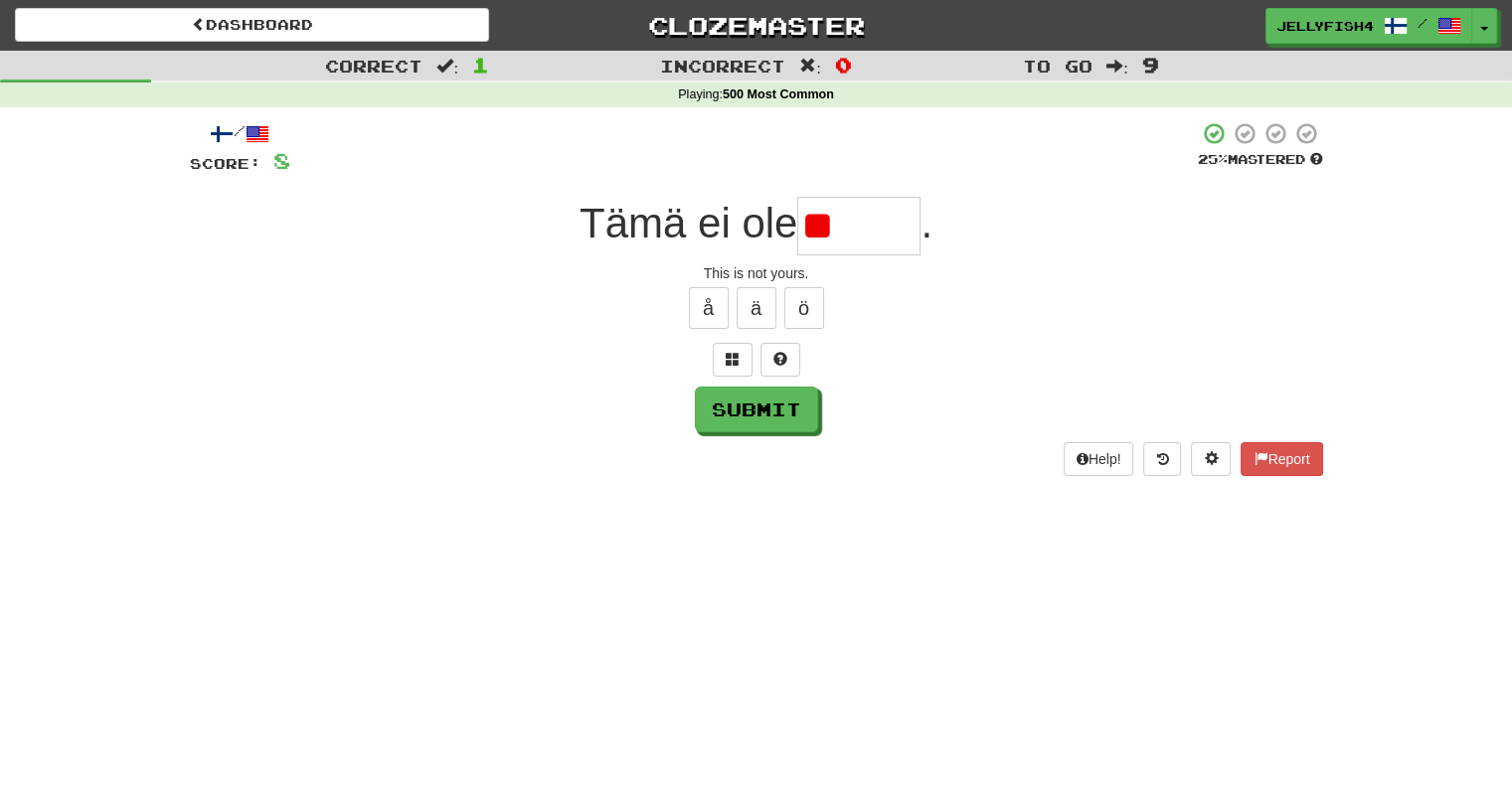 type on "*" 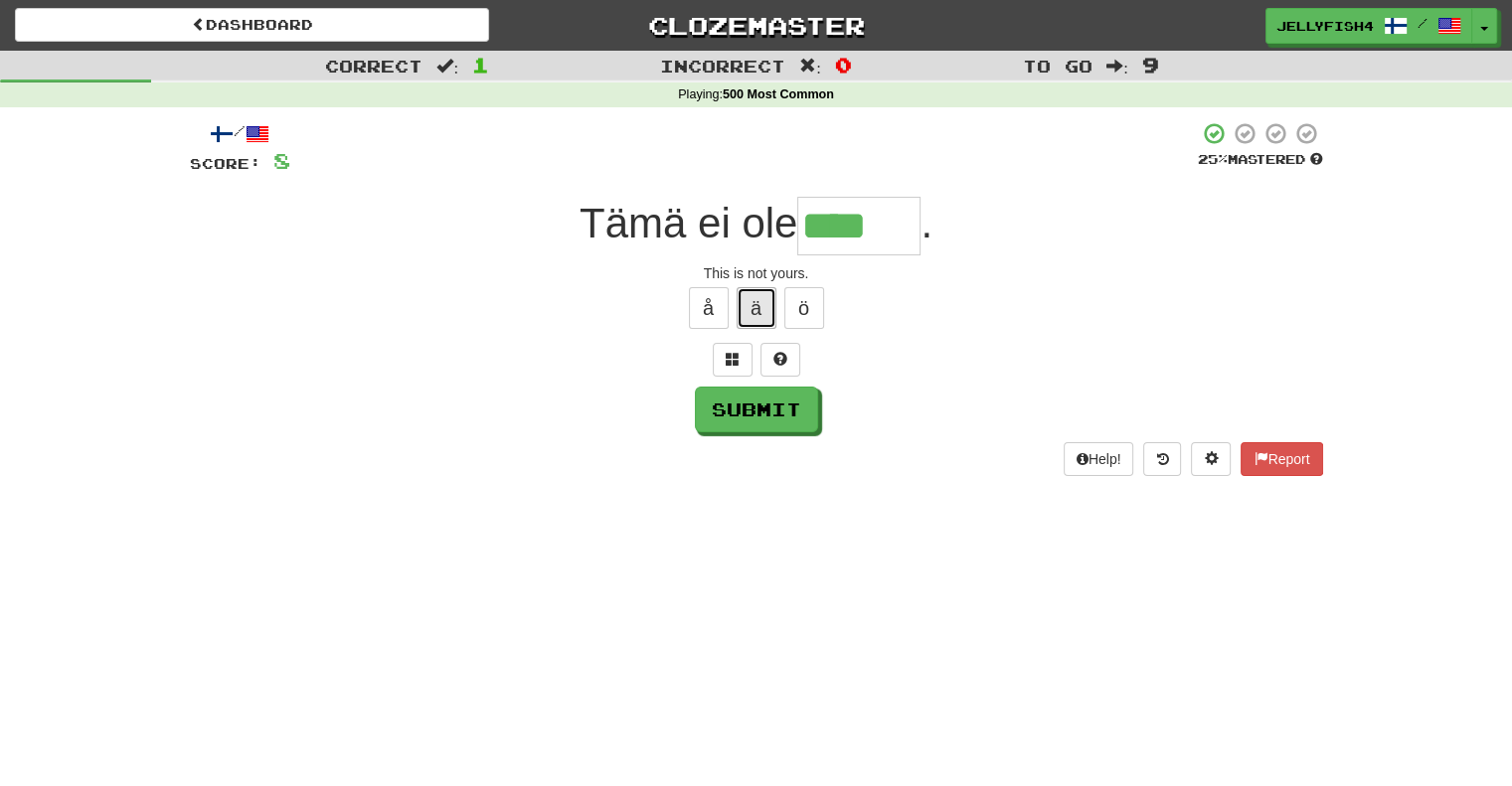 click on "ä" at bounding box center (756, 308) 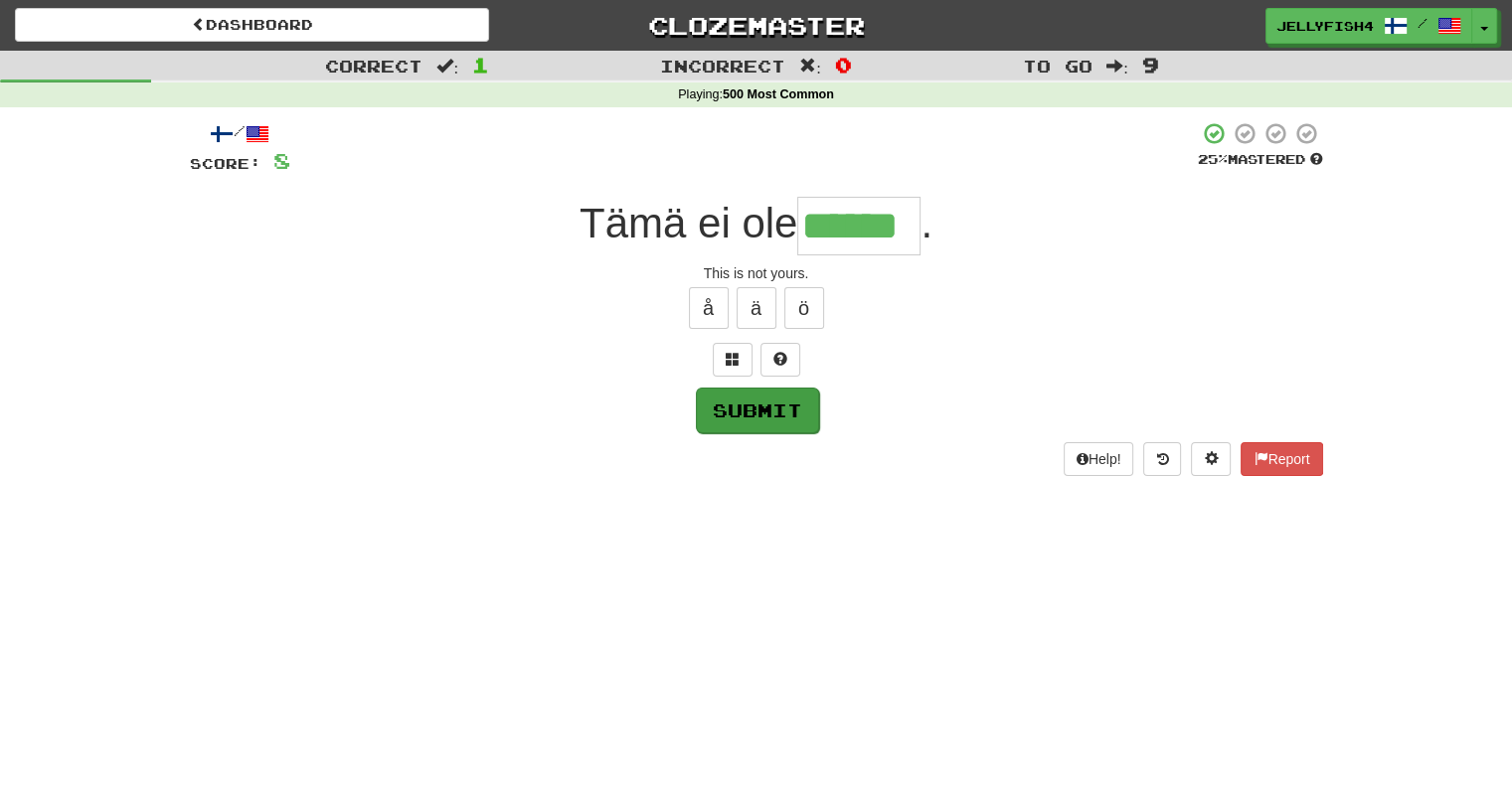 type on "******" 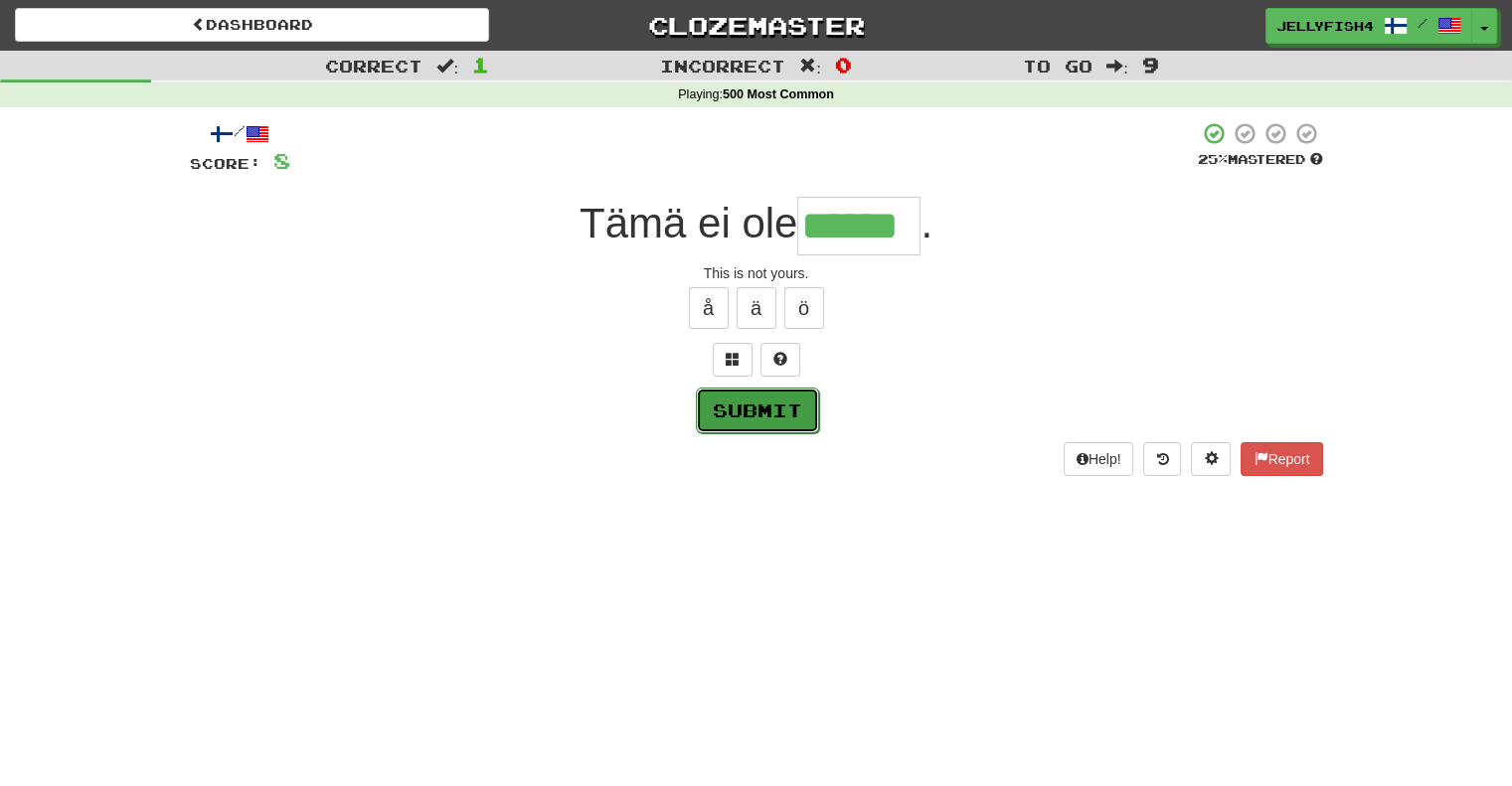 click on "Submit" at bounding box center (757, 410) 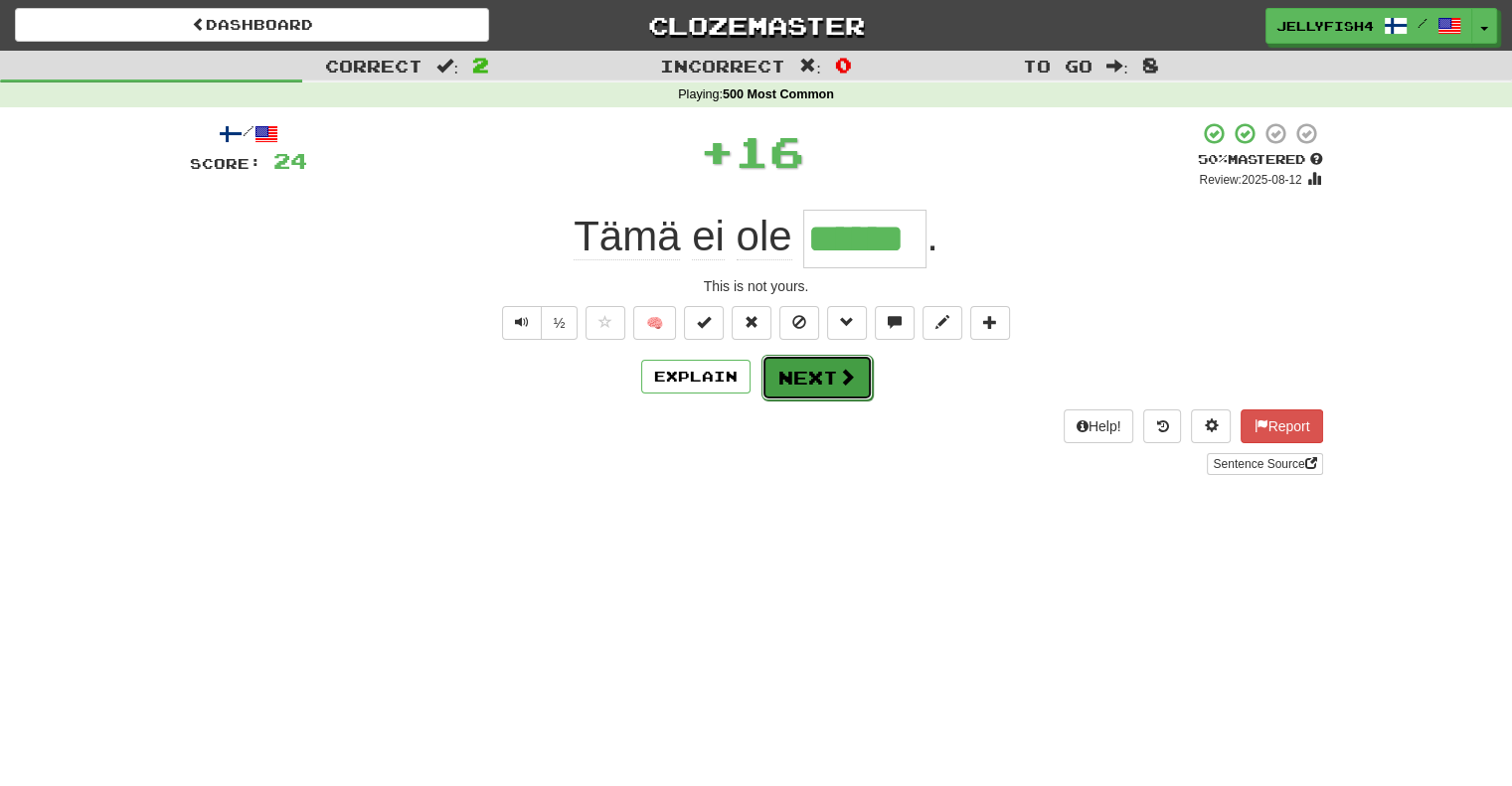 click on "Next" at bounding box center (817, 378) 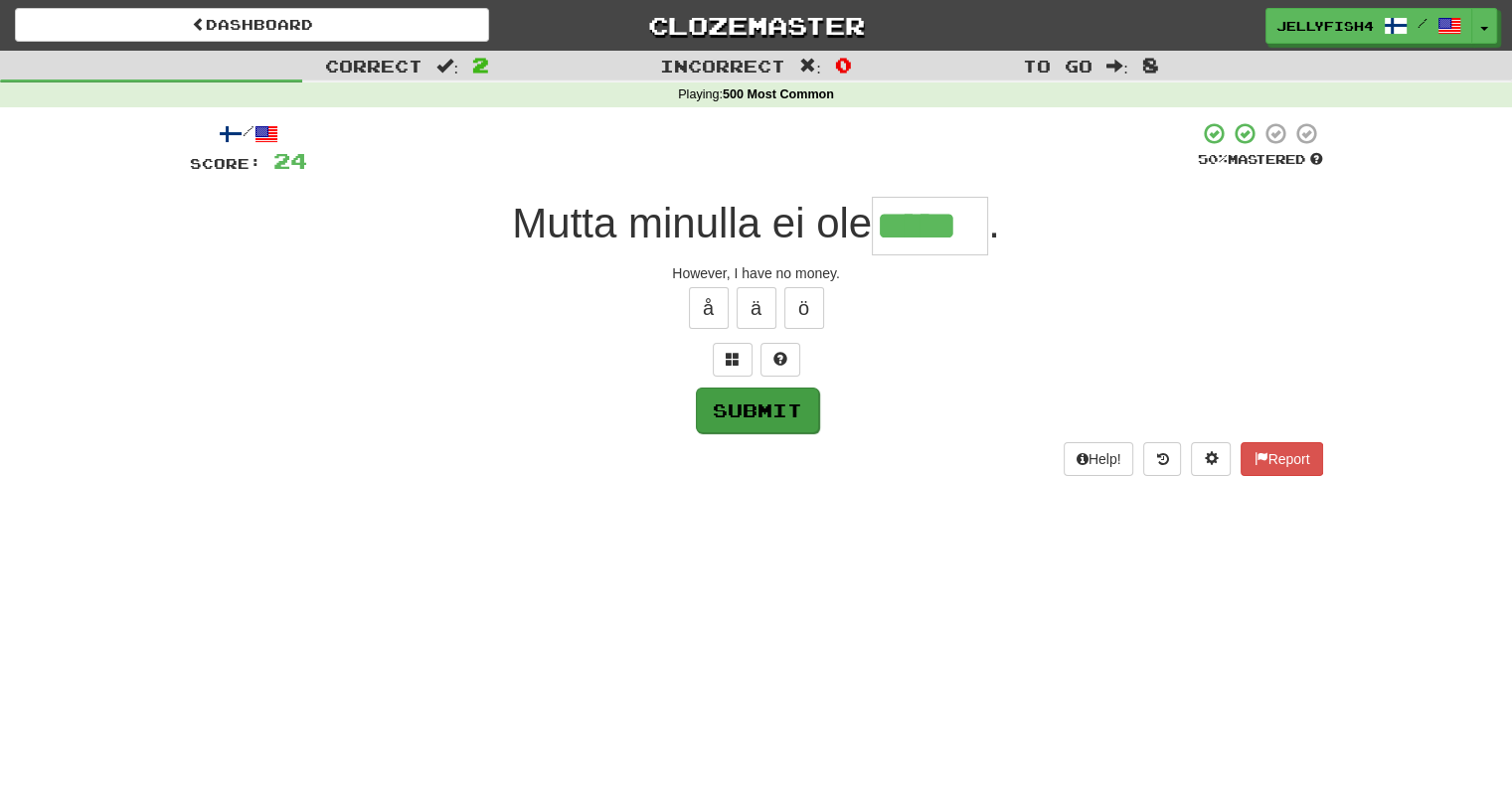 type on "*****" 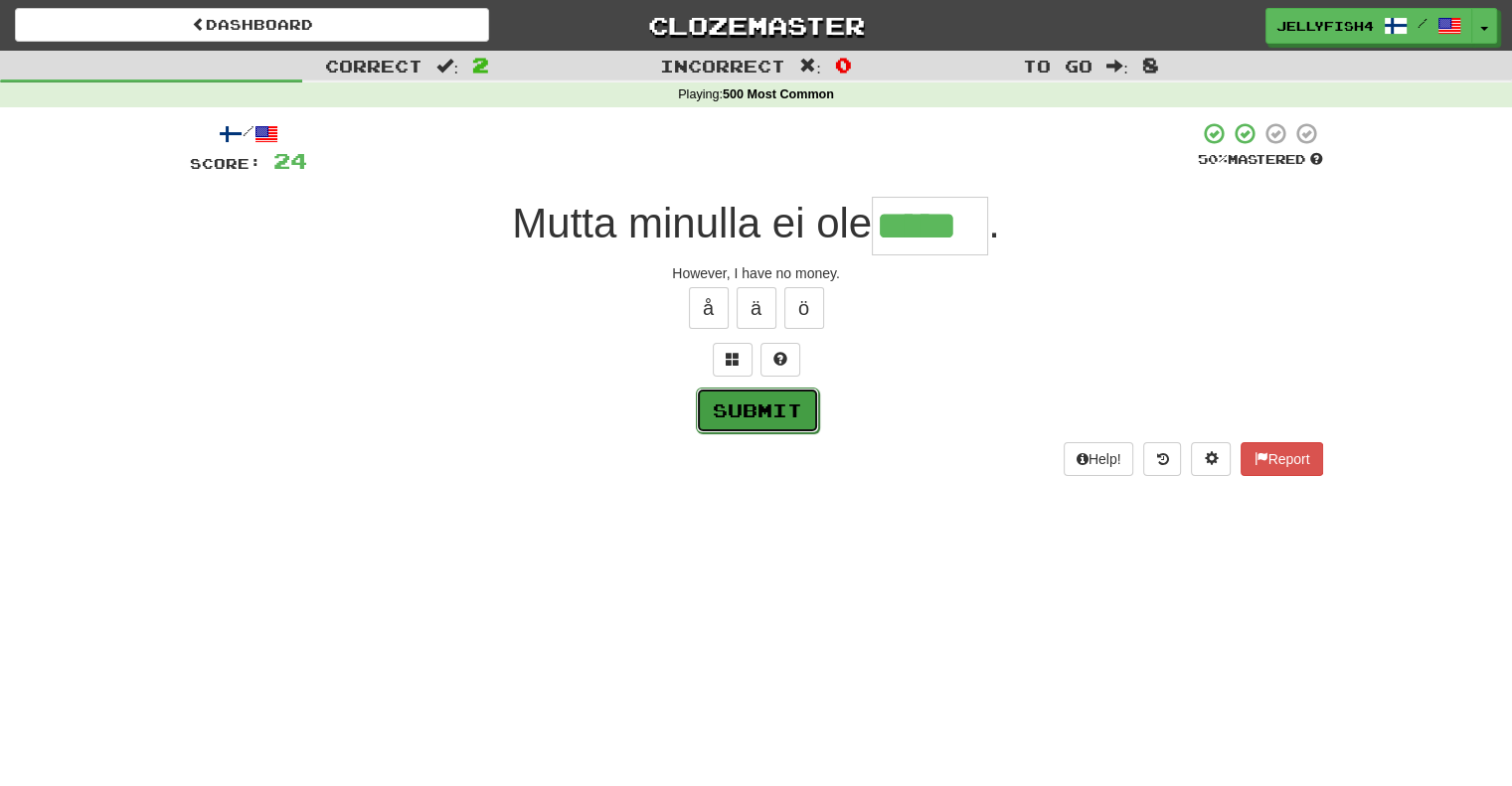 click on "Submit" at bounding box center (757, 410) 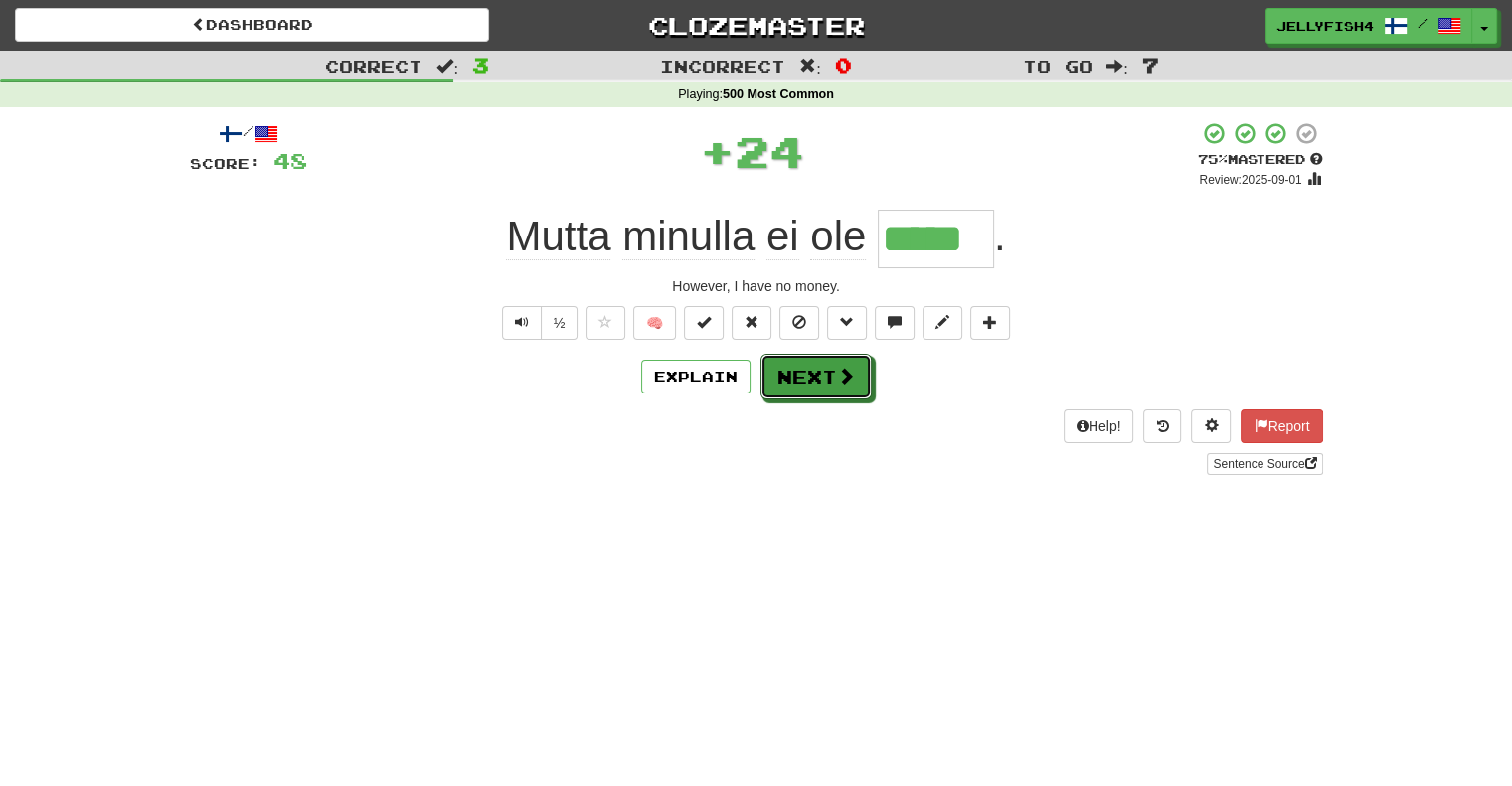 click on "Next" at bounding box center [816, 377] 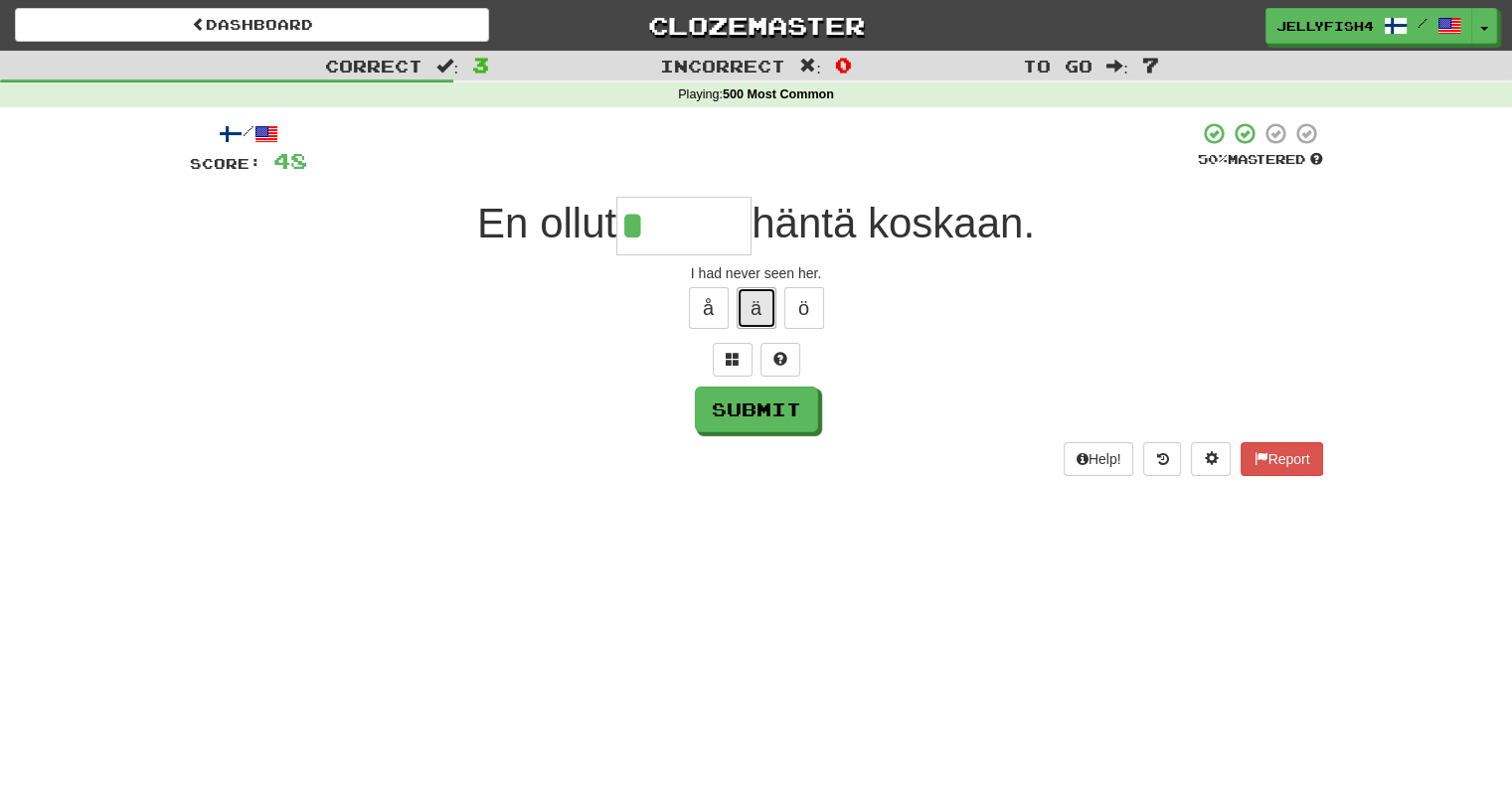 click on "ä" at bounding box center [756, 308] 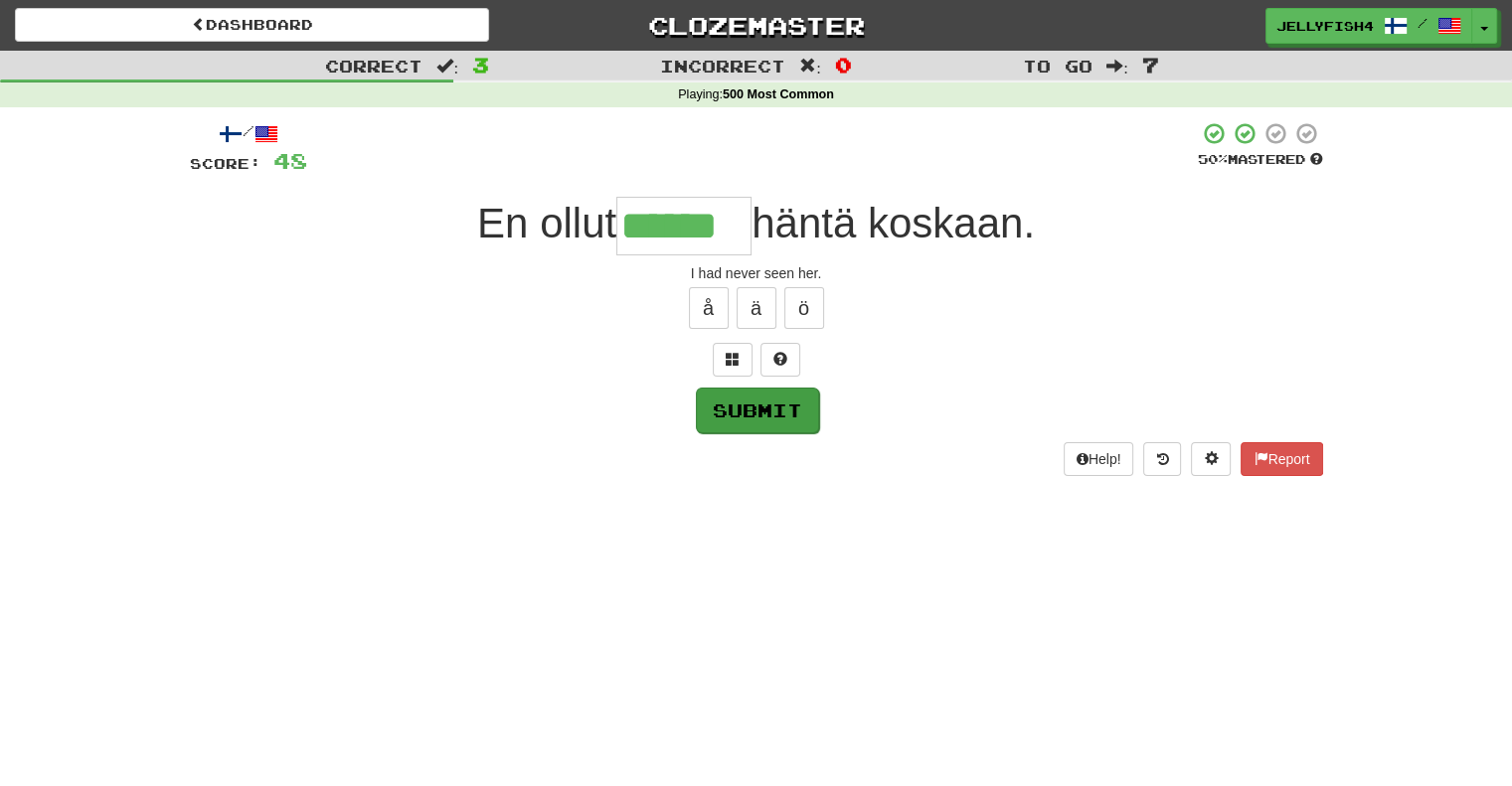 type on "******" 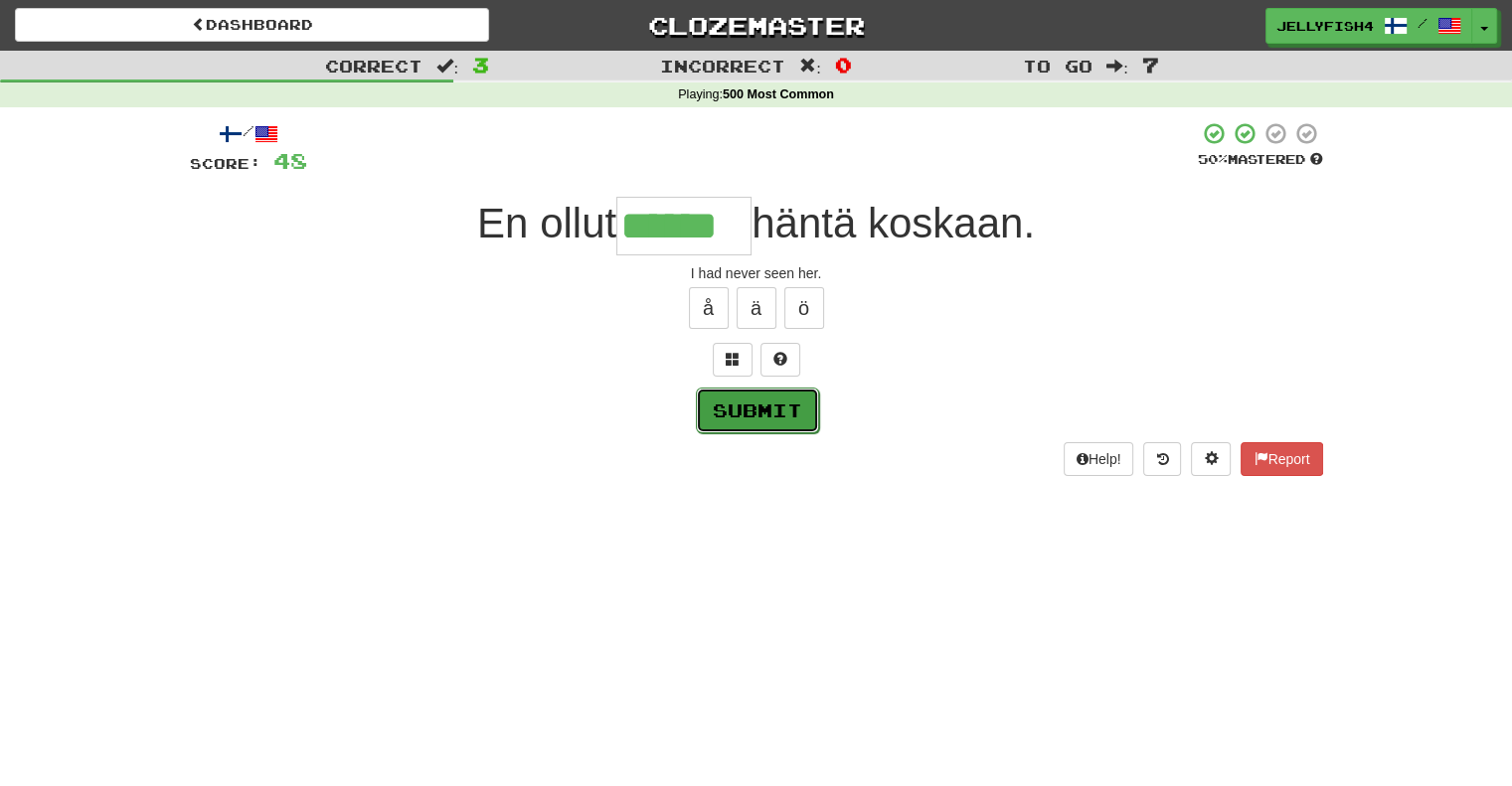 click on "Submit" at bounding box center (757, 410) 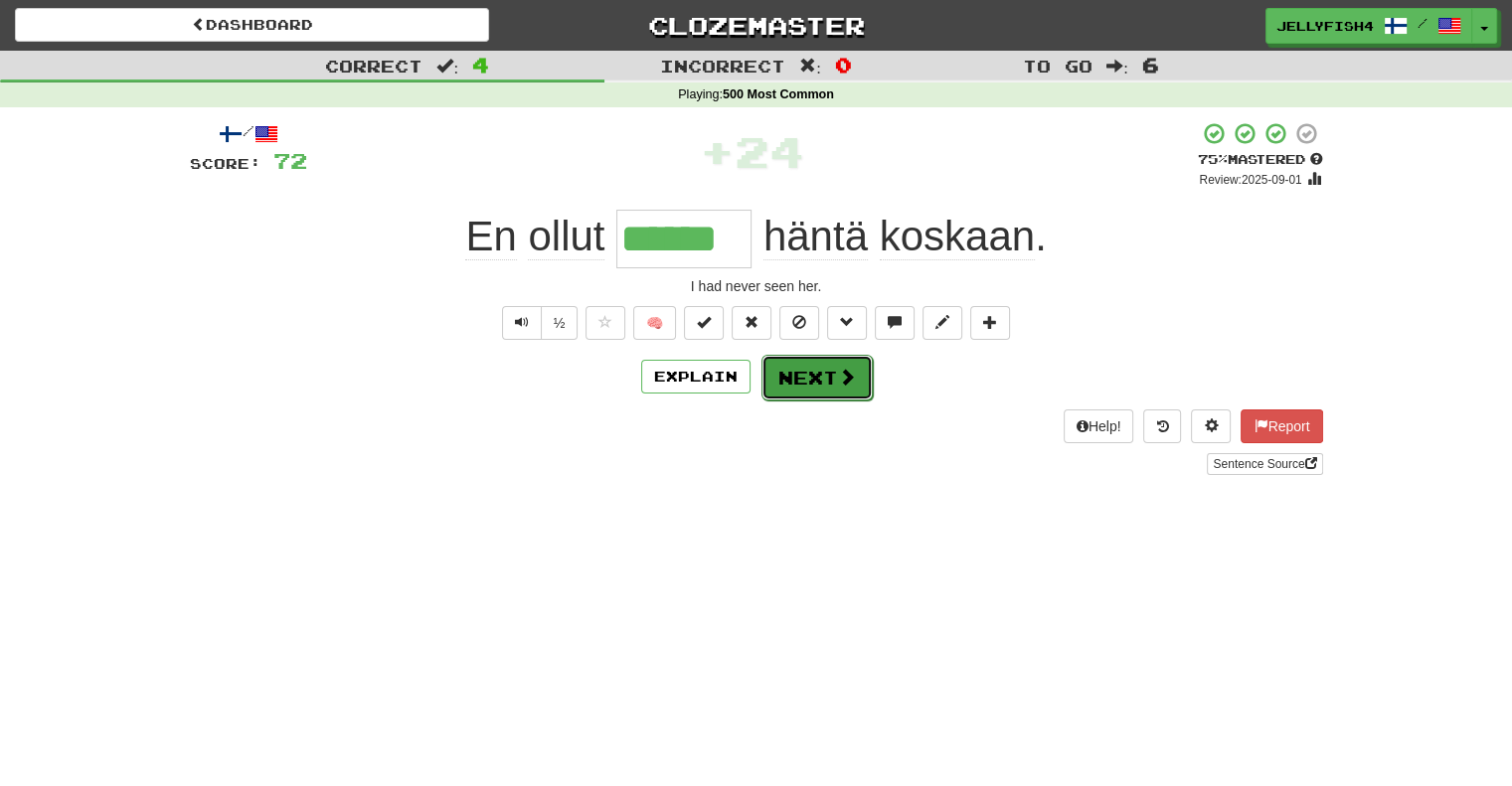 click on "Next" at bounding box center [817, 378] 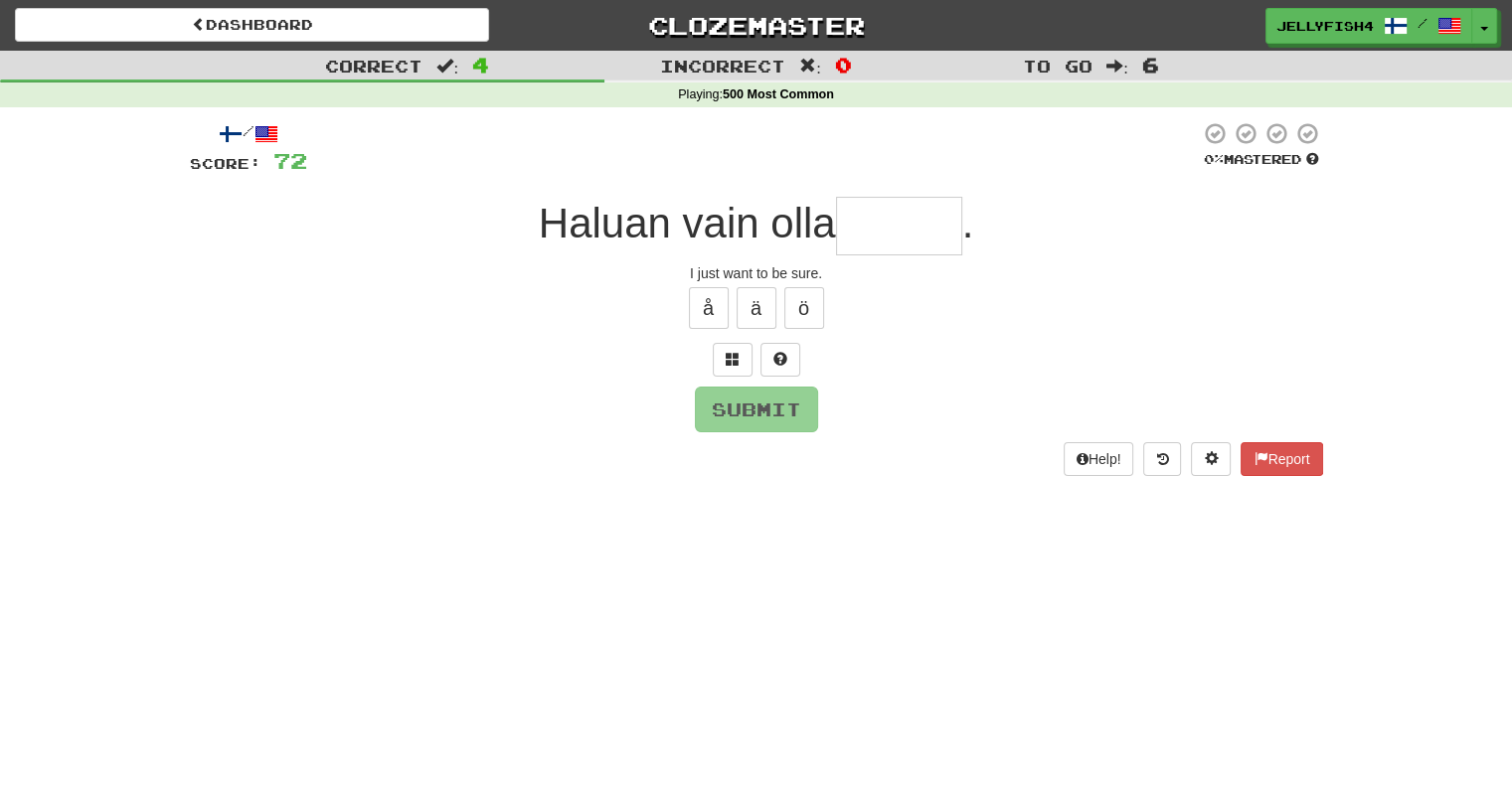 click at bounding box center (899, 226) 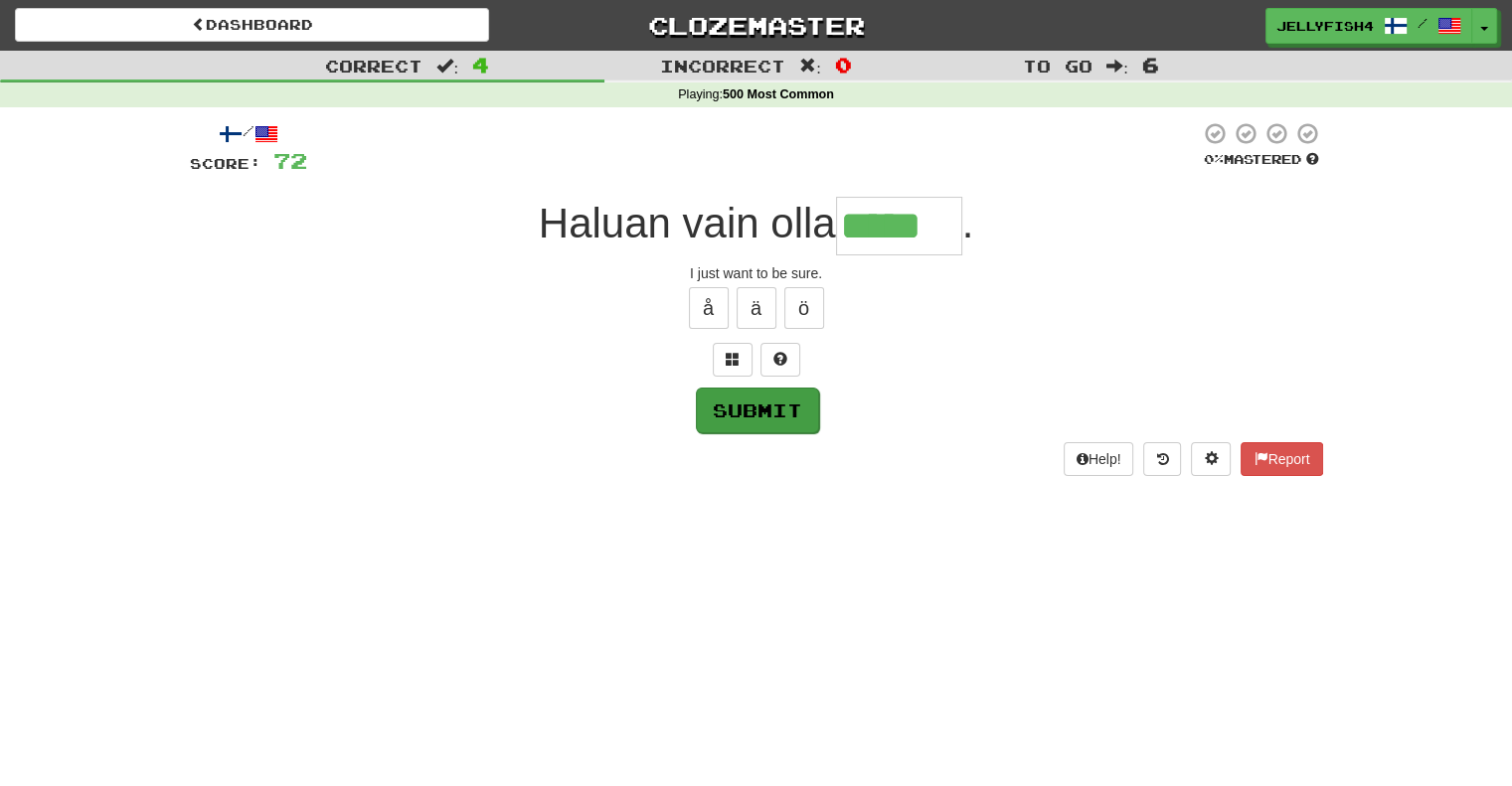 type on "*****" 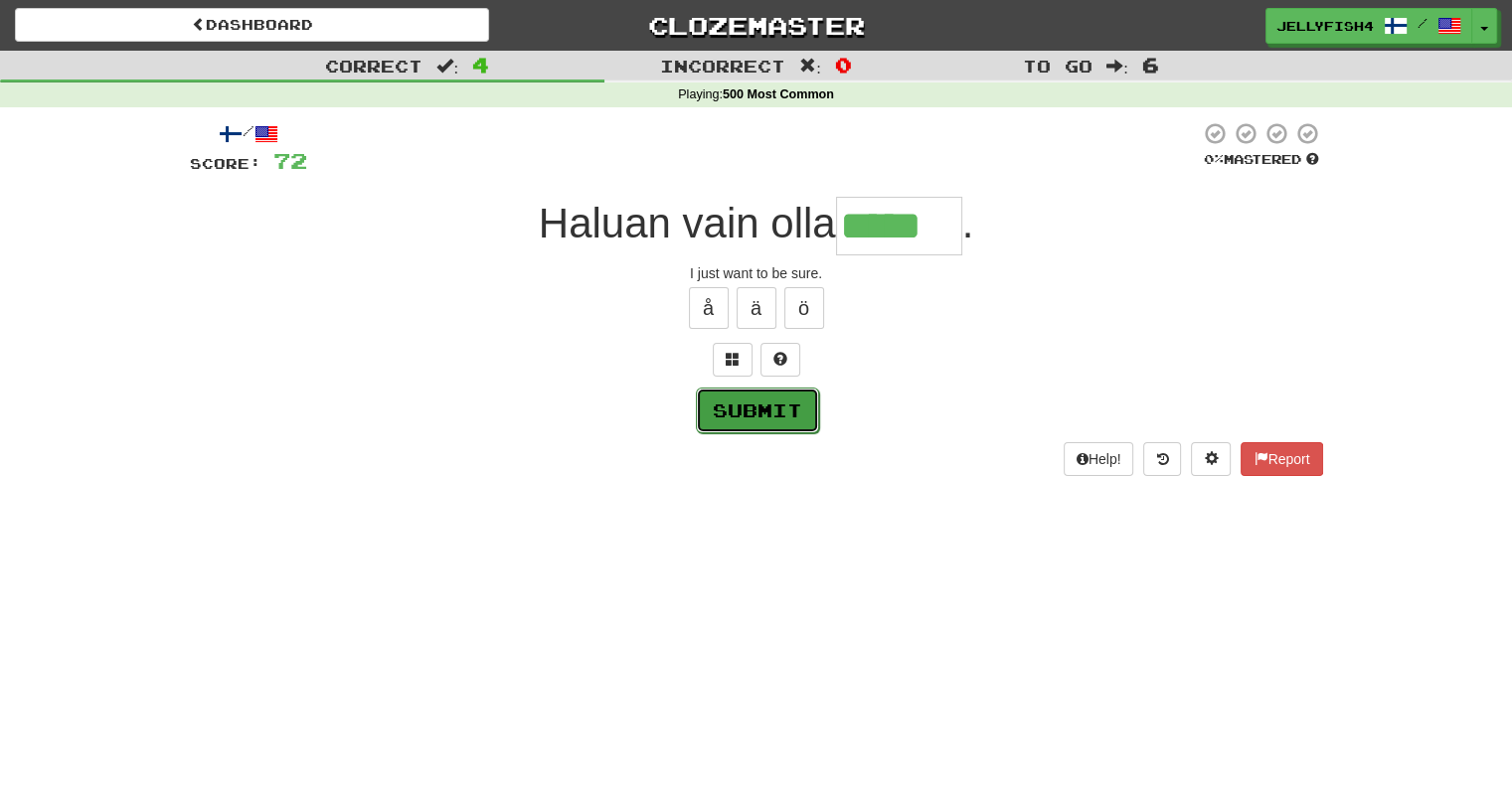 click on "Submit" at bounding box center (757, 410) 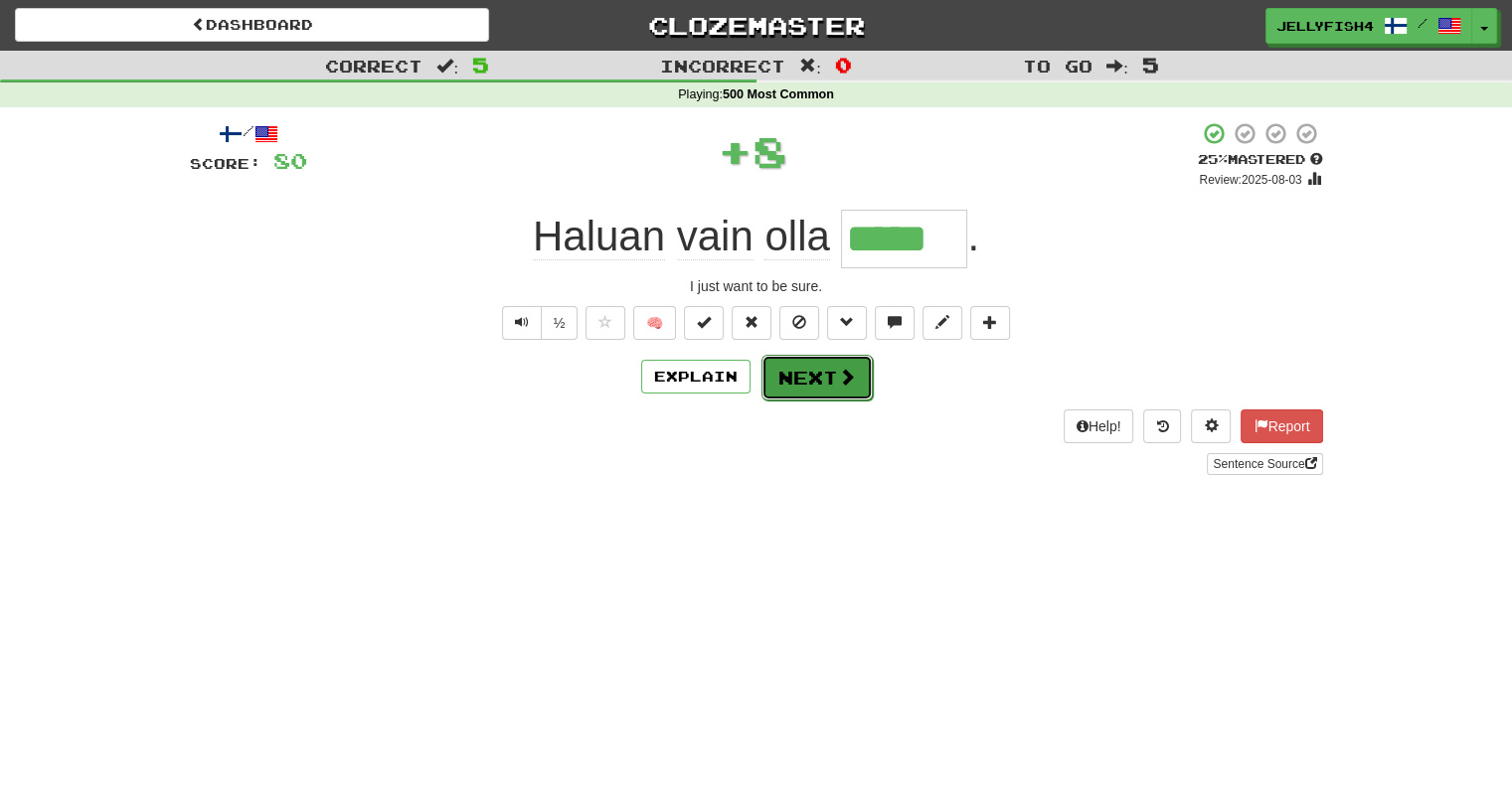 click on "Next" at bounding box center [817, 378] 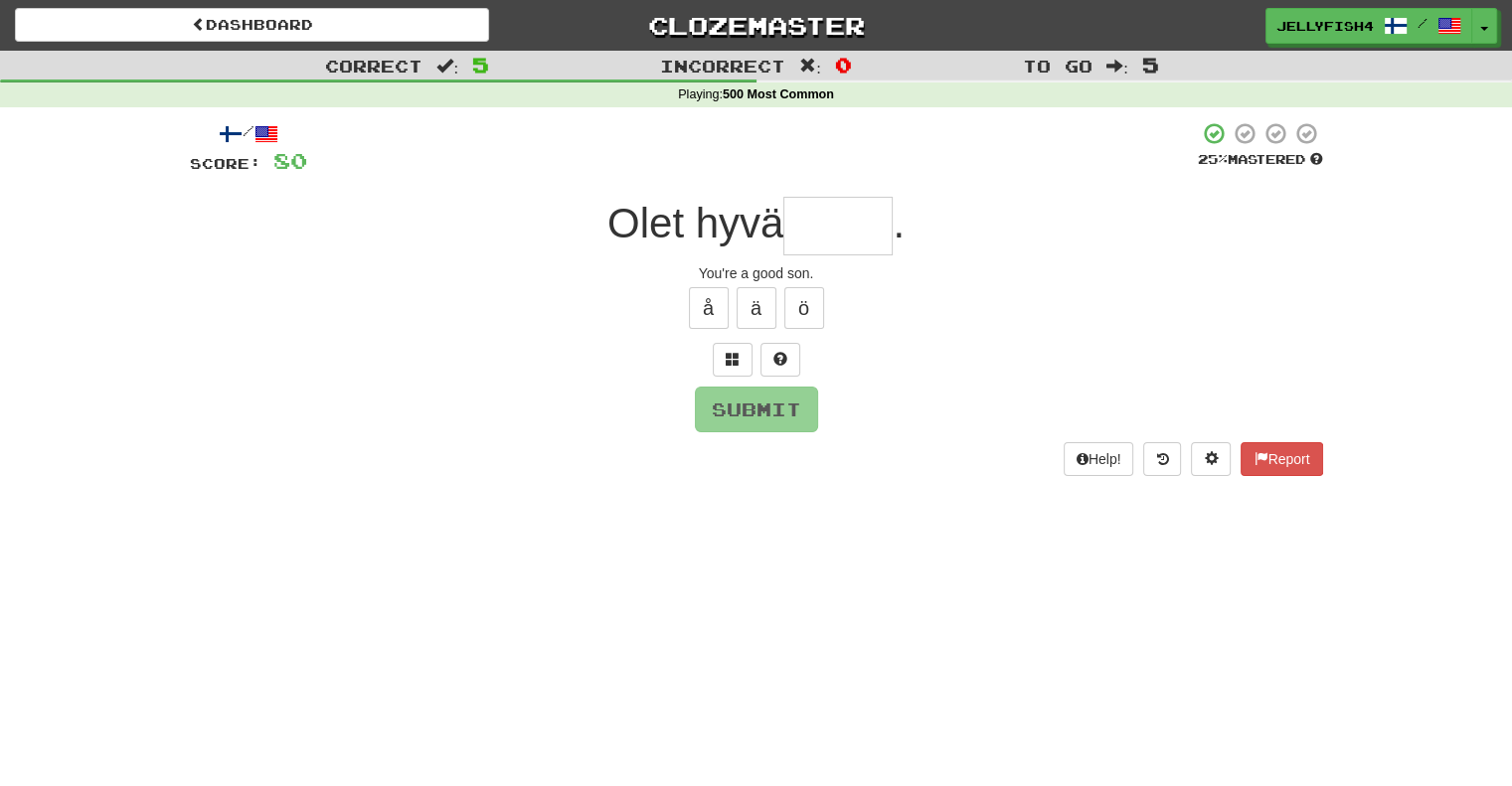 click at bounding box center (838, 226) 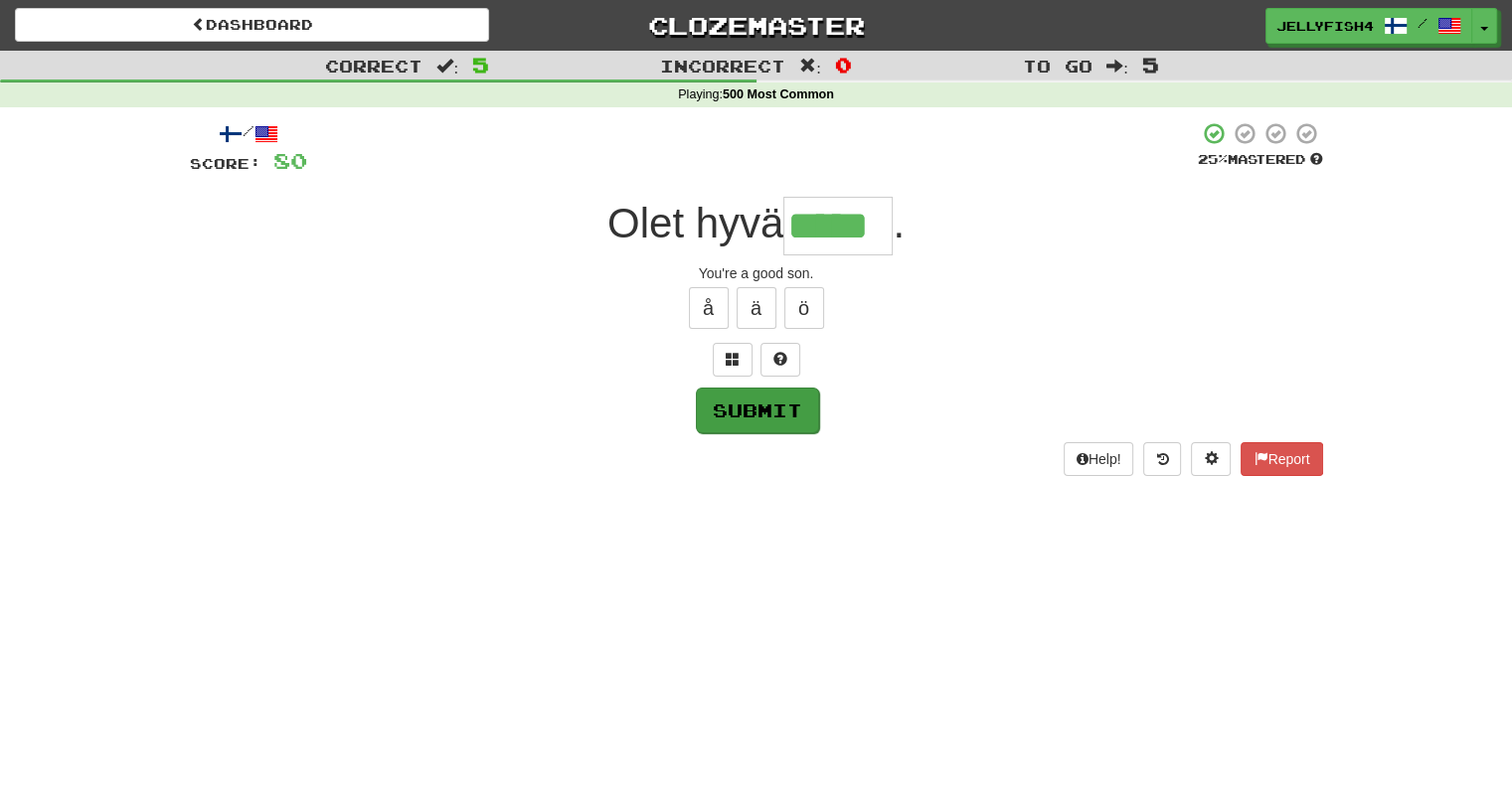type on "*****" 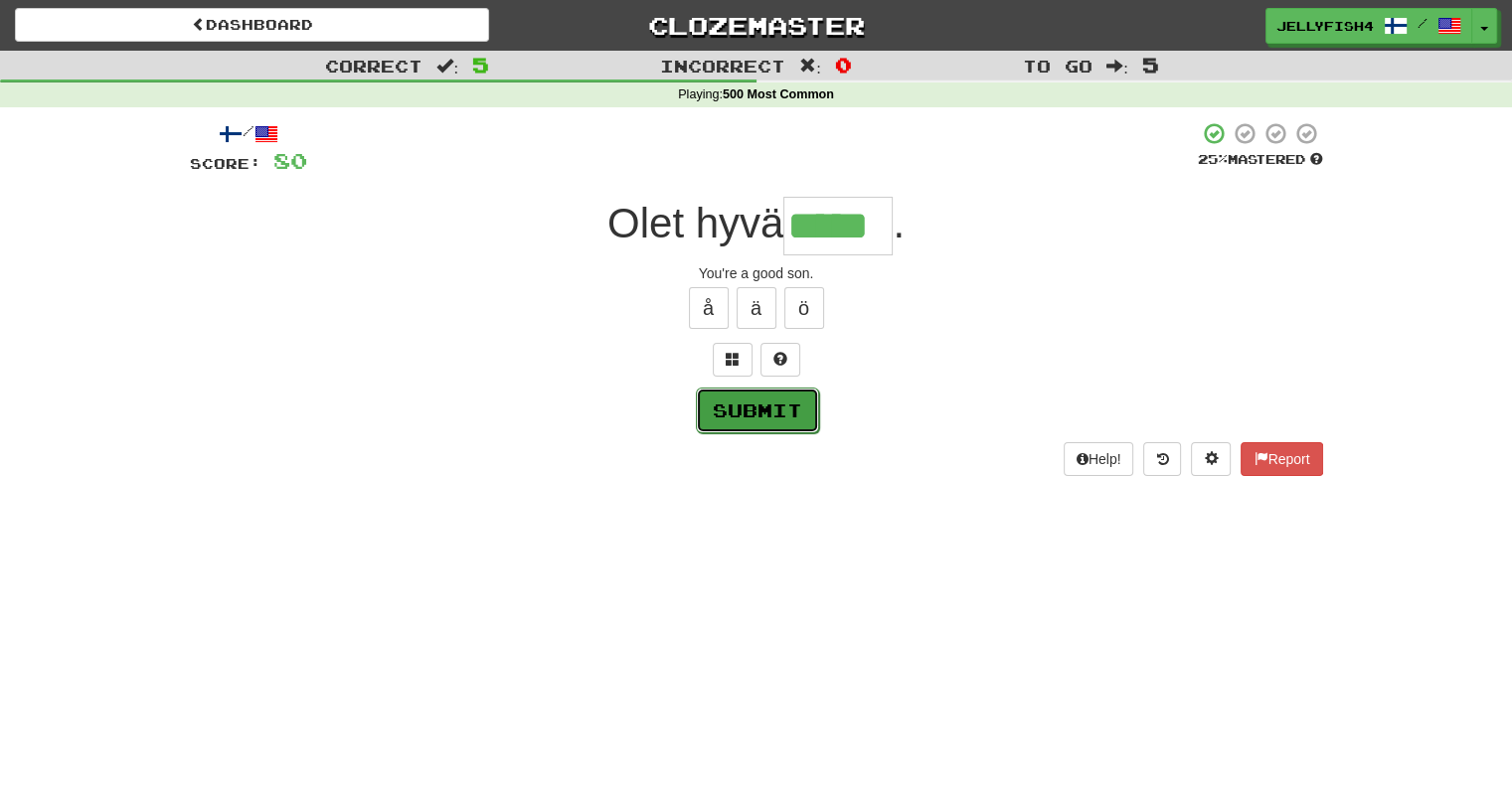 click on "Submit" at bounding box center (757, 410) 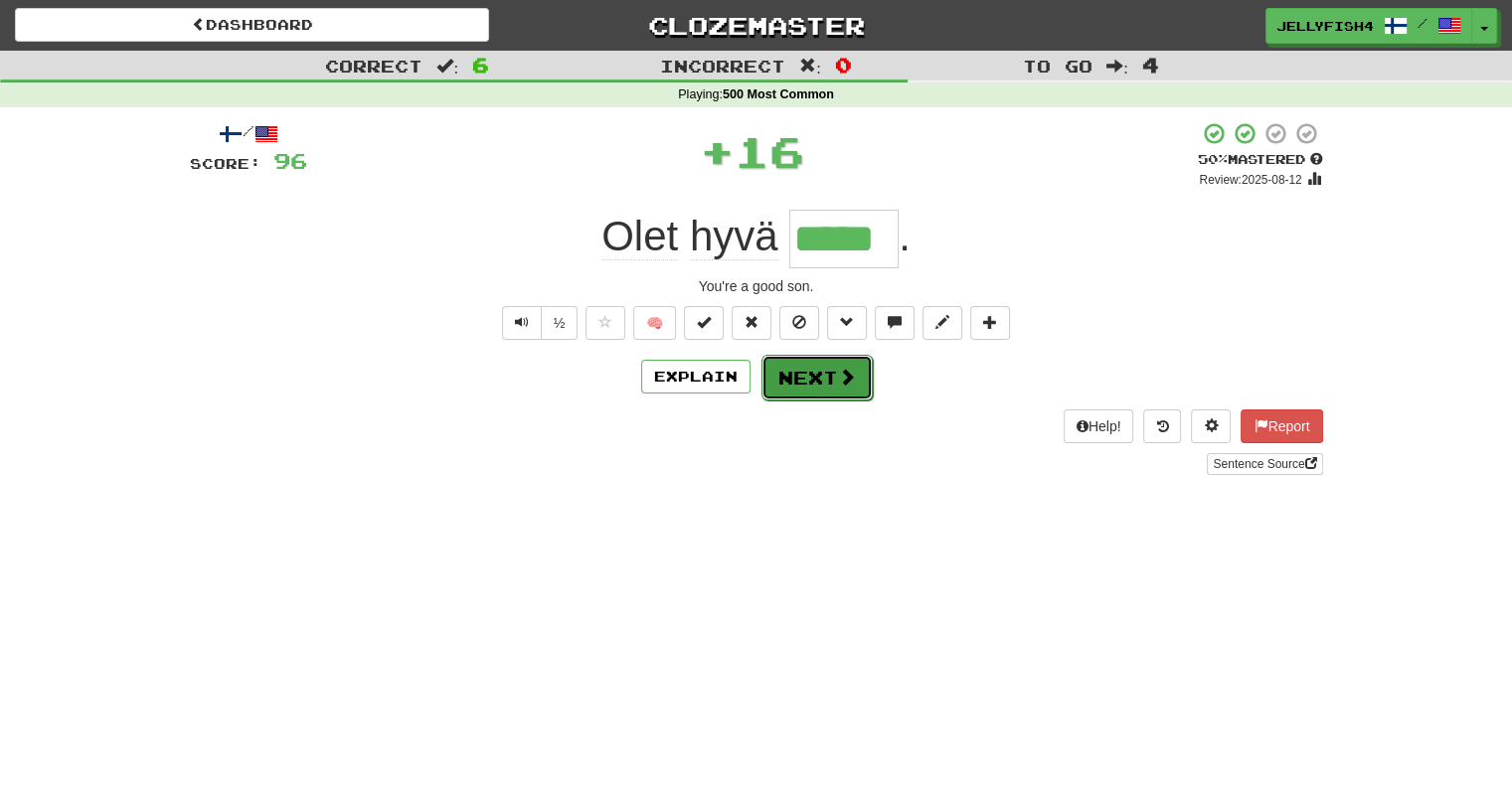 click on "Next" at bounding box center [817, 378] 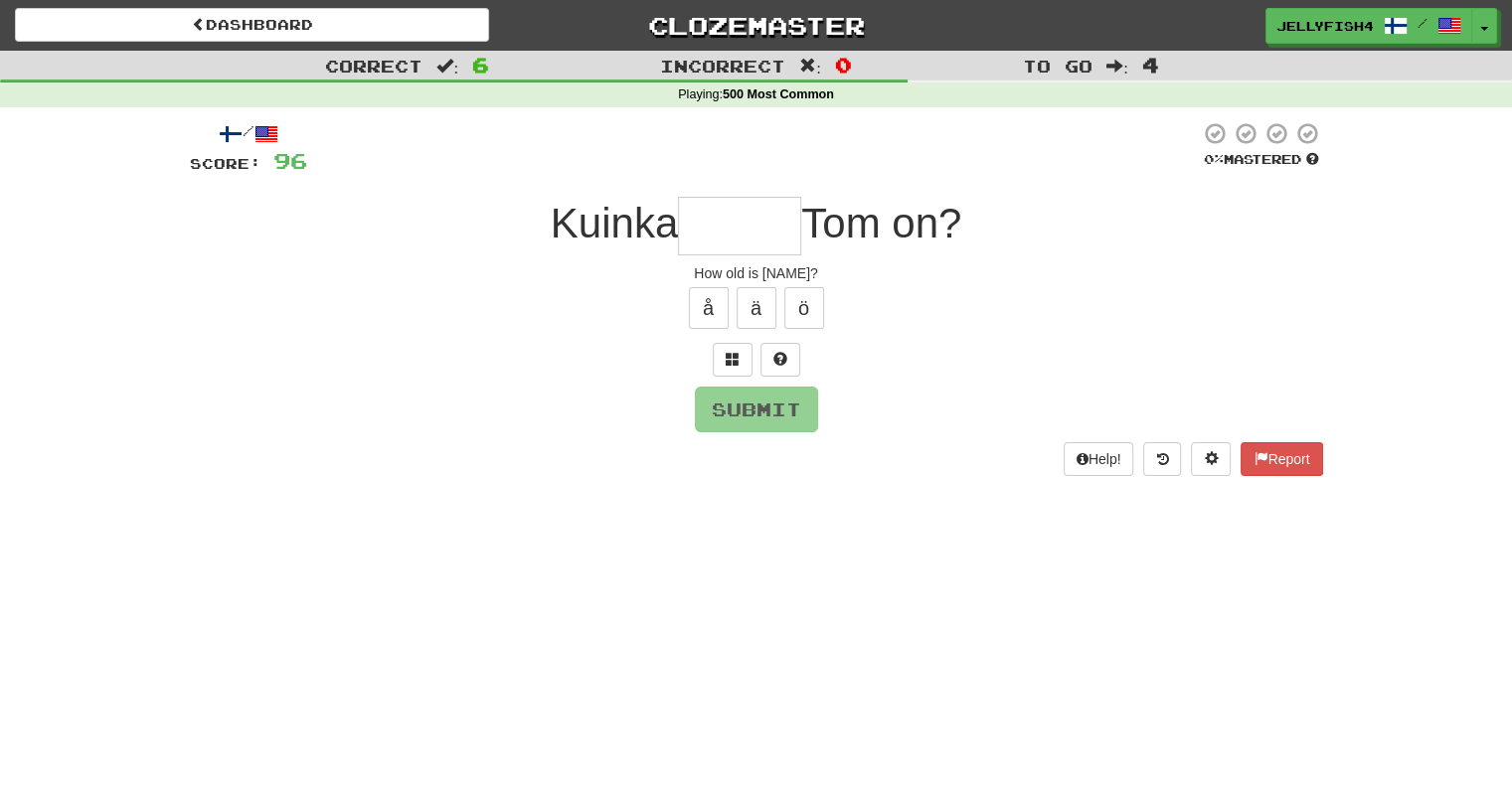 type on "*" 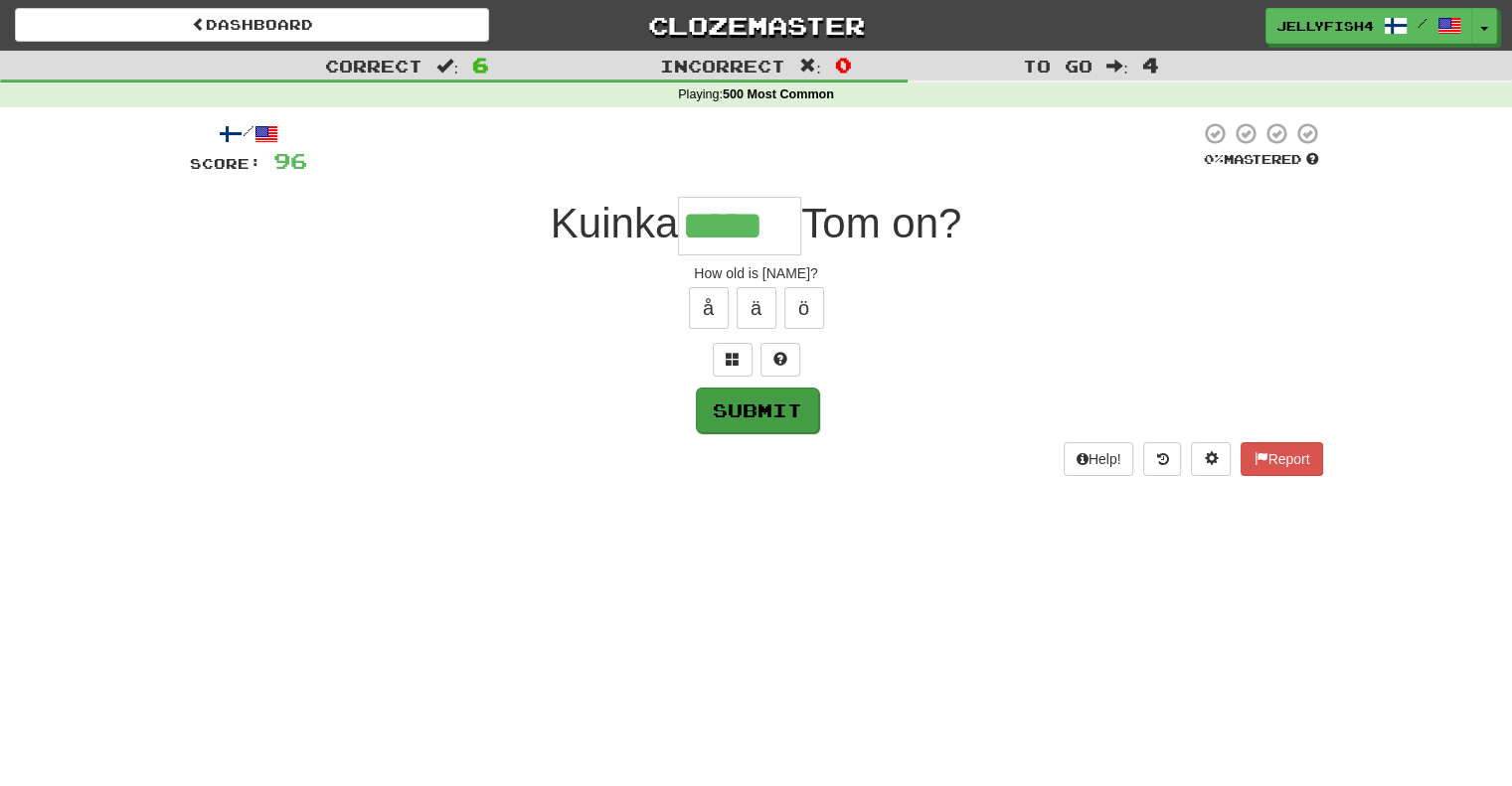 type on "*****" 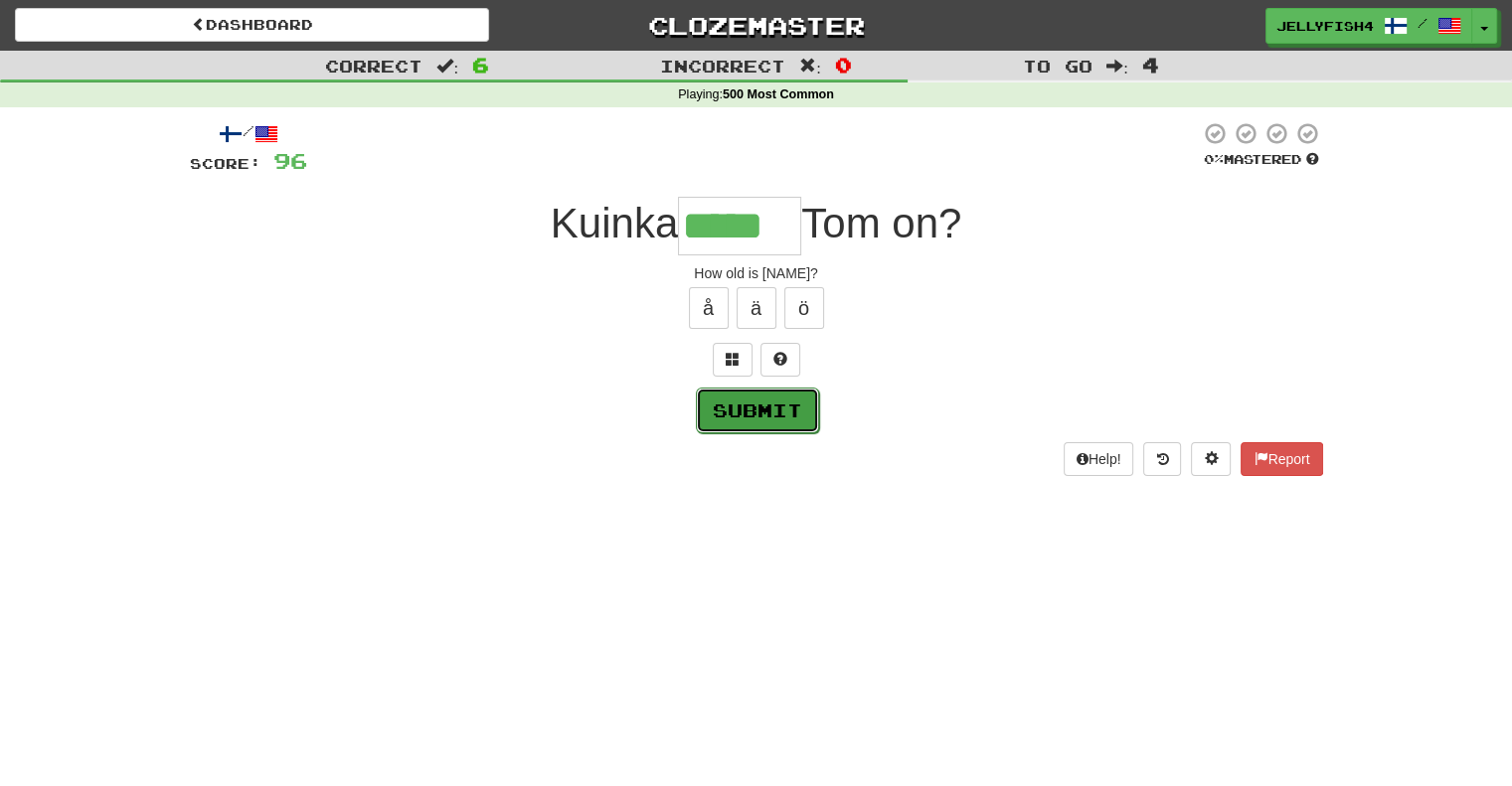 click on "Submit" at bounding box center [757, 410] 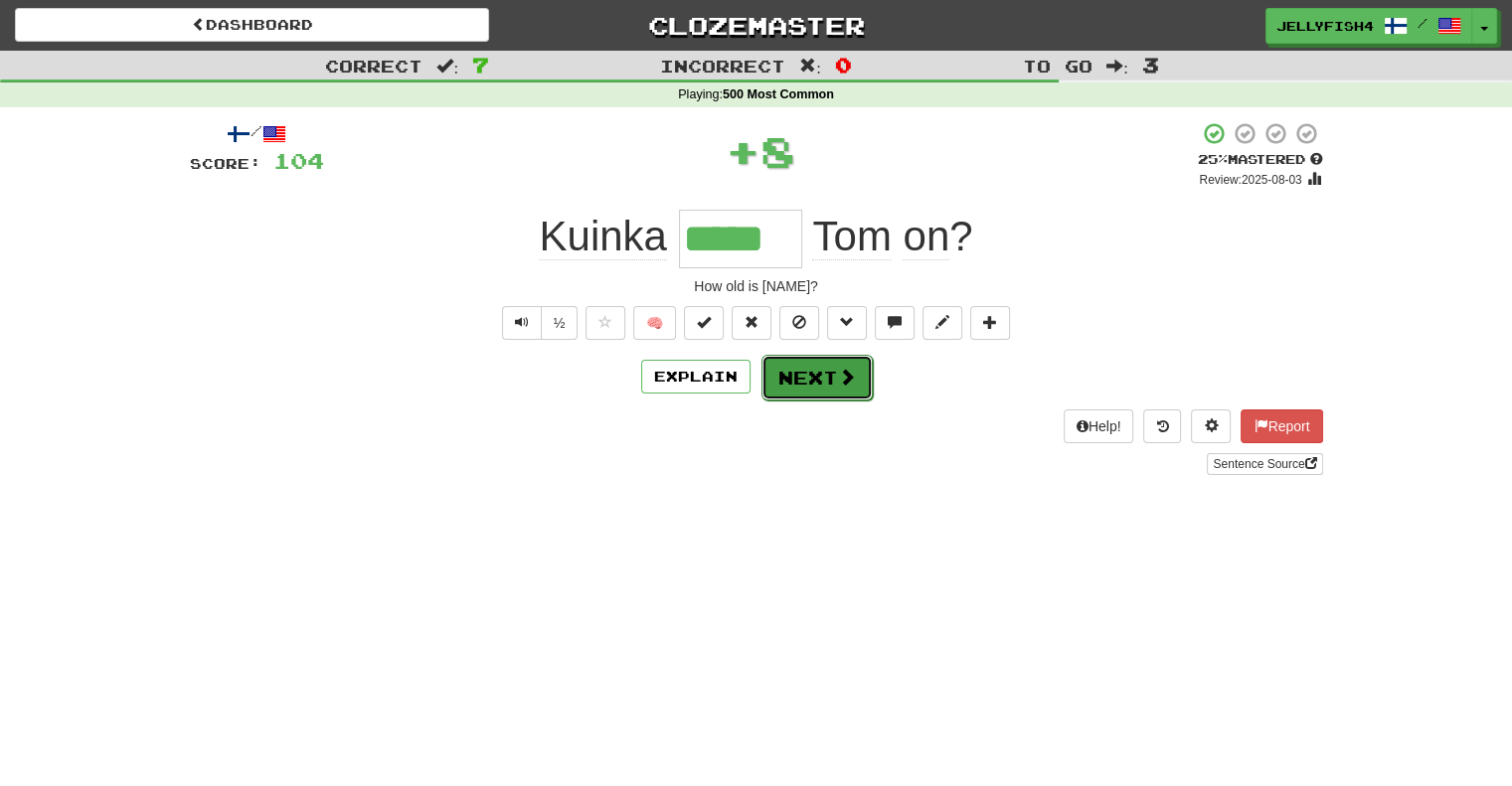 click on "Next" at bounding box center [817, 378] 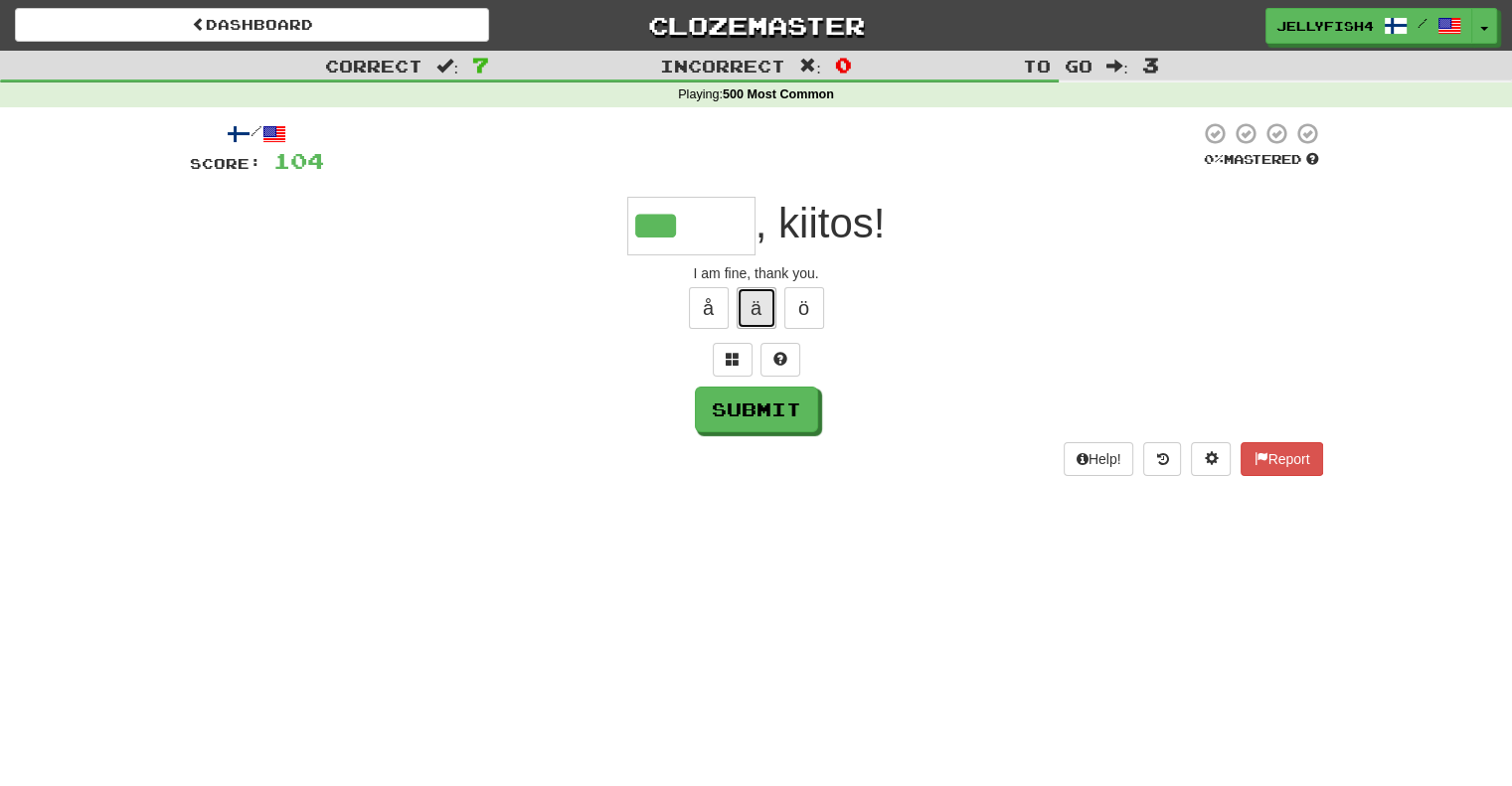 click on "ä" at bounding box center (756, 308) 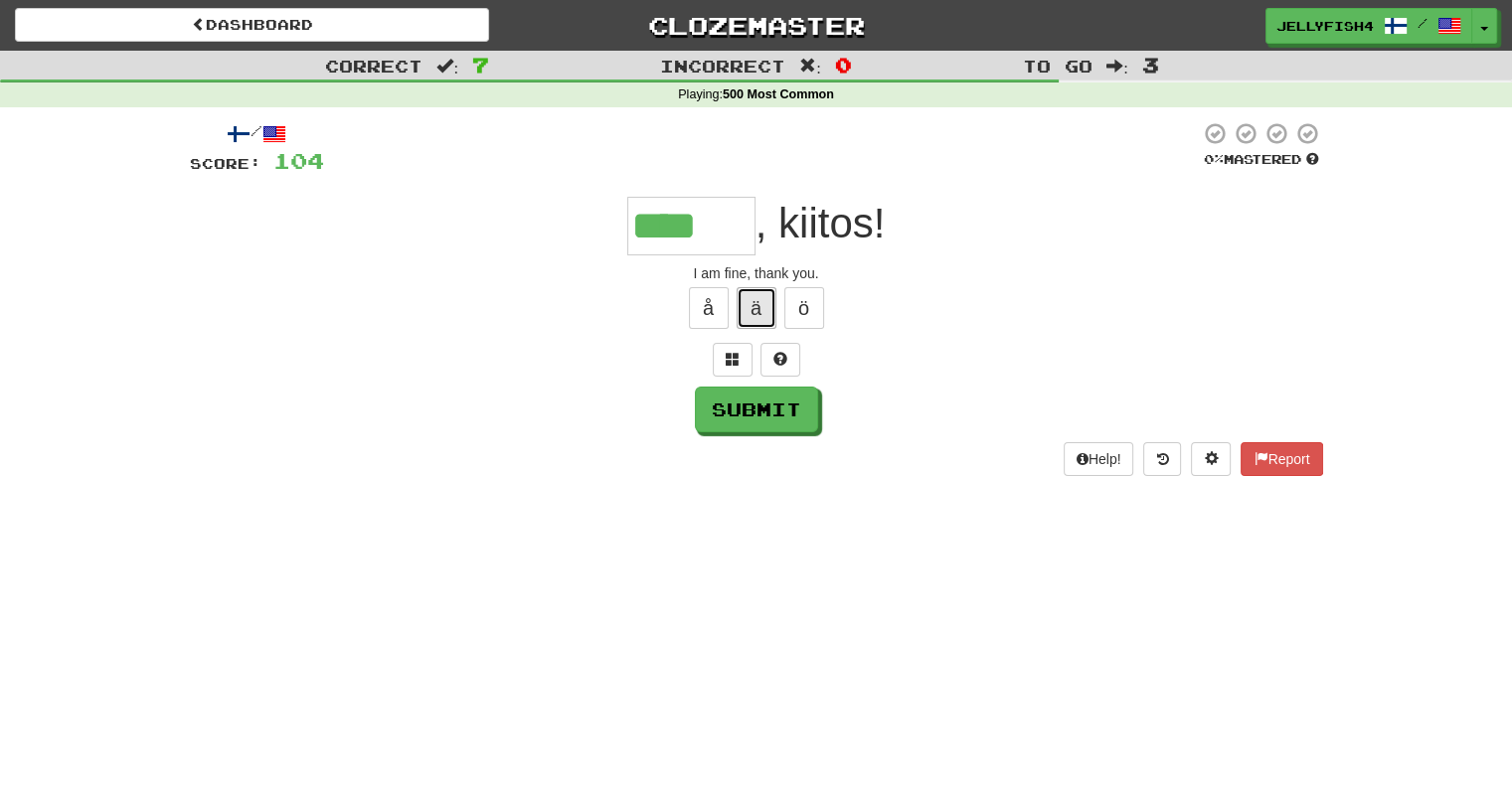 click on "ä" at bounding box center (756, 308) 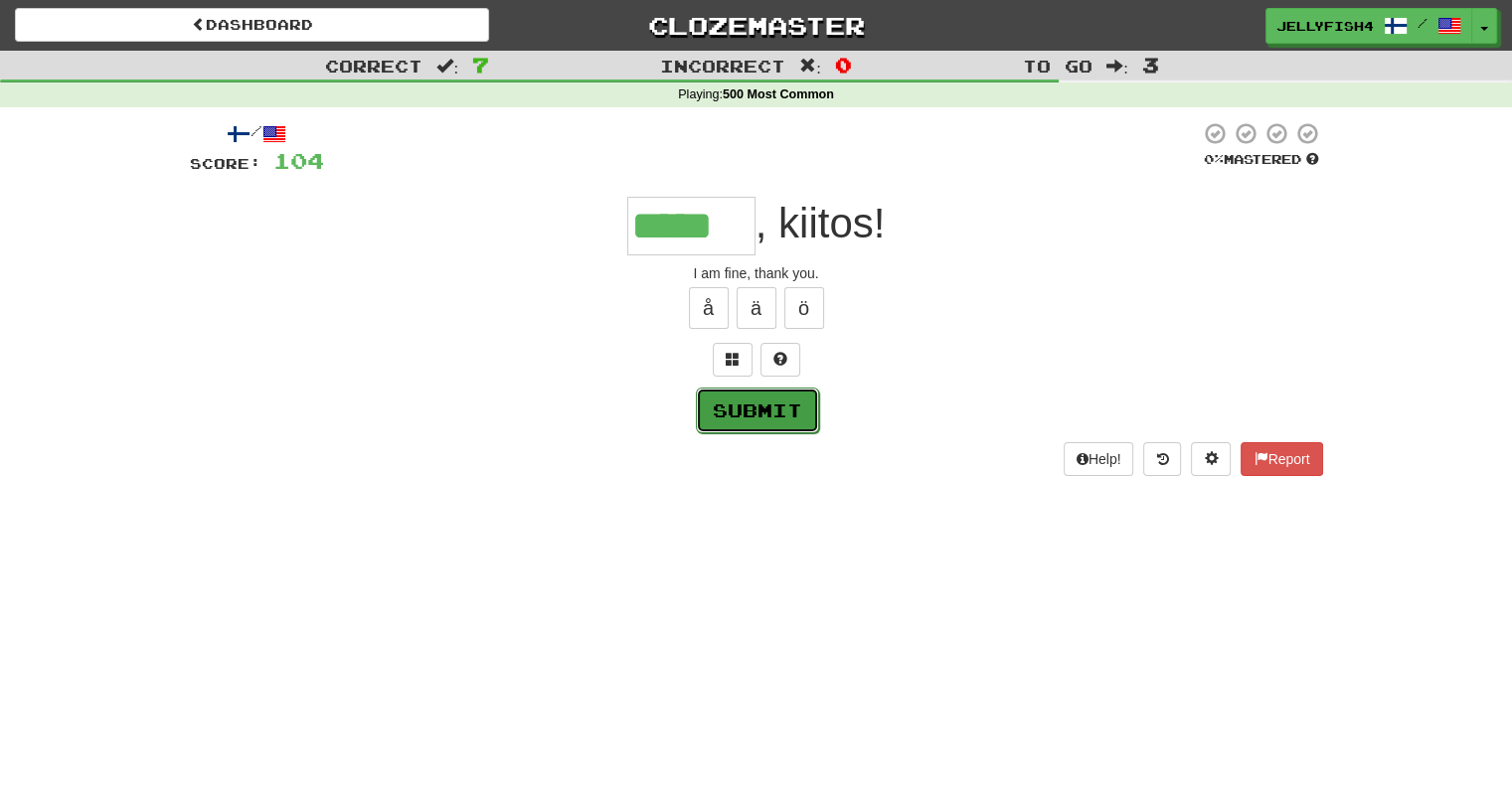click on "Submit" at bounding box center (757, 410) 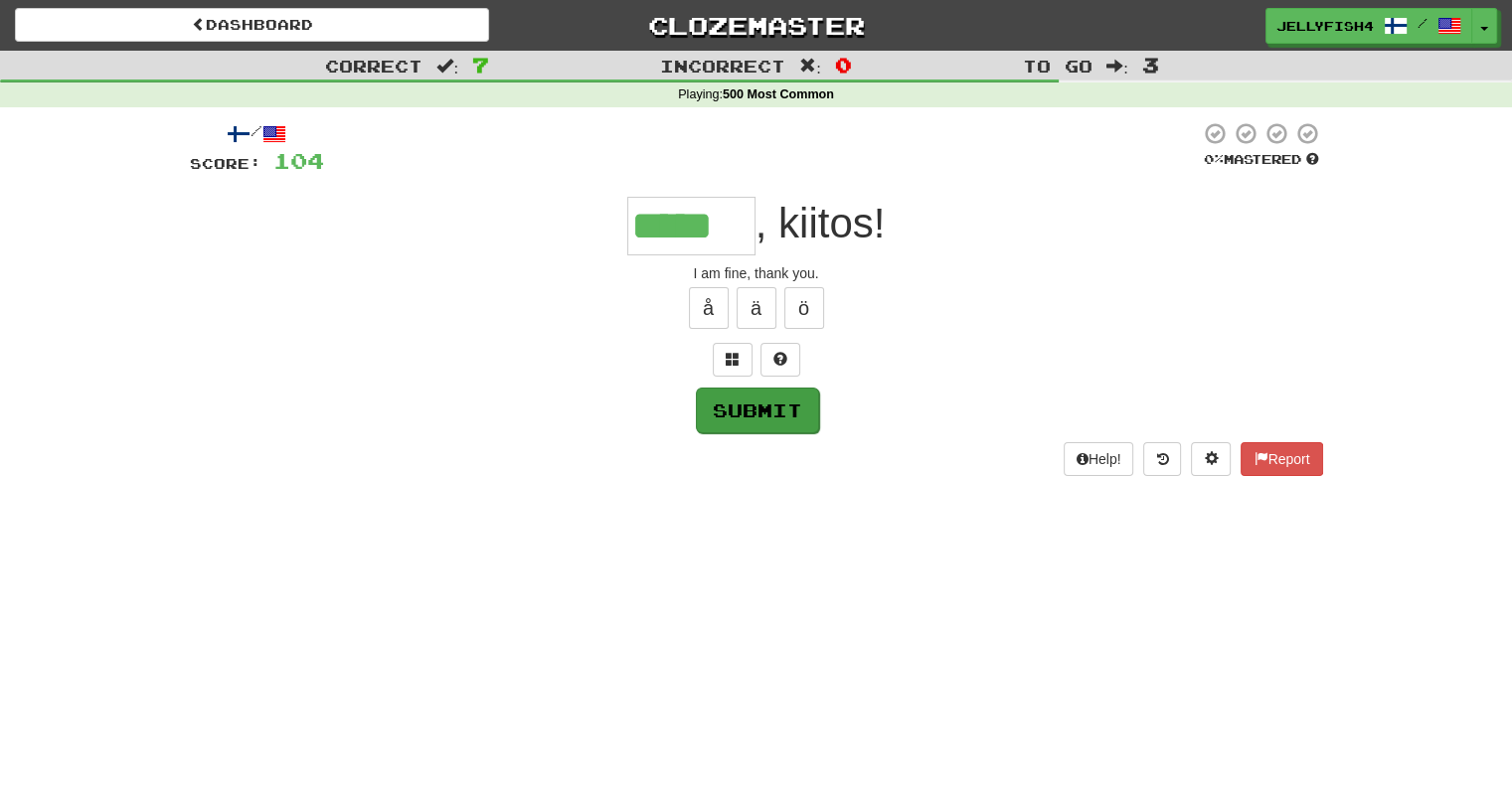 type on "*****" 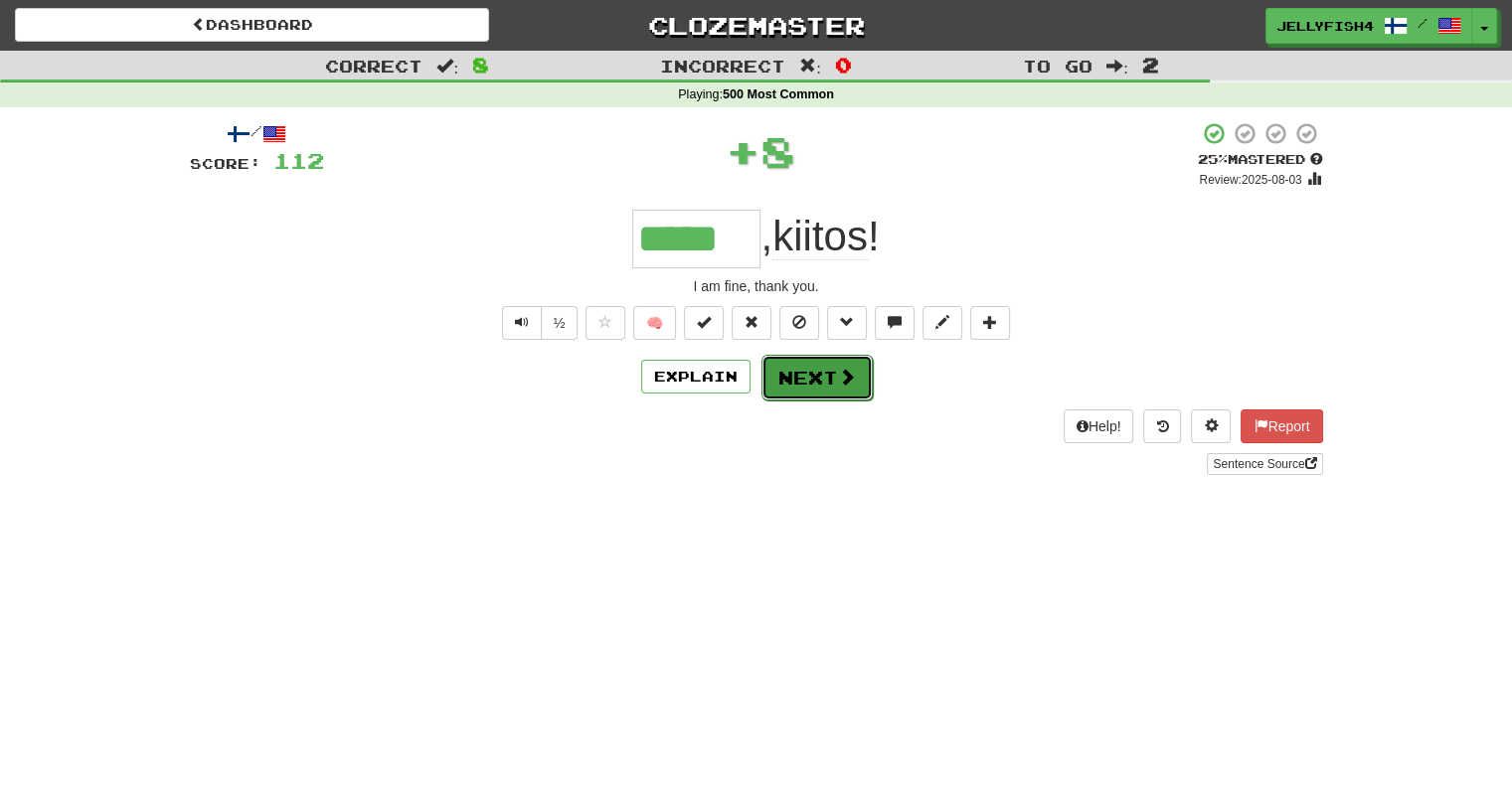 click on "Next" at bounding box center [817, 378] 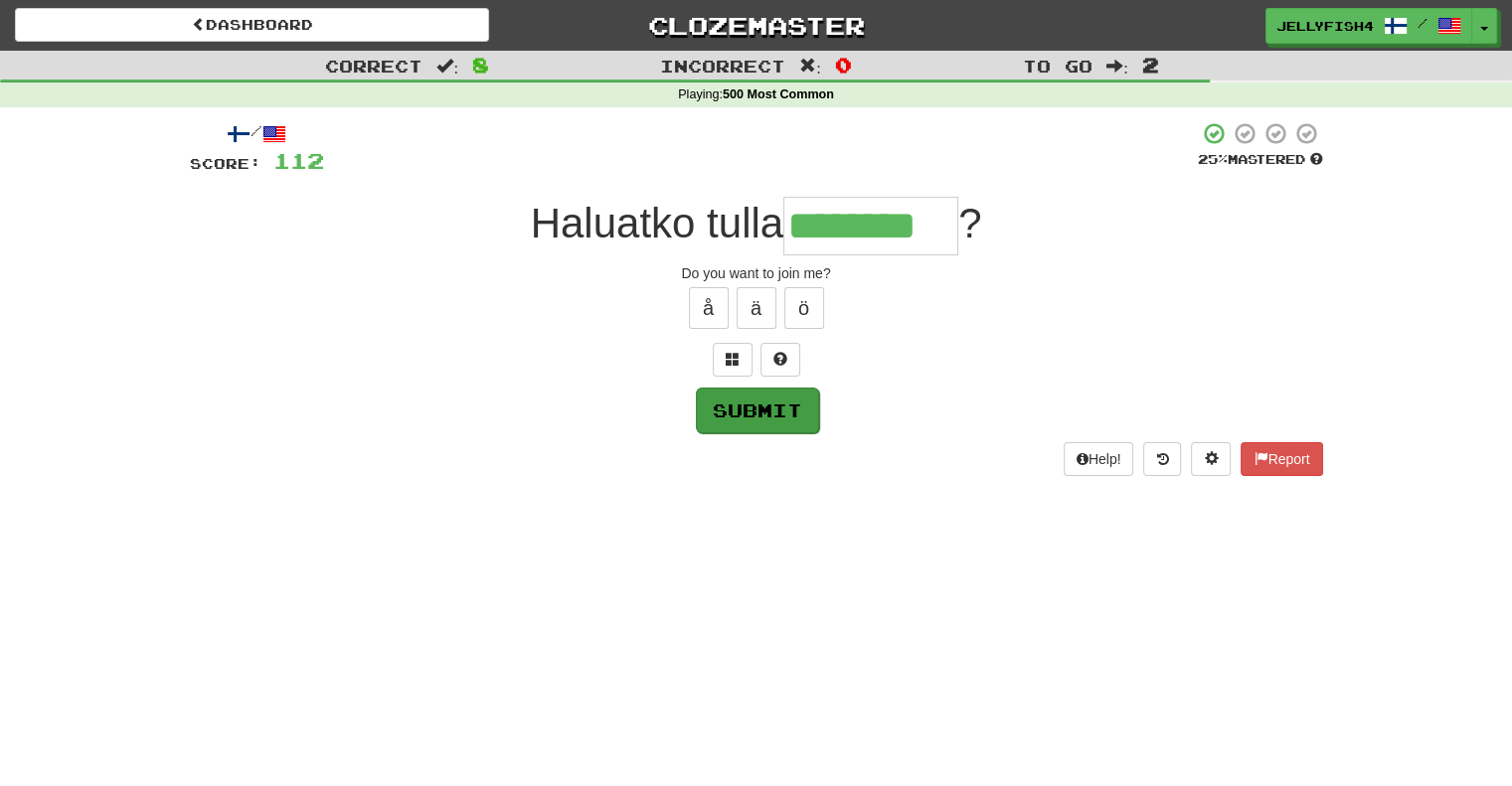 type on "********" 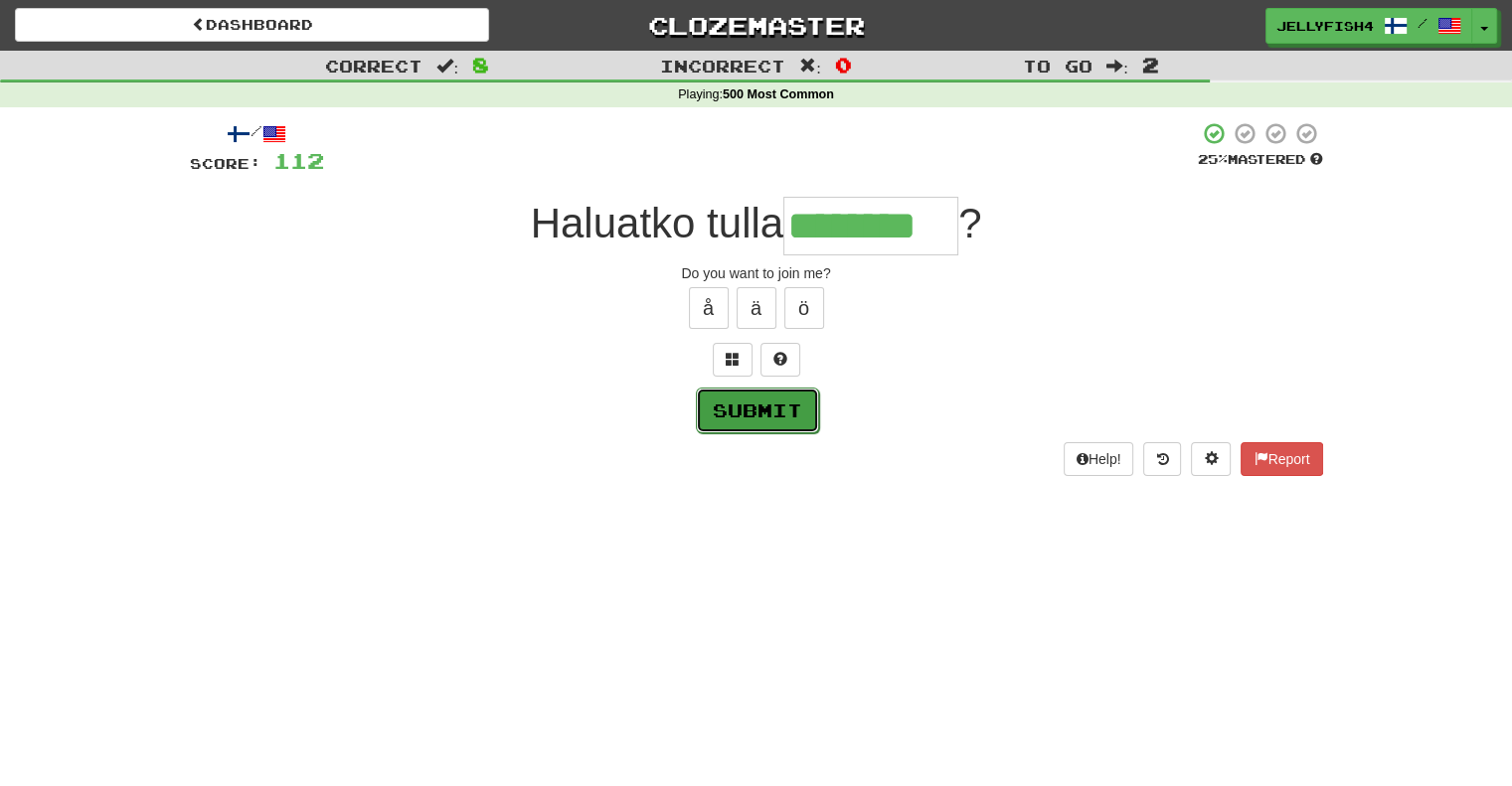 click on "Submit" at bounding box center (757, 410) 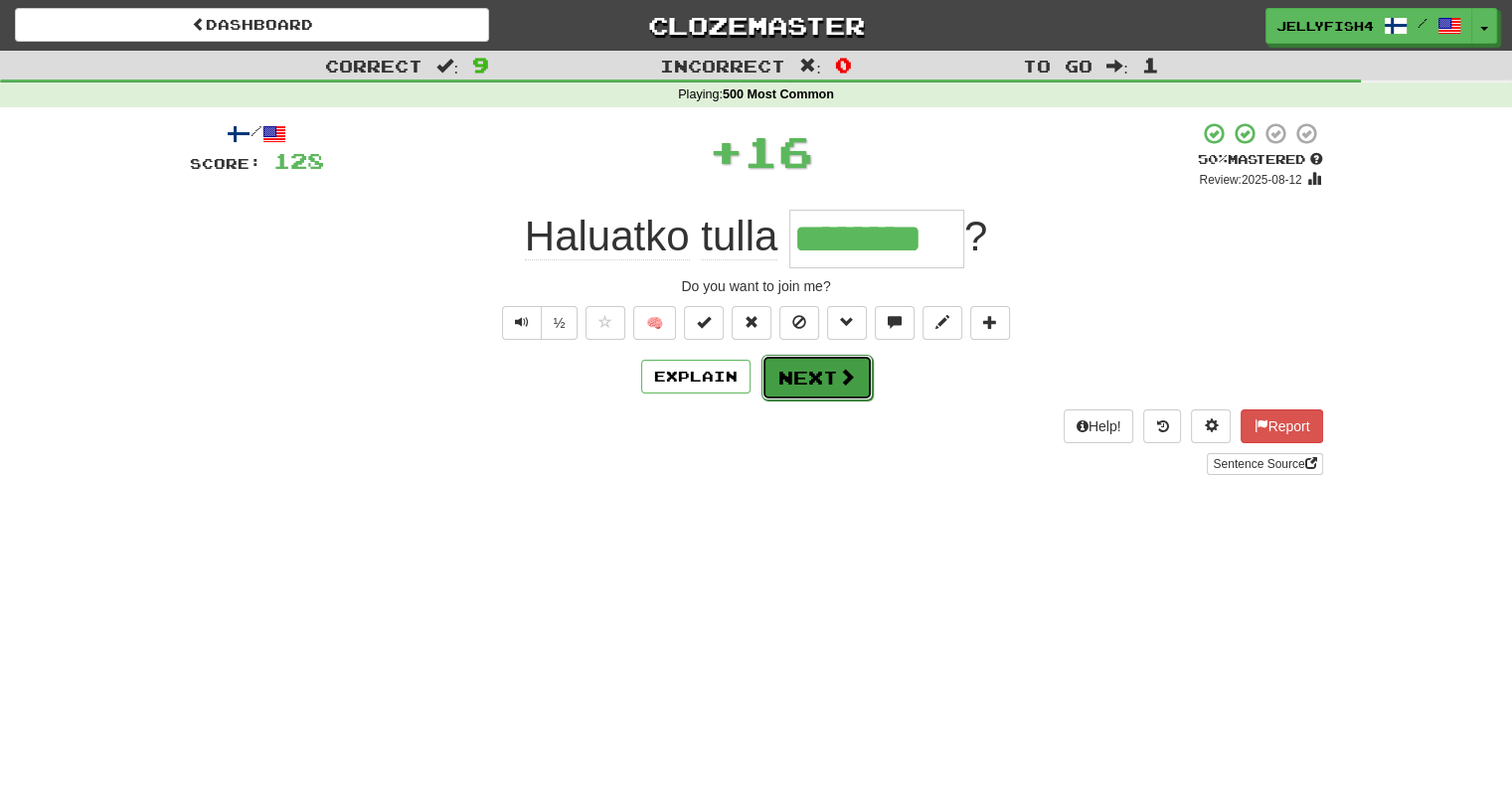 click on "Next" at bounding box center (817, 378) 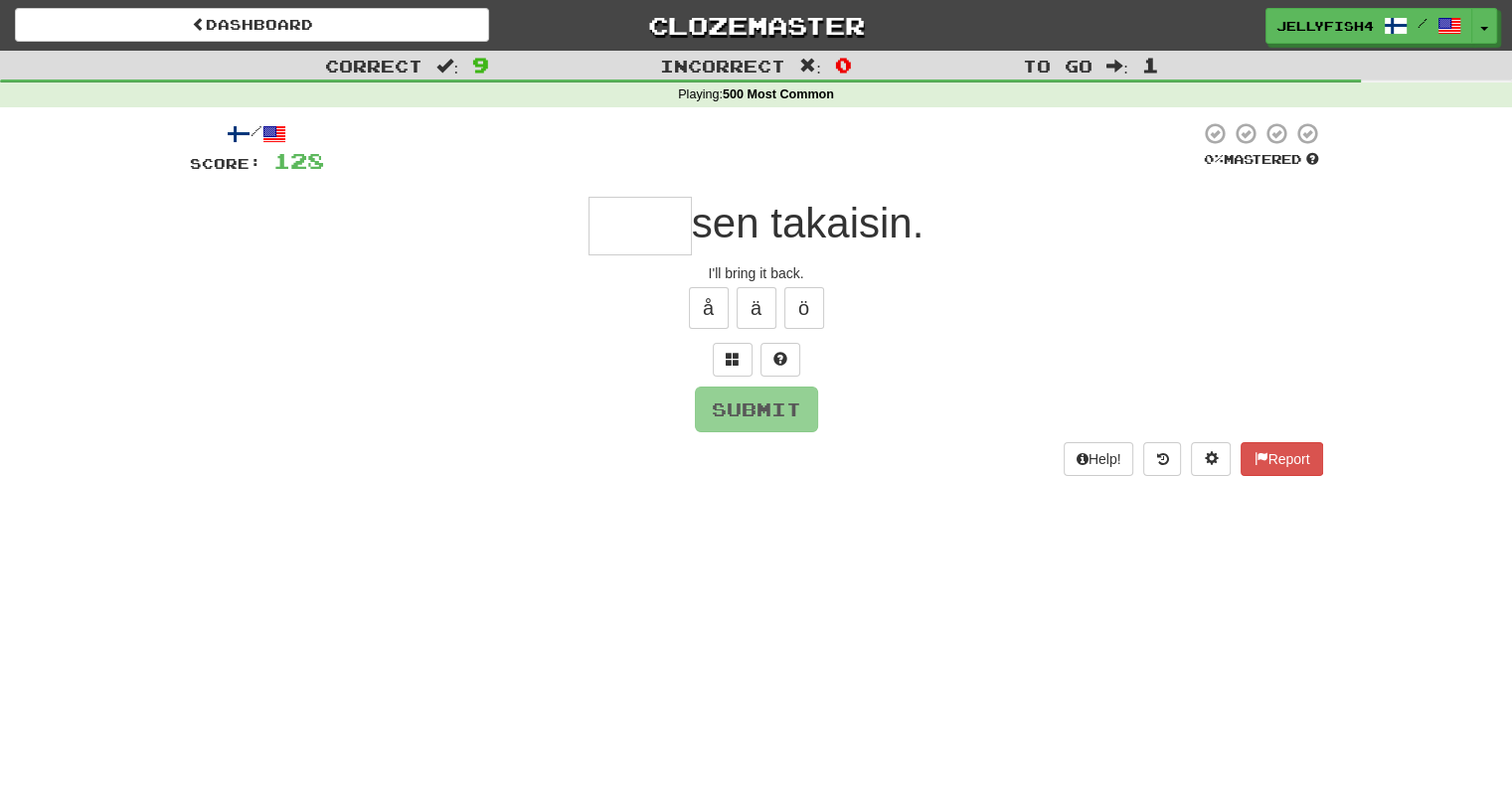 type on "*" 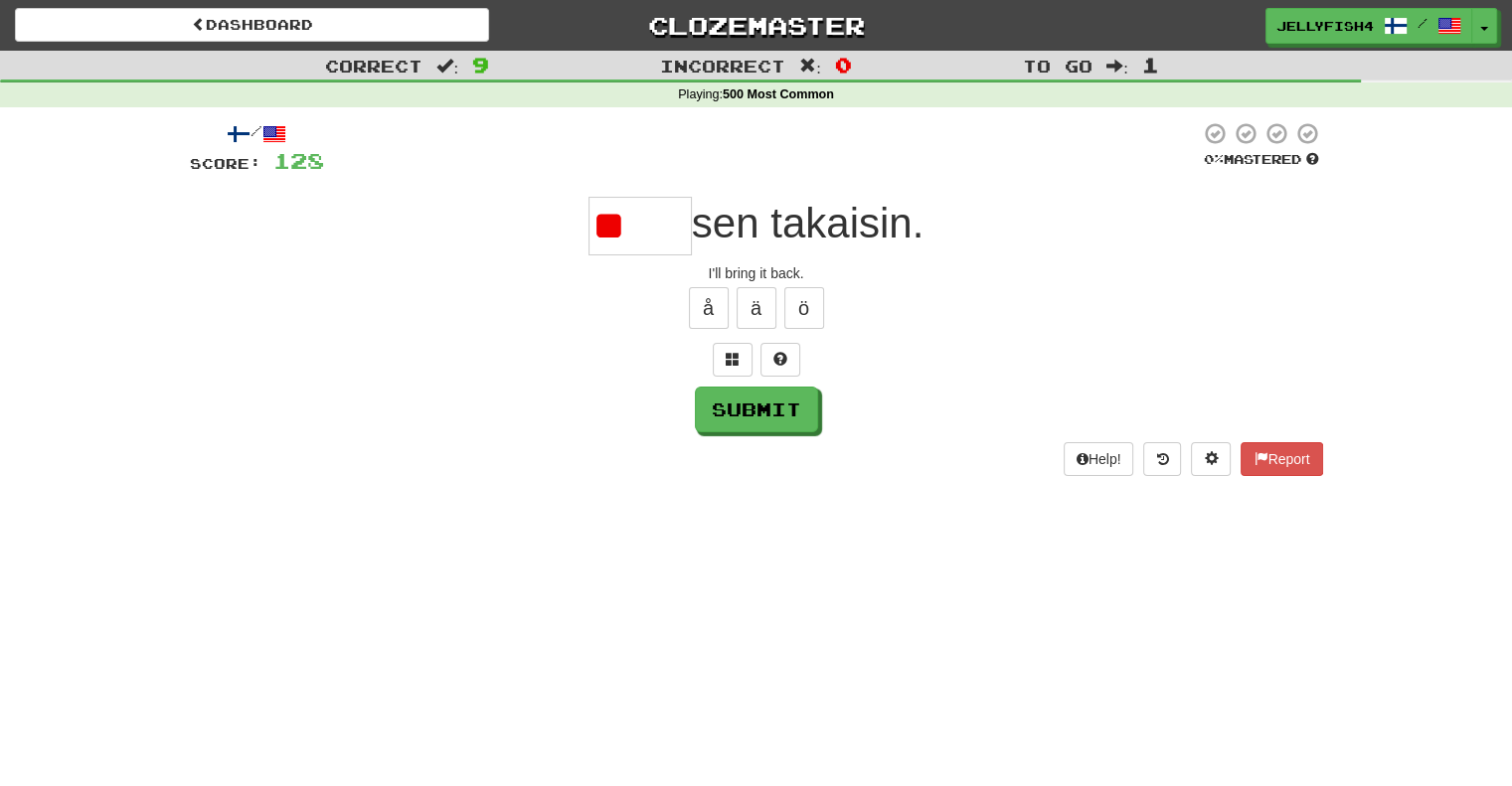 type on "*" 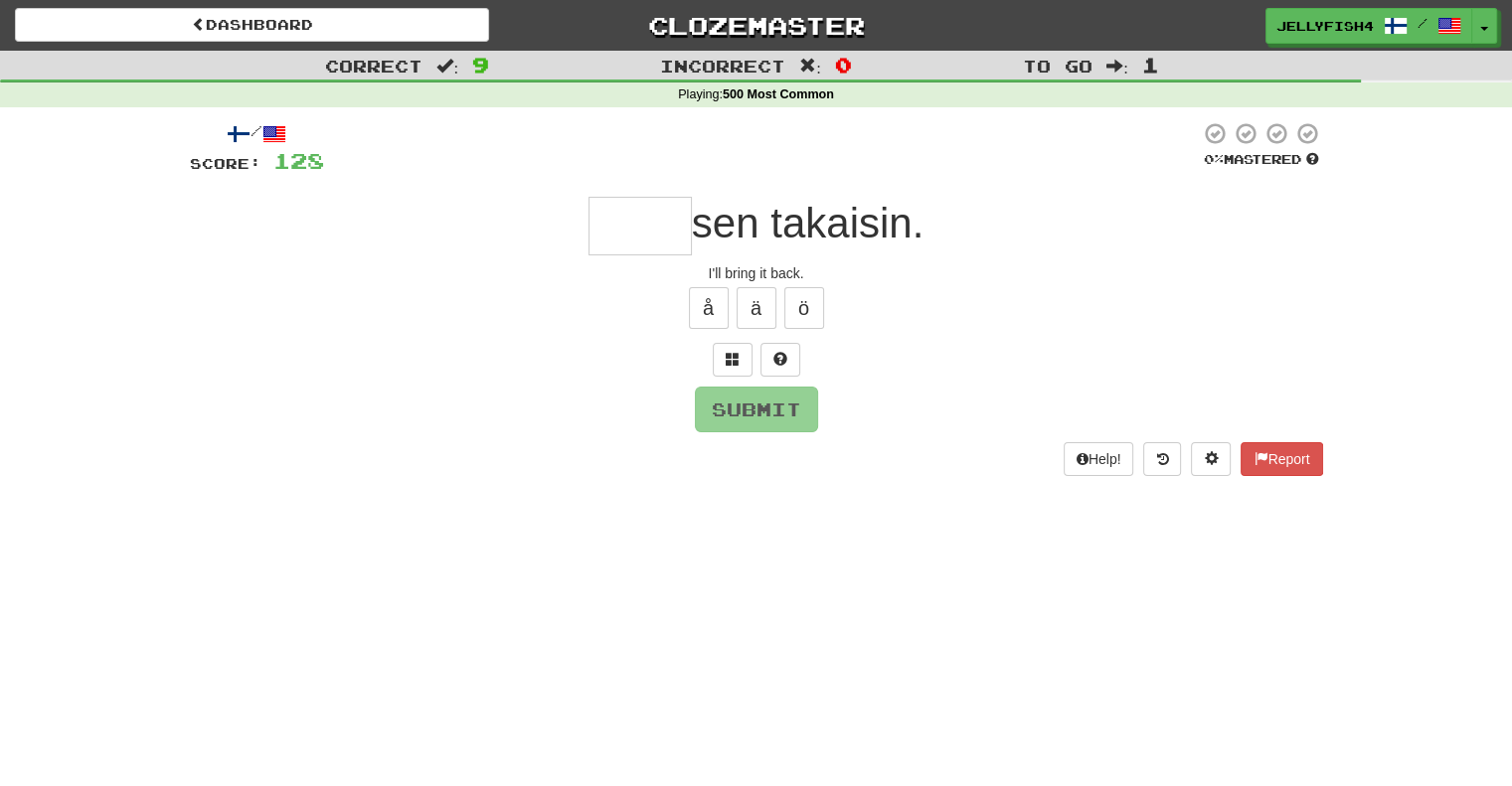 type on "*" 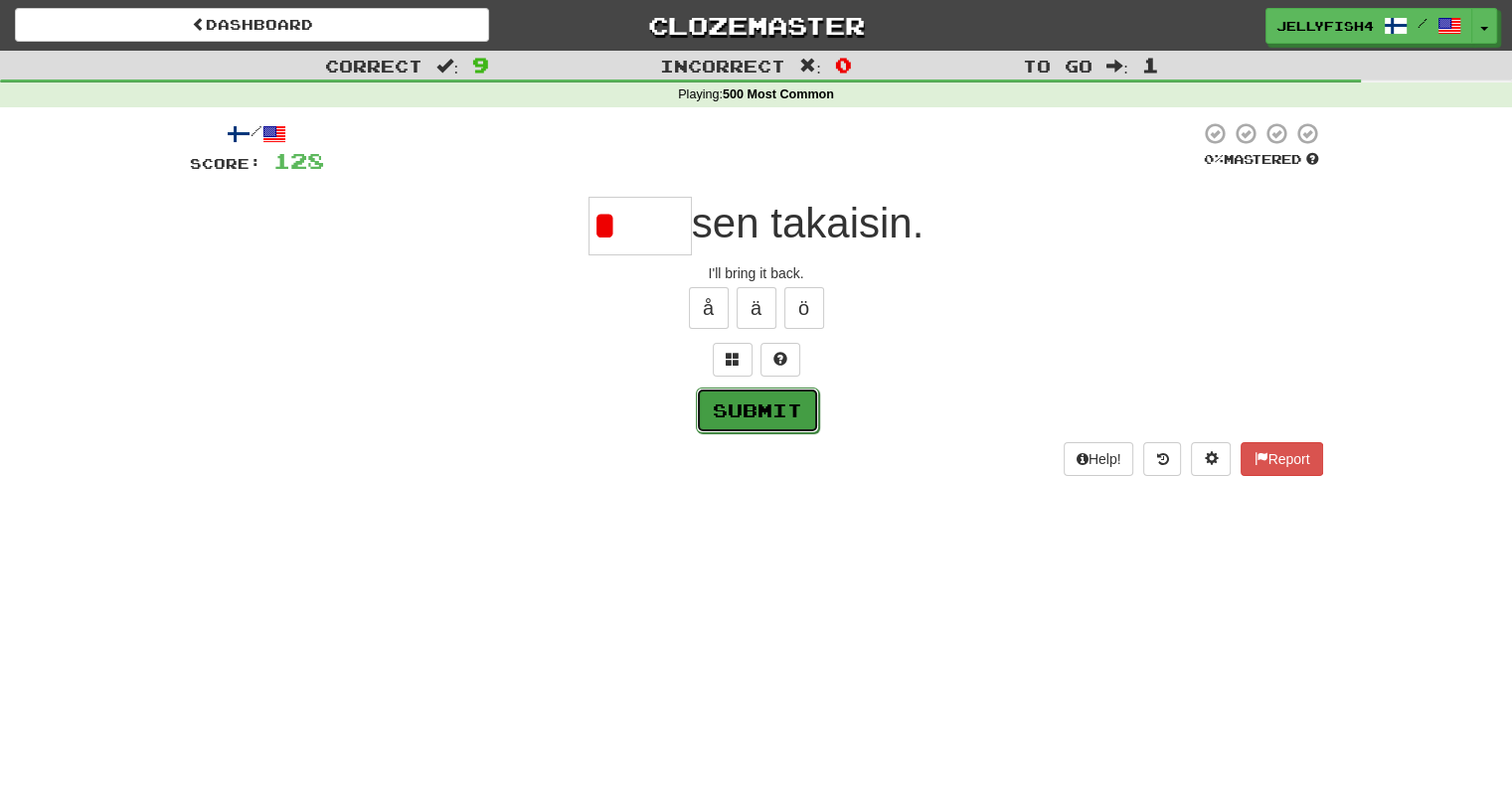 click on "Submit" at bounding box center (757, 410) 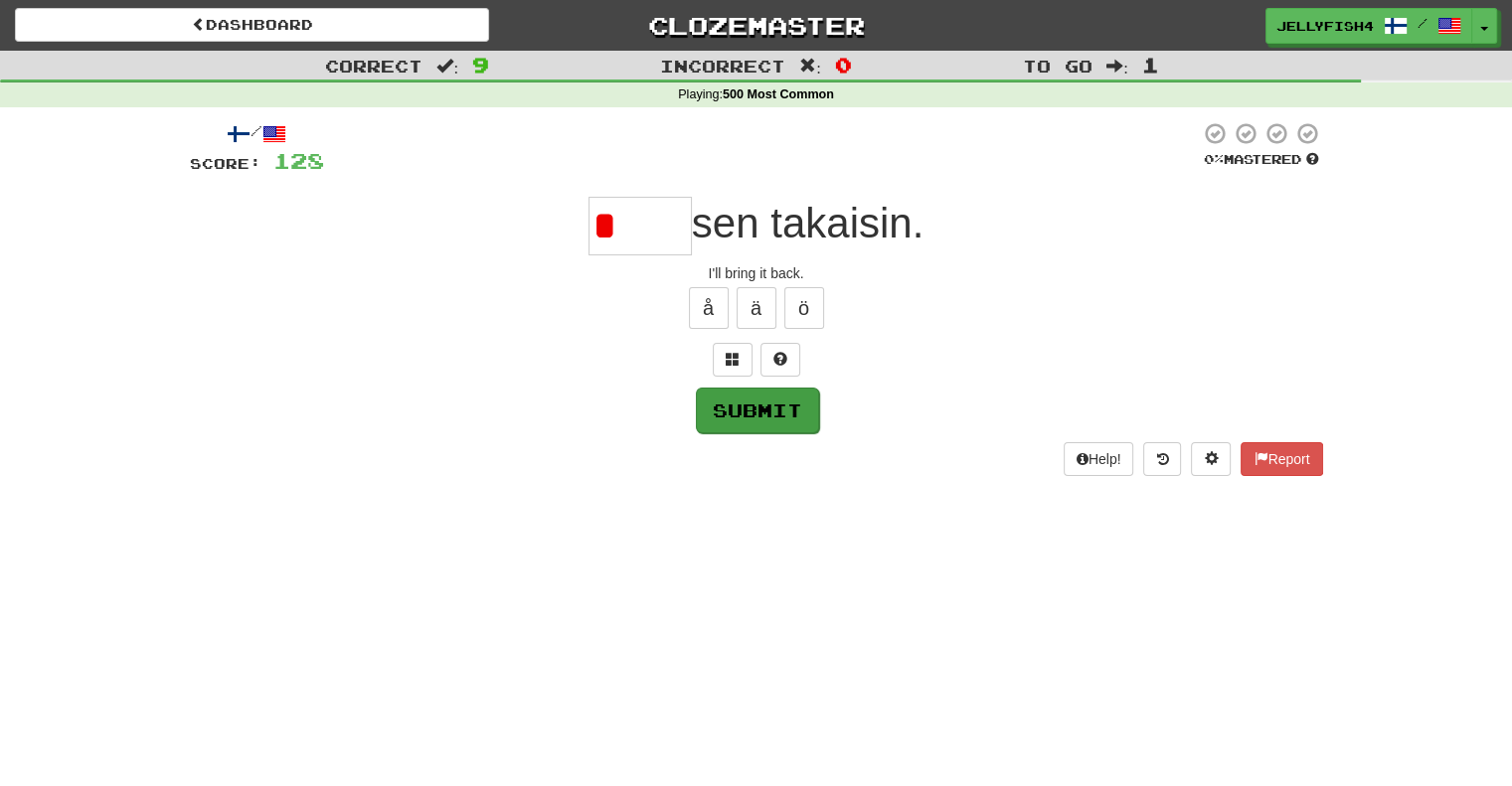 type on "****" 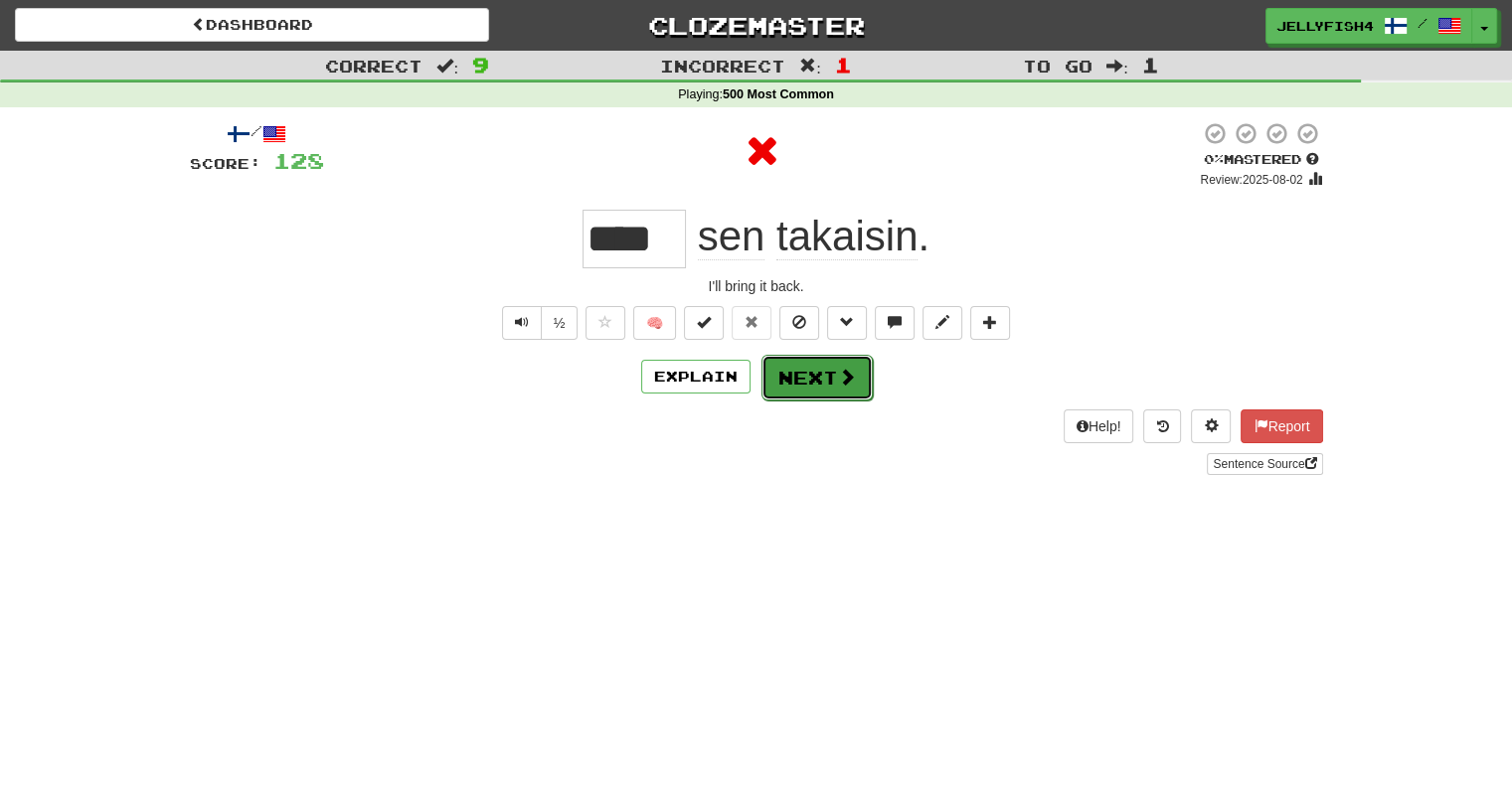 click on "Next" at bounding box center [817, 378] 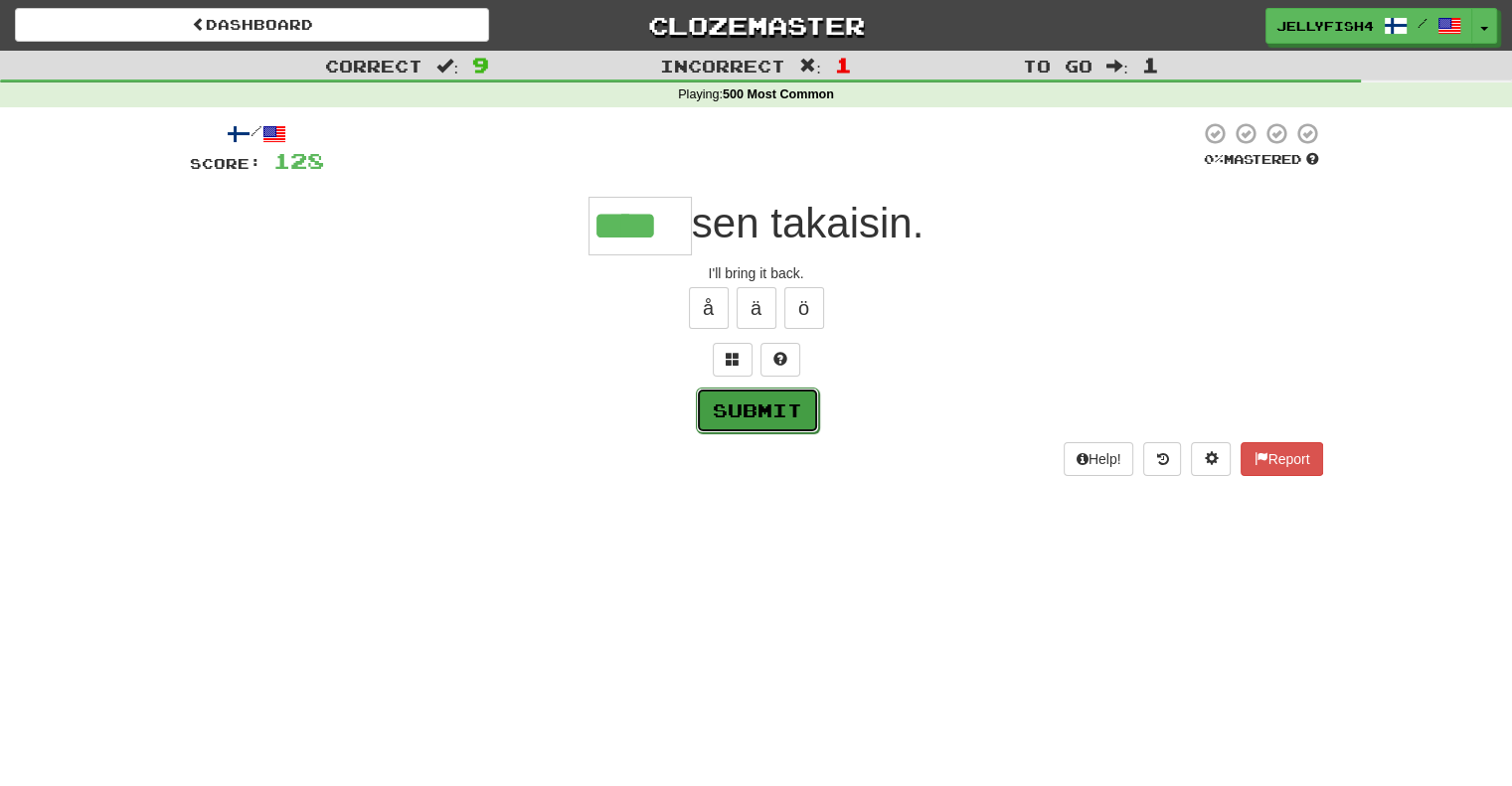 click on "Submit" at bounding box center (757, 410) 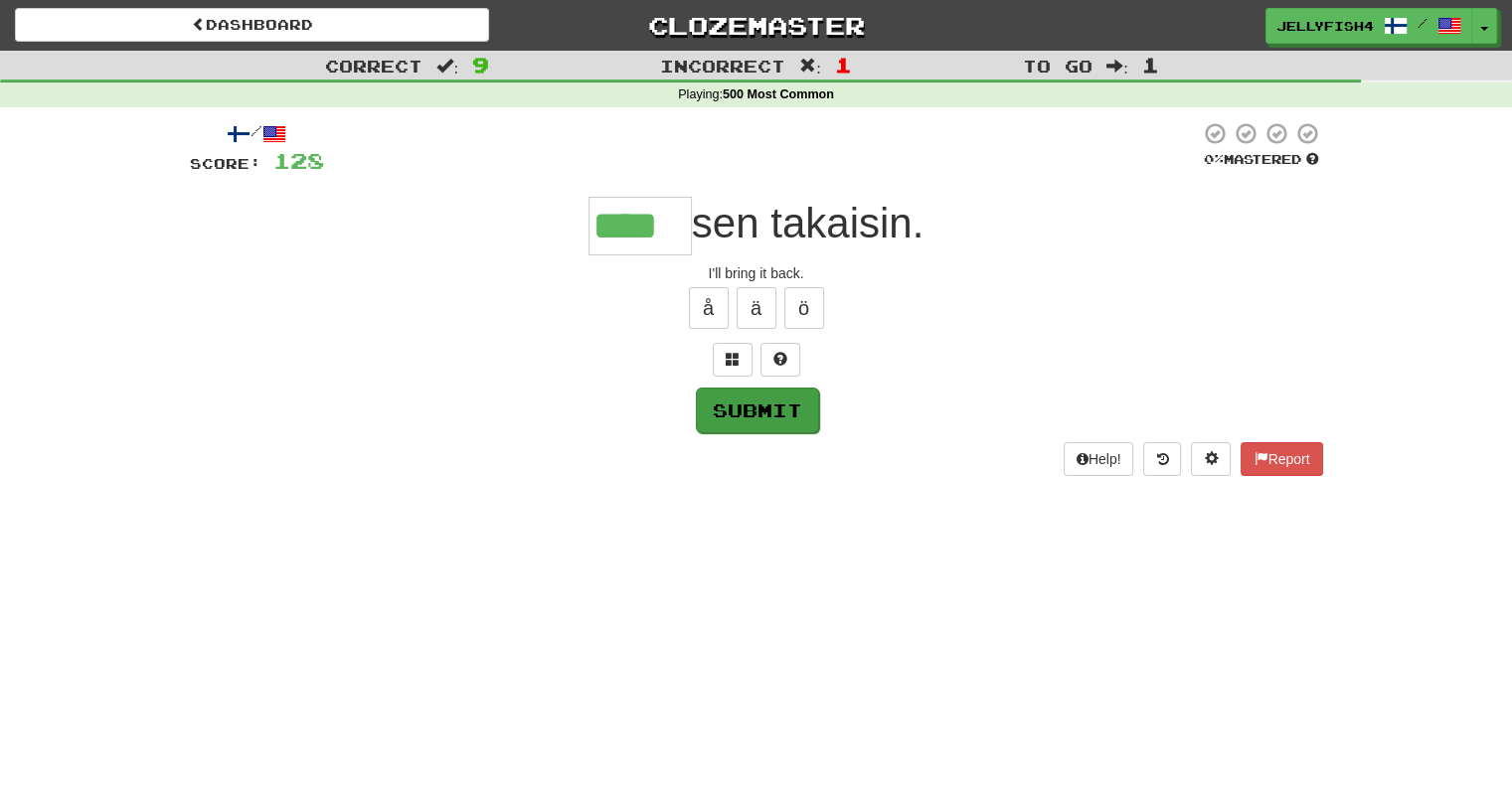 type on "****" 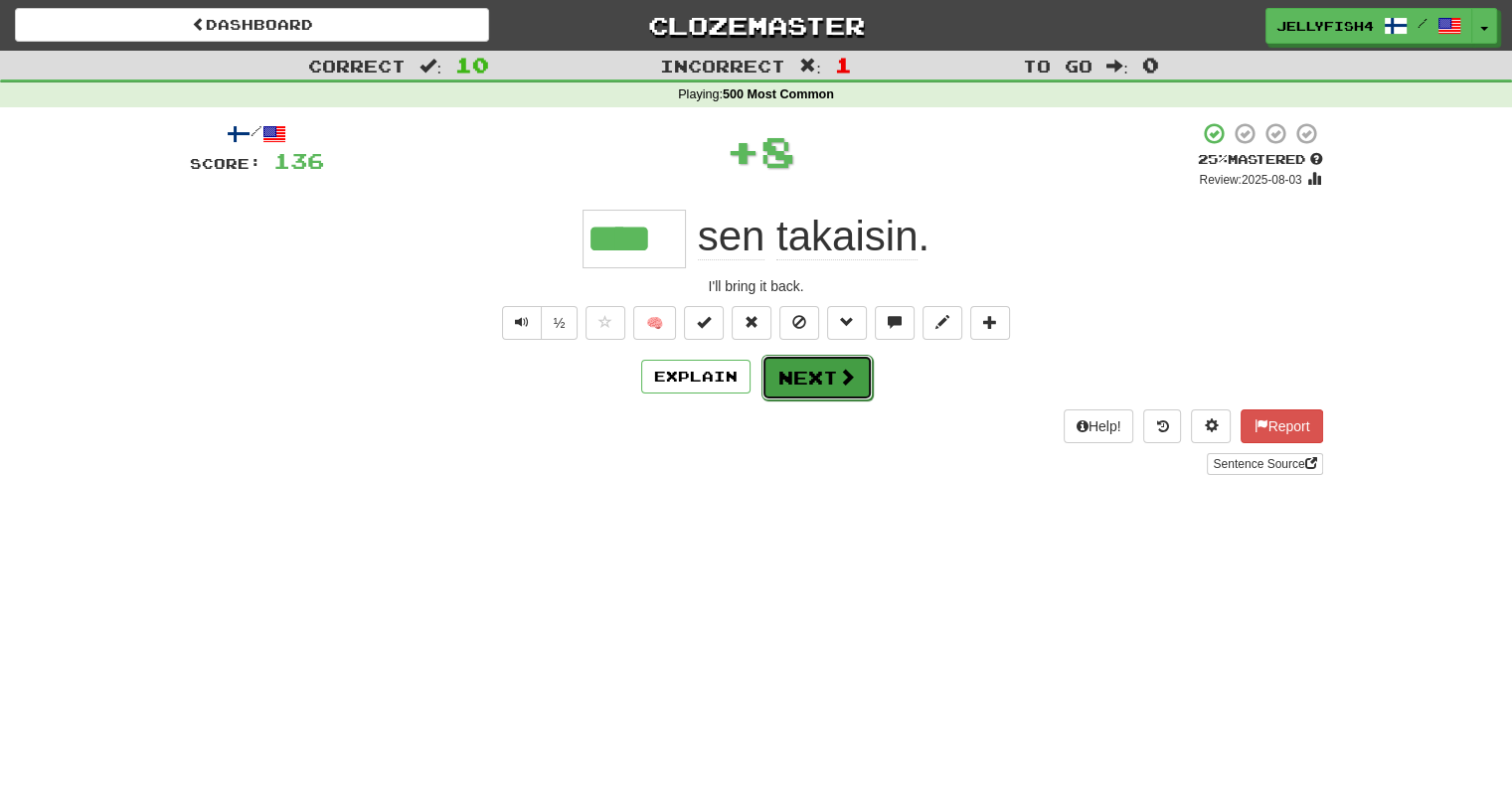 click on "Next" at bounding box center (817, 378) 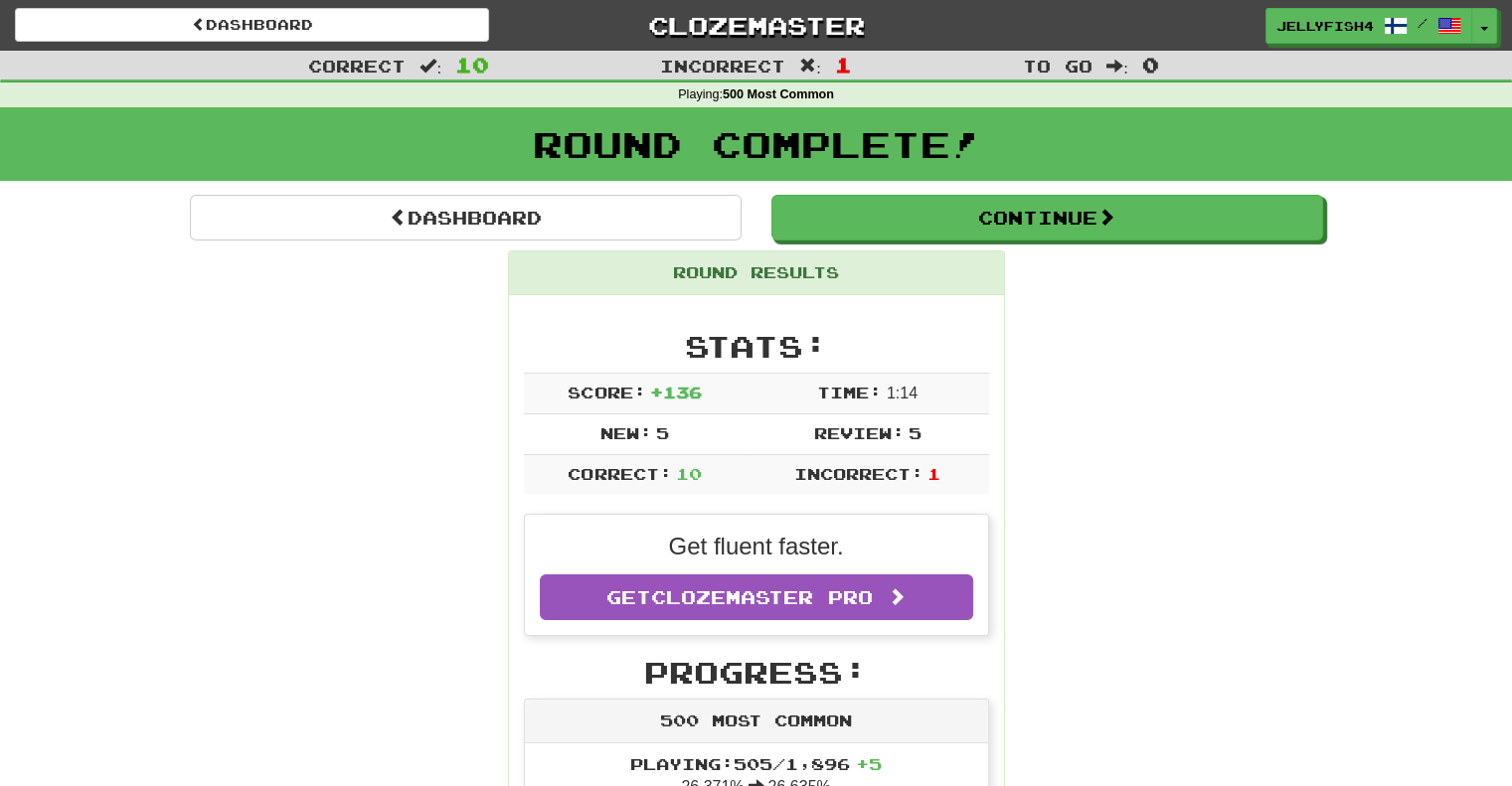 click on "Round Complete!" at bounding box center [756, 151] 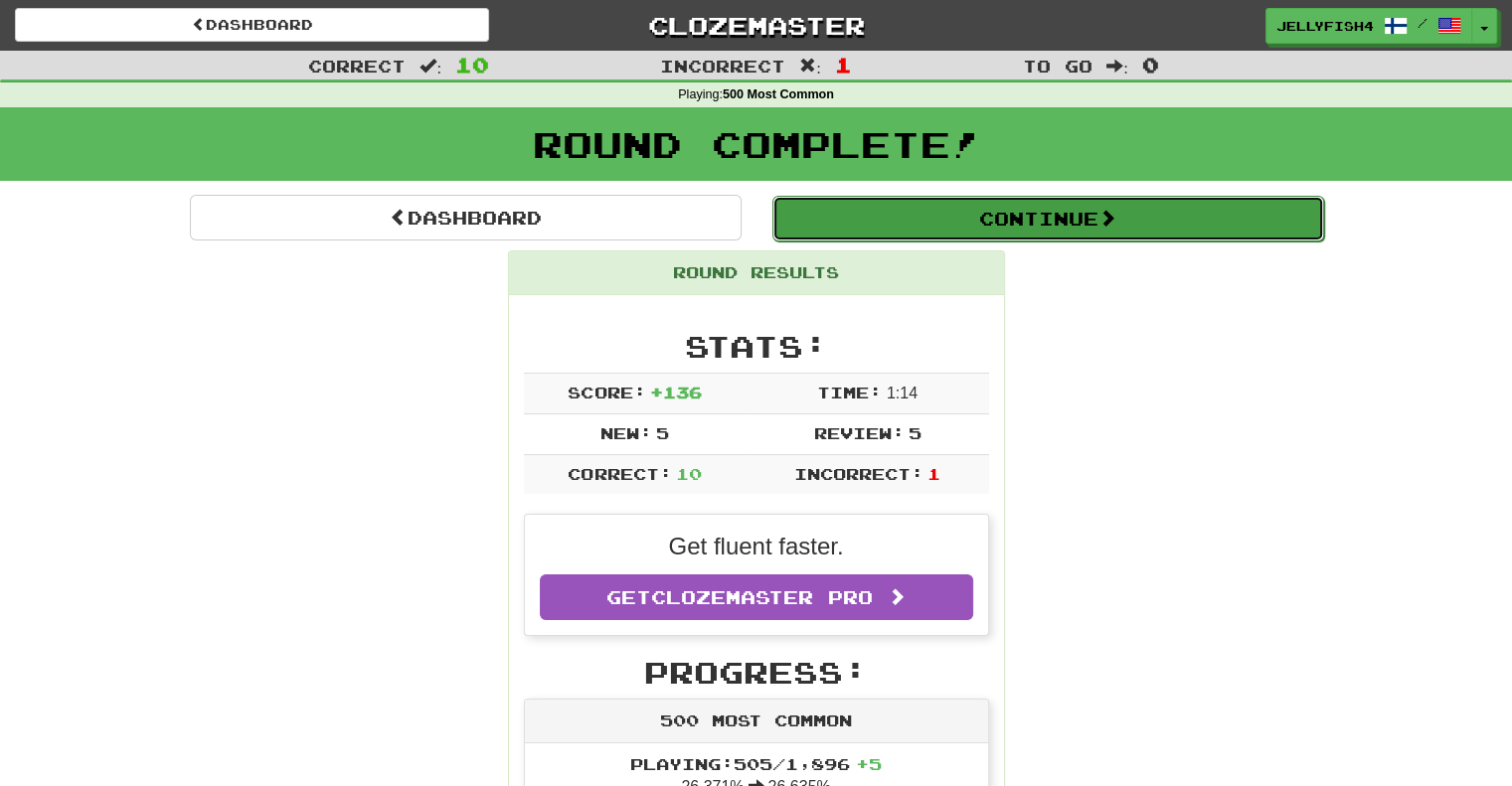 click on "Continue" at bounding box center (1048, 219) 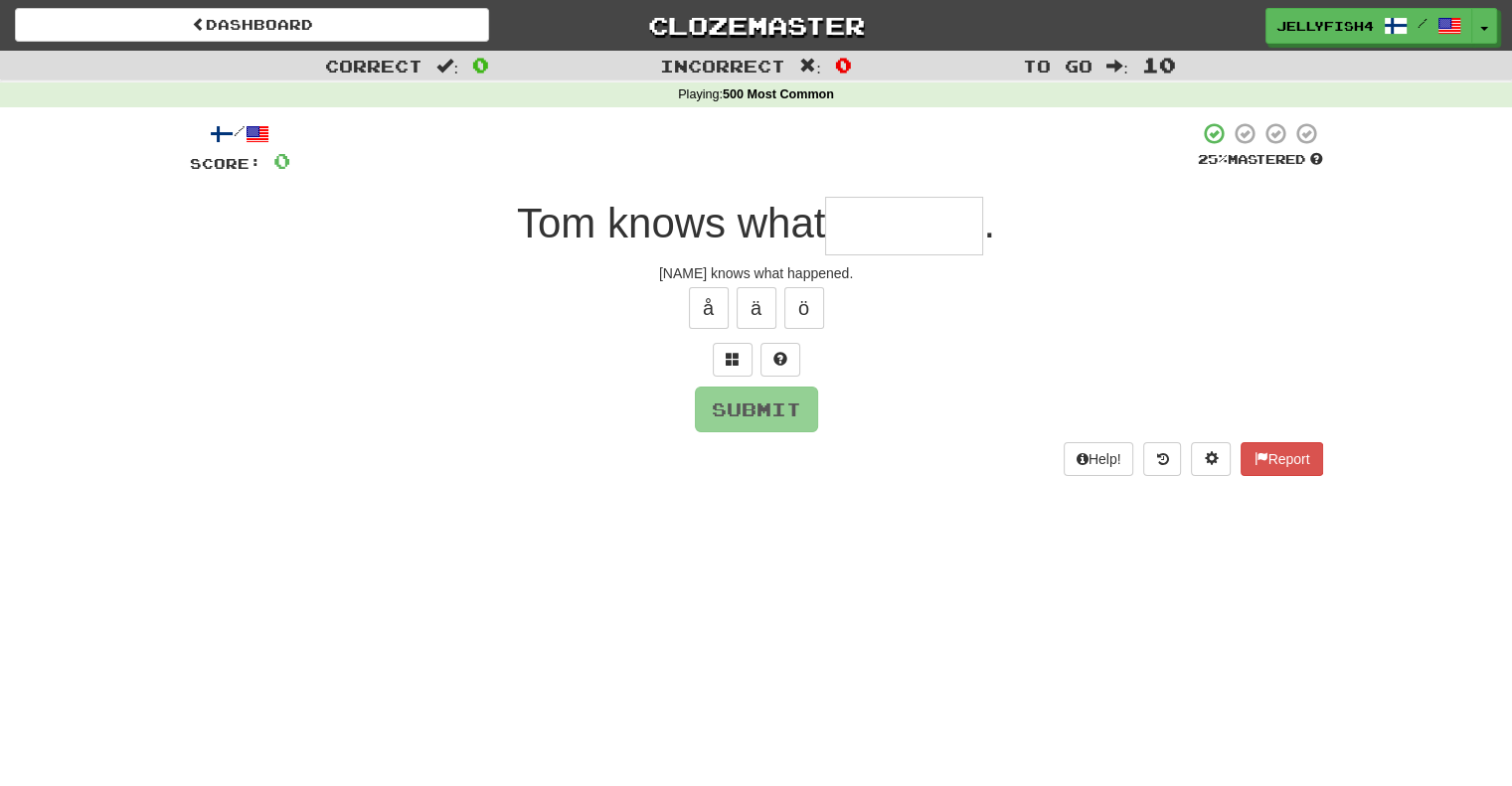 click at bounding box center (904, 226) 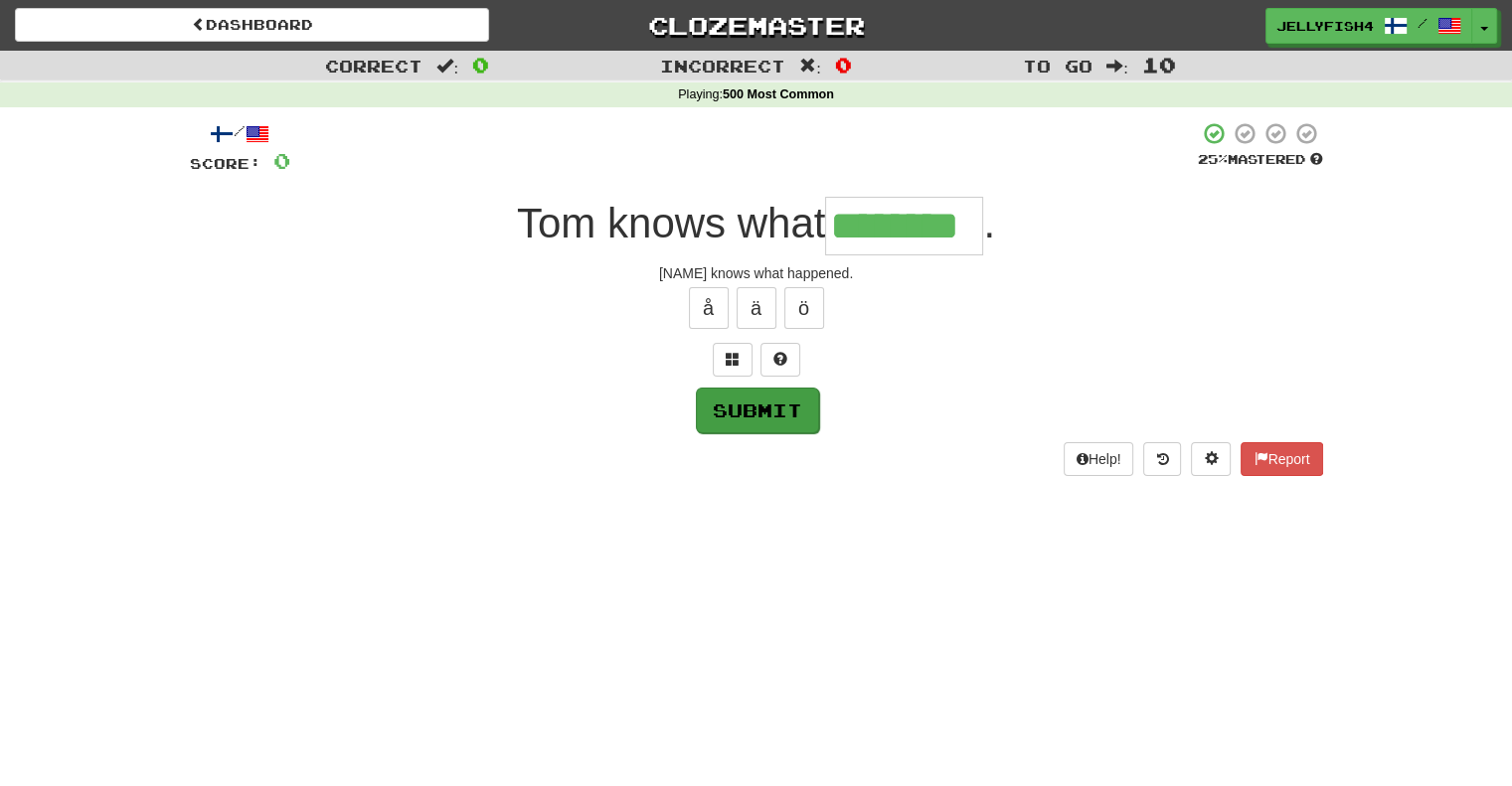type on "********" 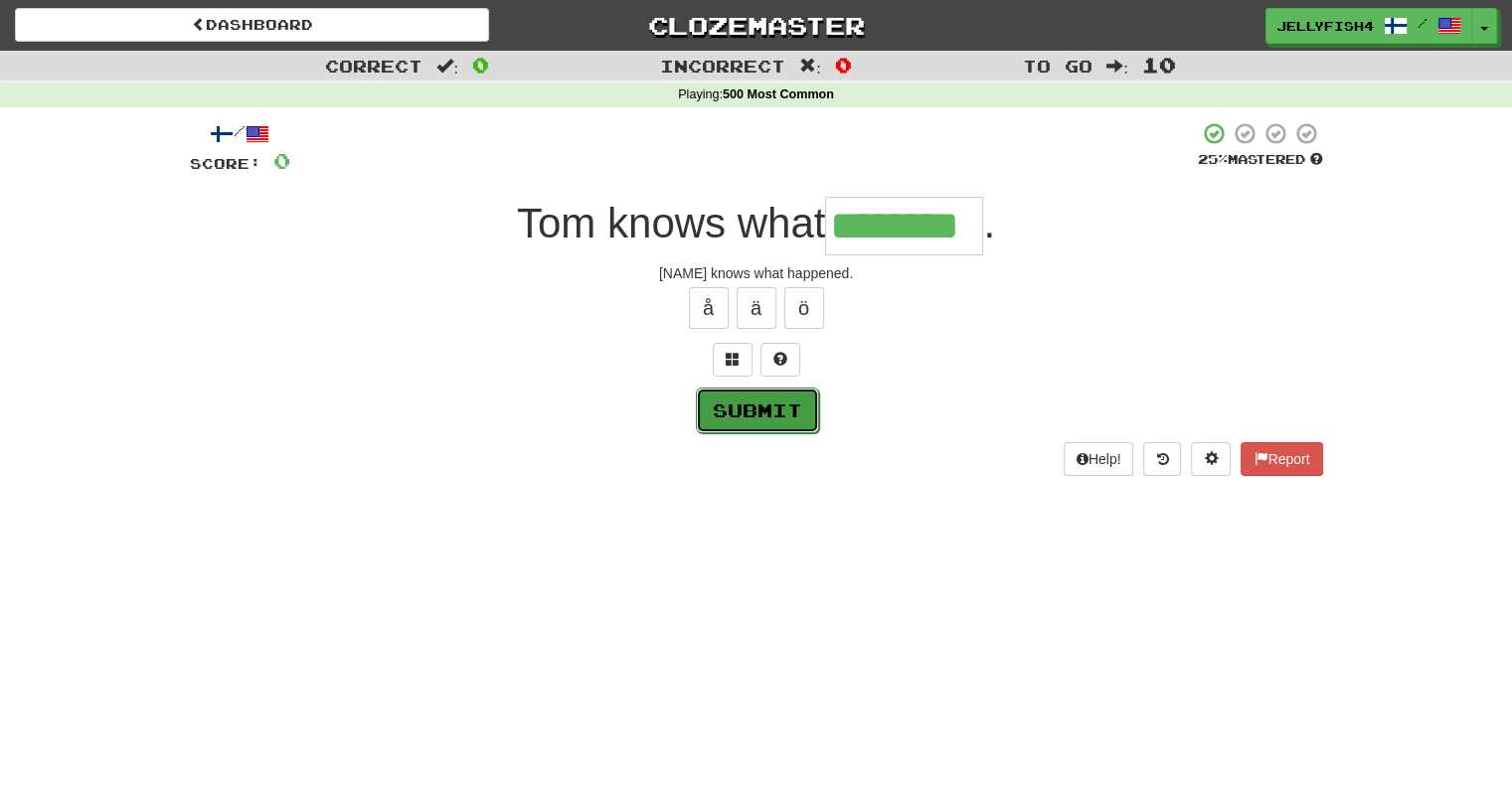 click on "Submit" at bounding box center [757, 410] 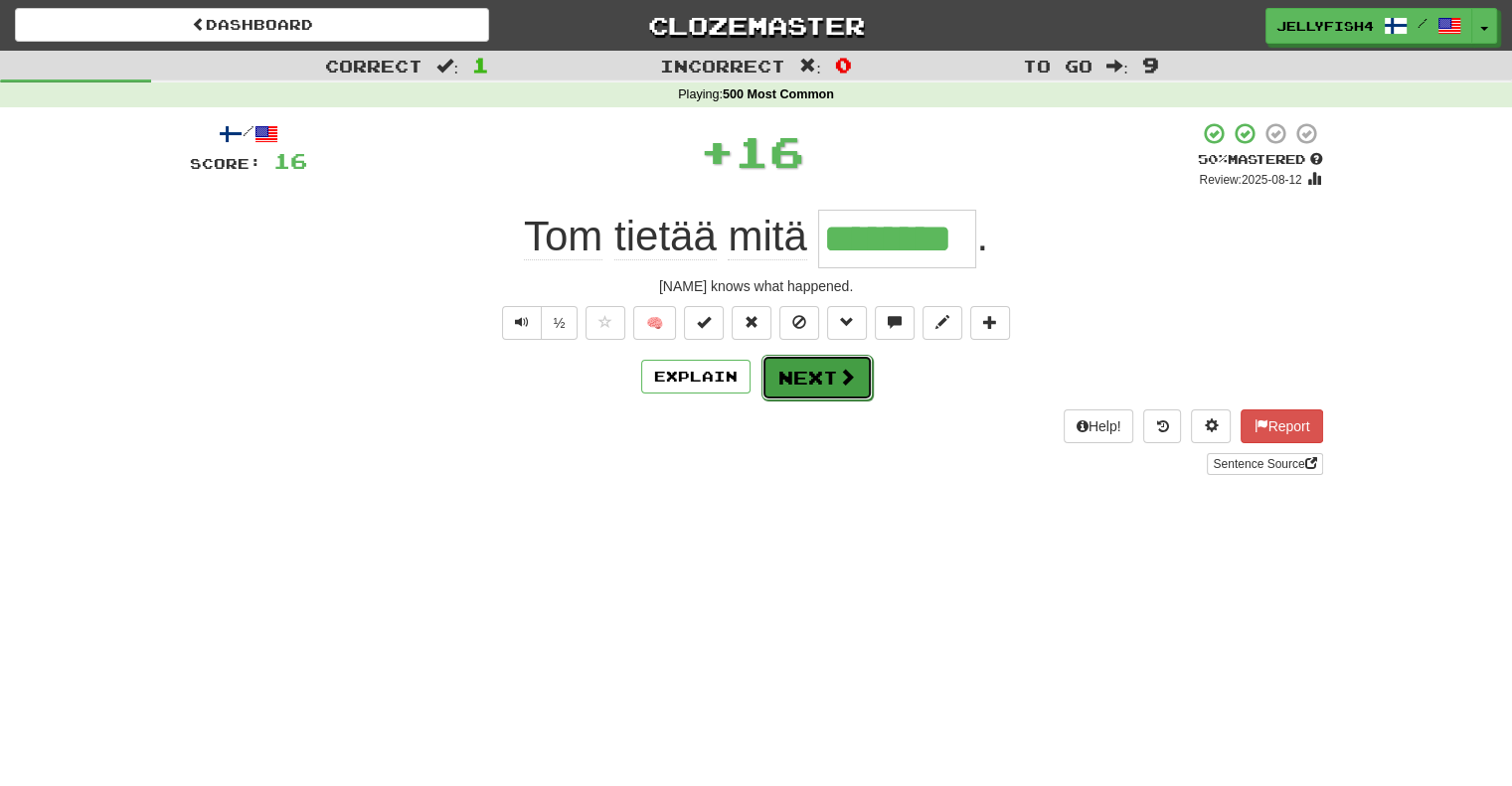 click on "Next" at bounding box center (817, 378) 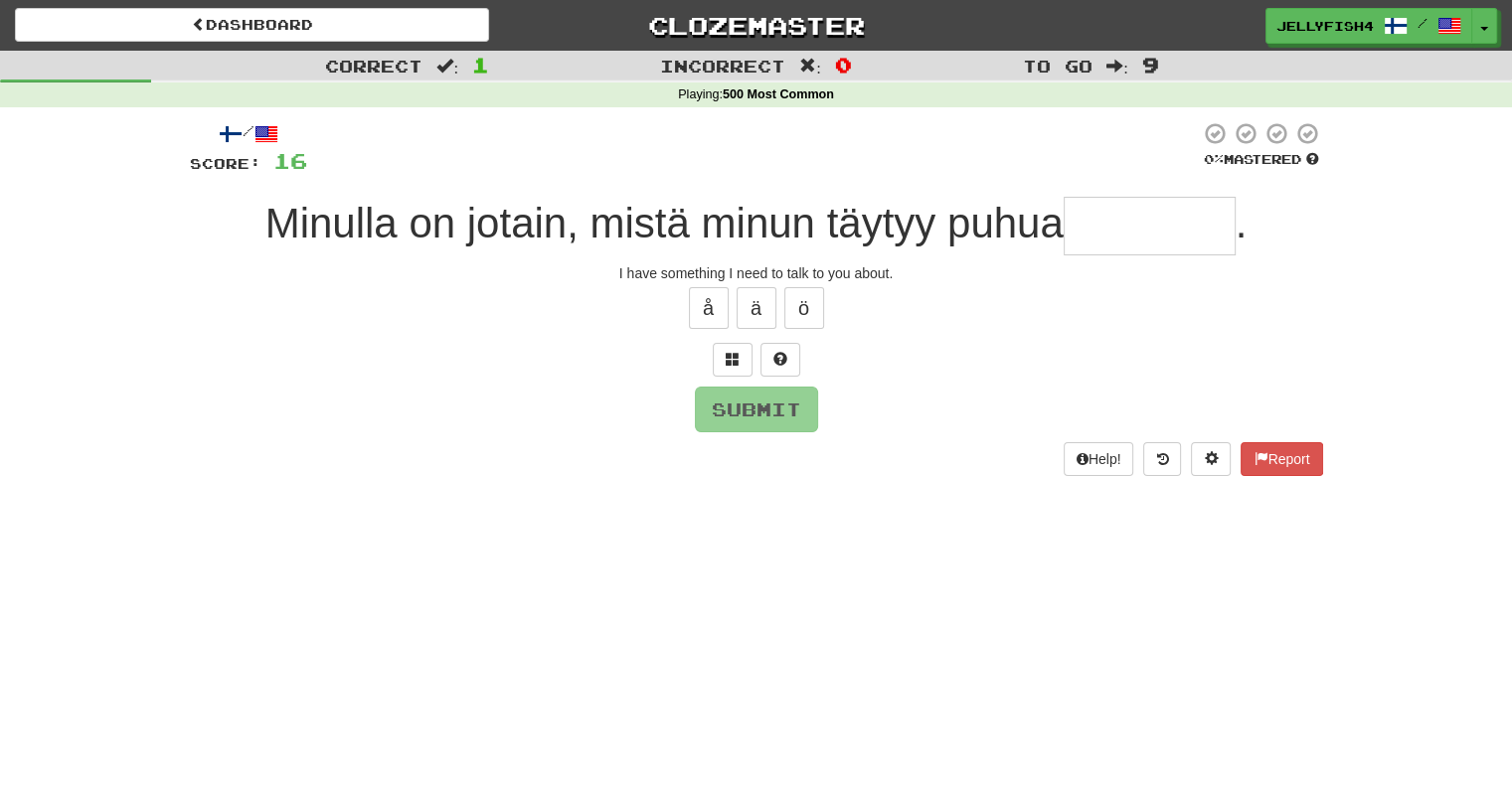 type on "*" 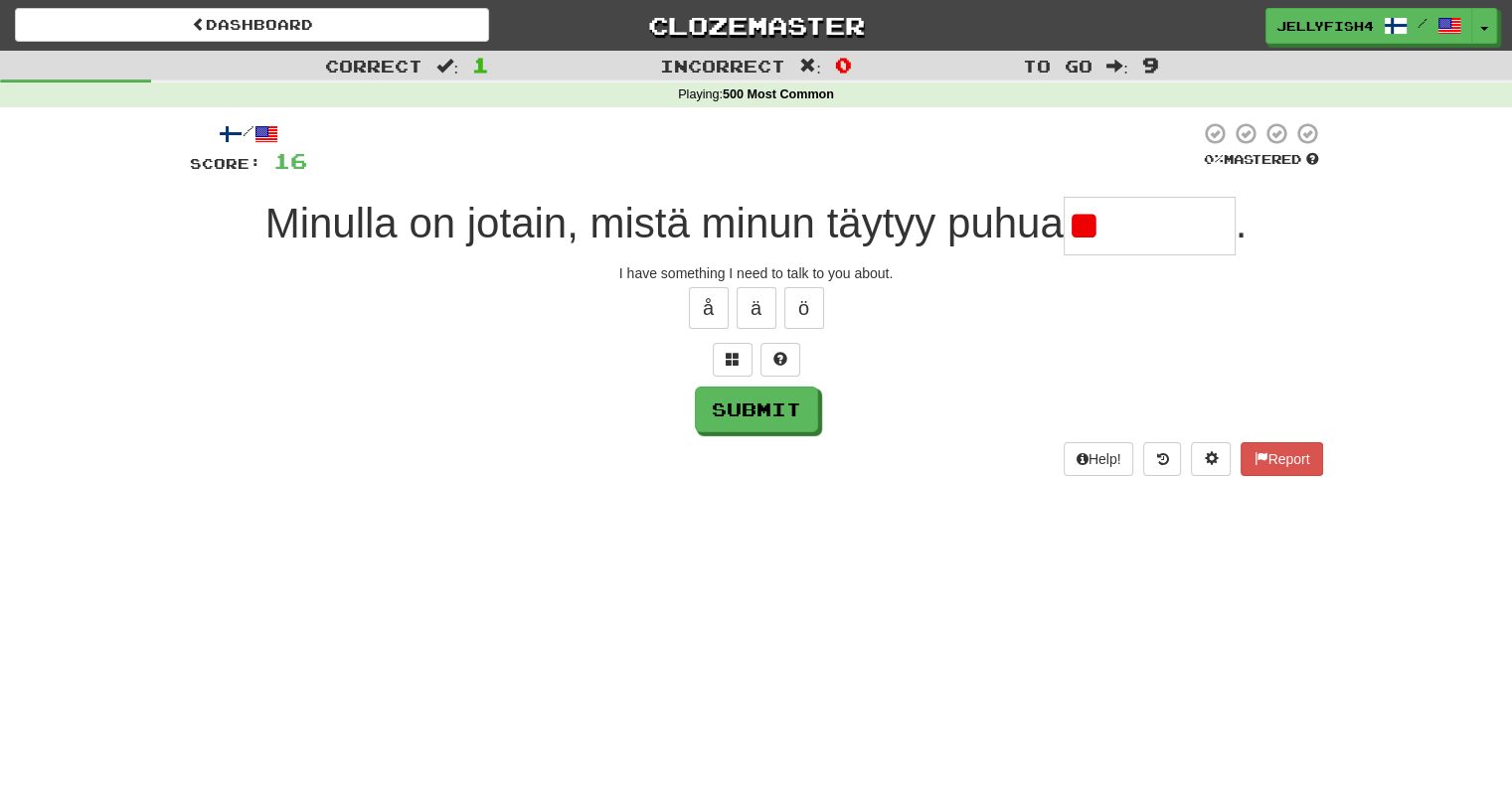 type on "*" 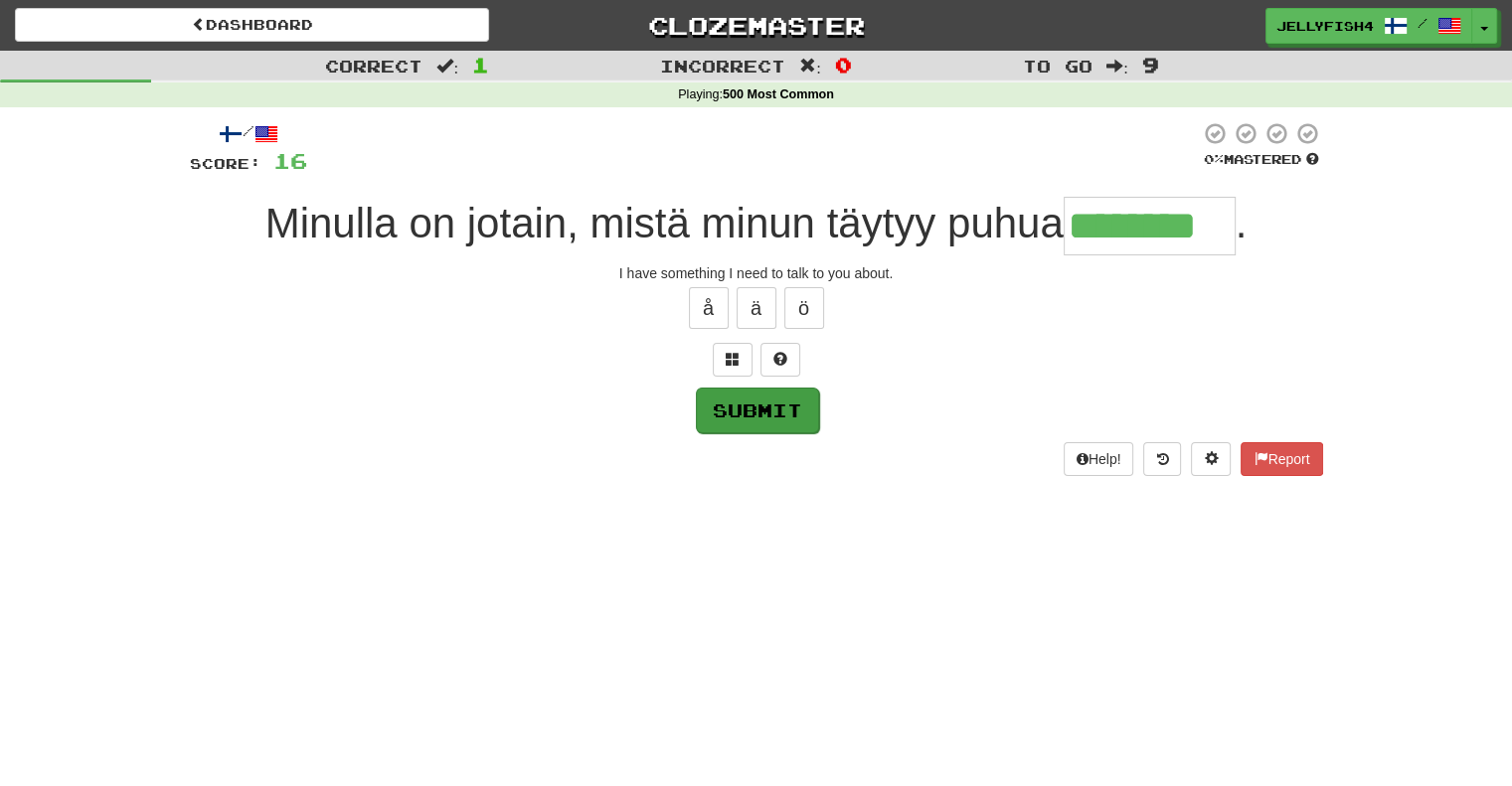 type on "********" 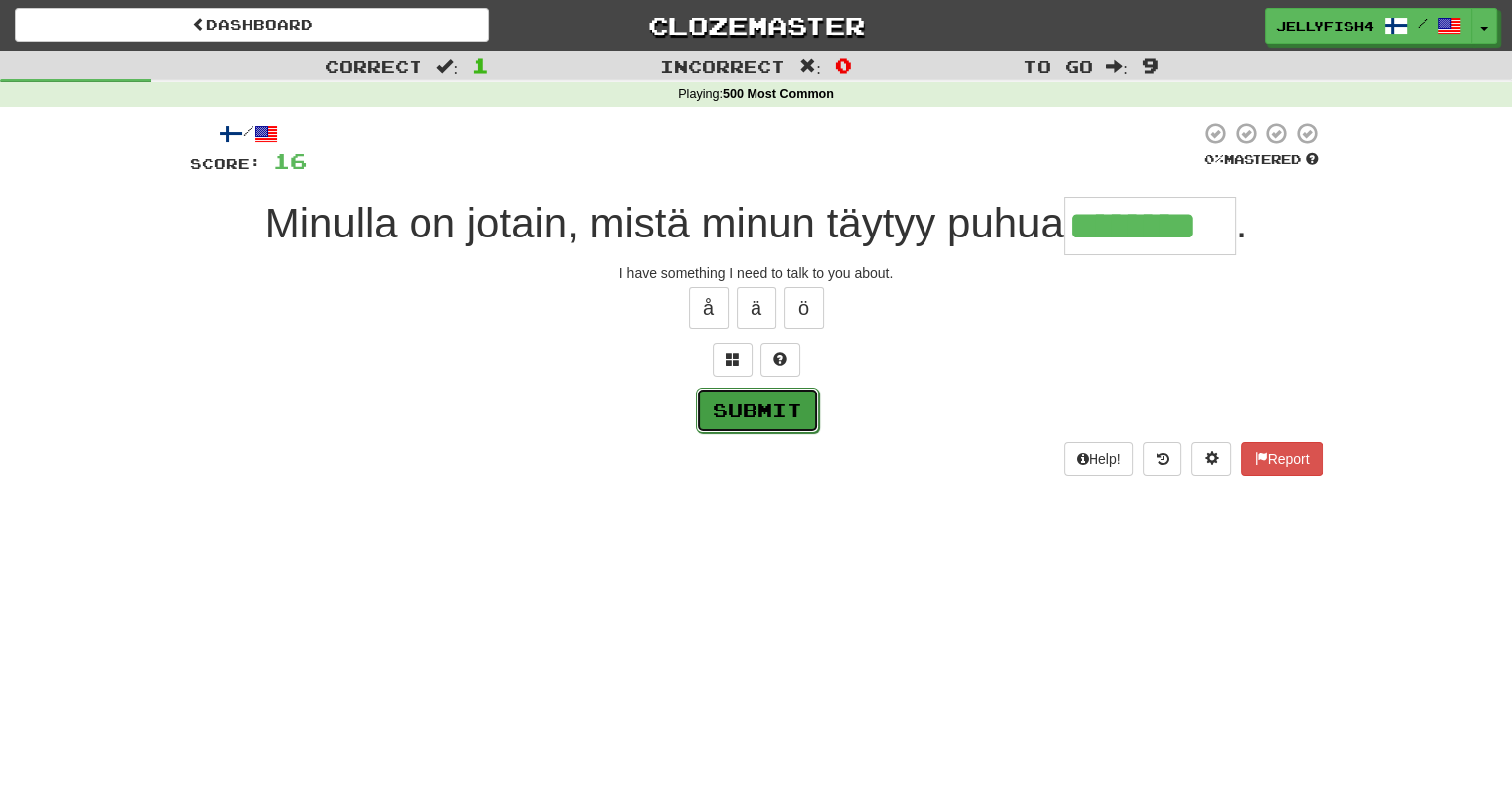 click on "Submit" at bounding box center [757, 410] 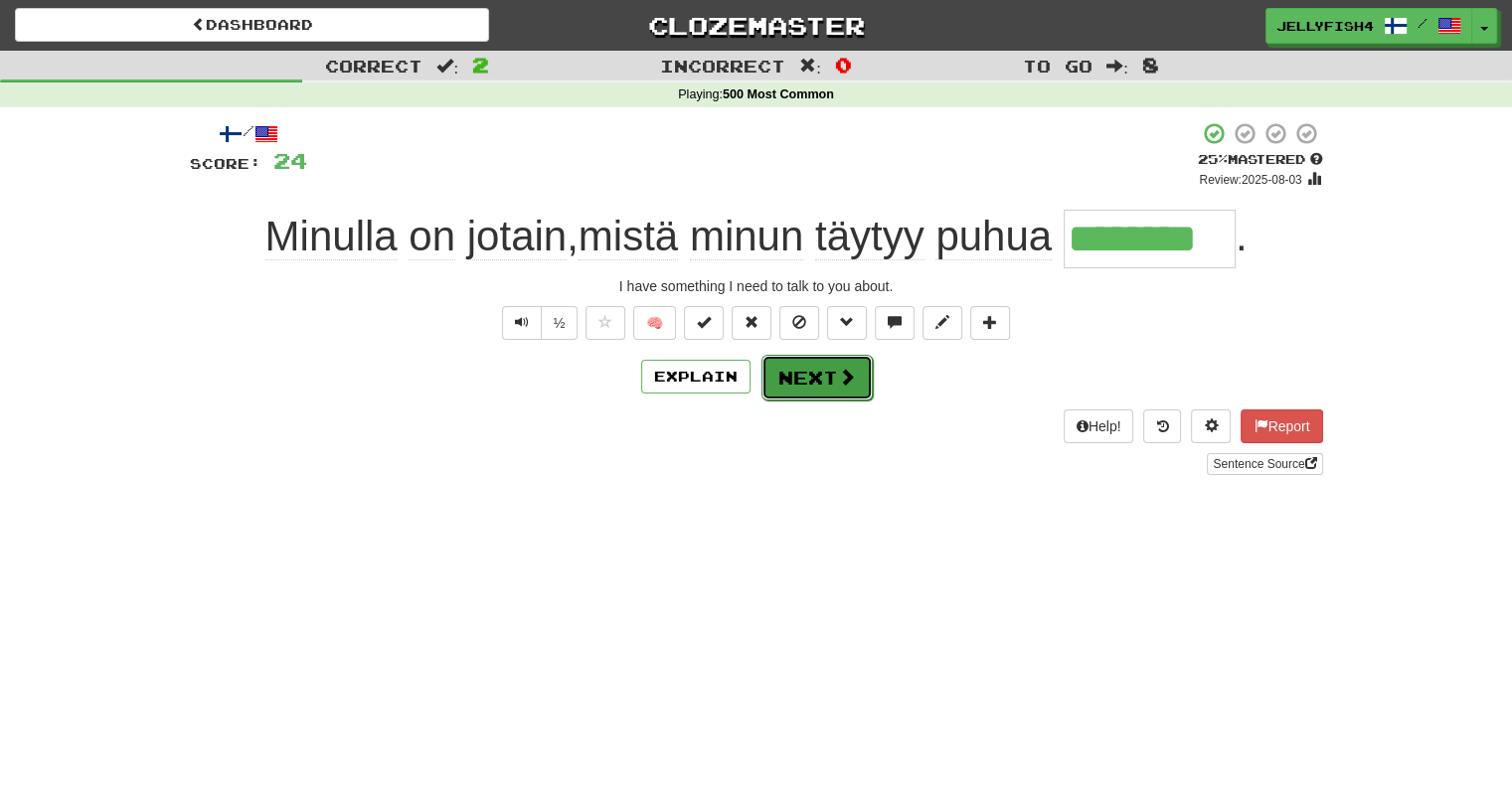 click at bounding box center [847, 377] 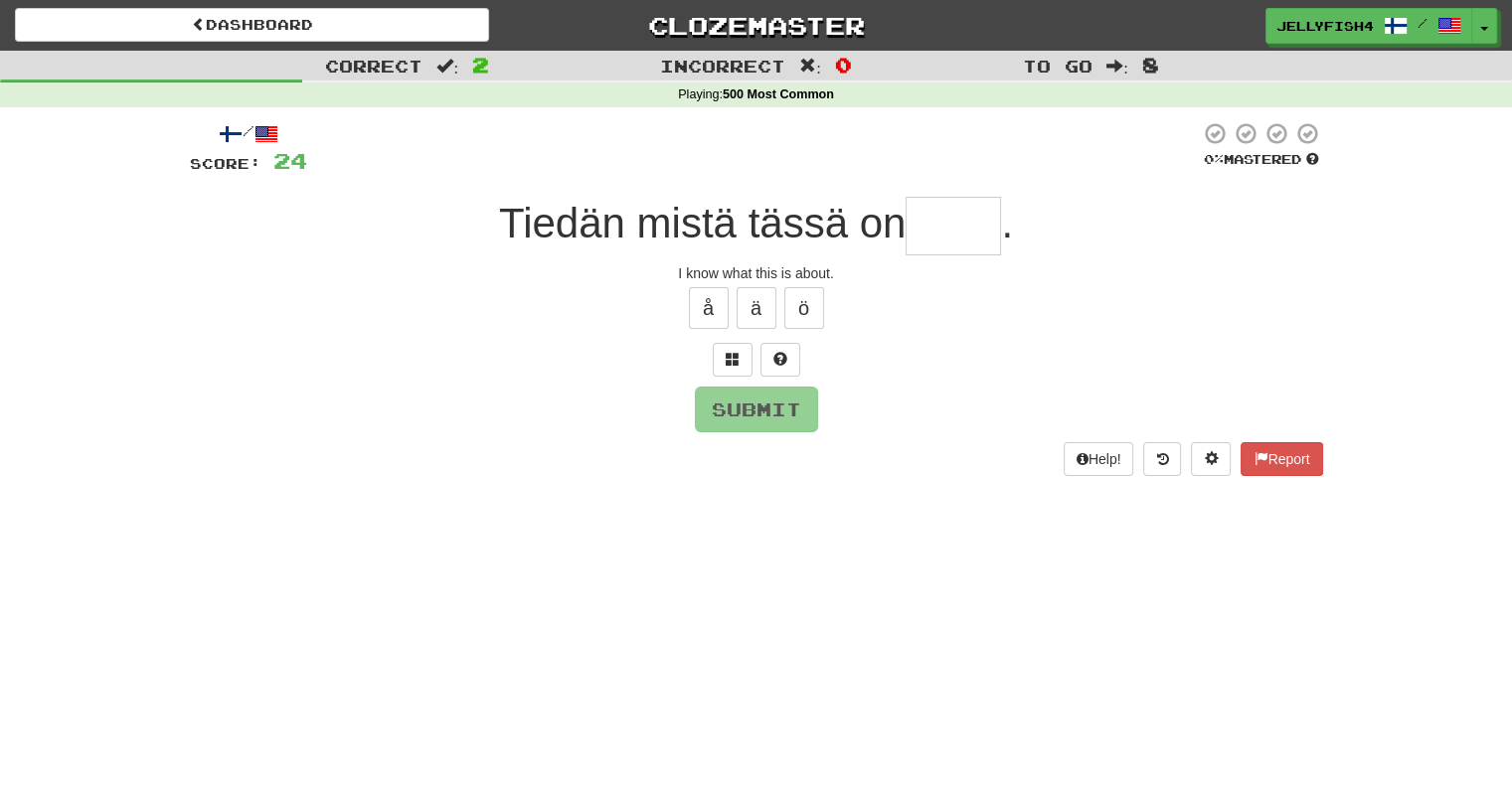 click at bounding box center [953, 226] 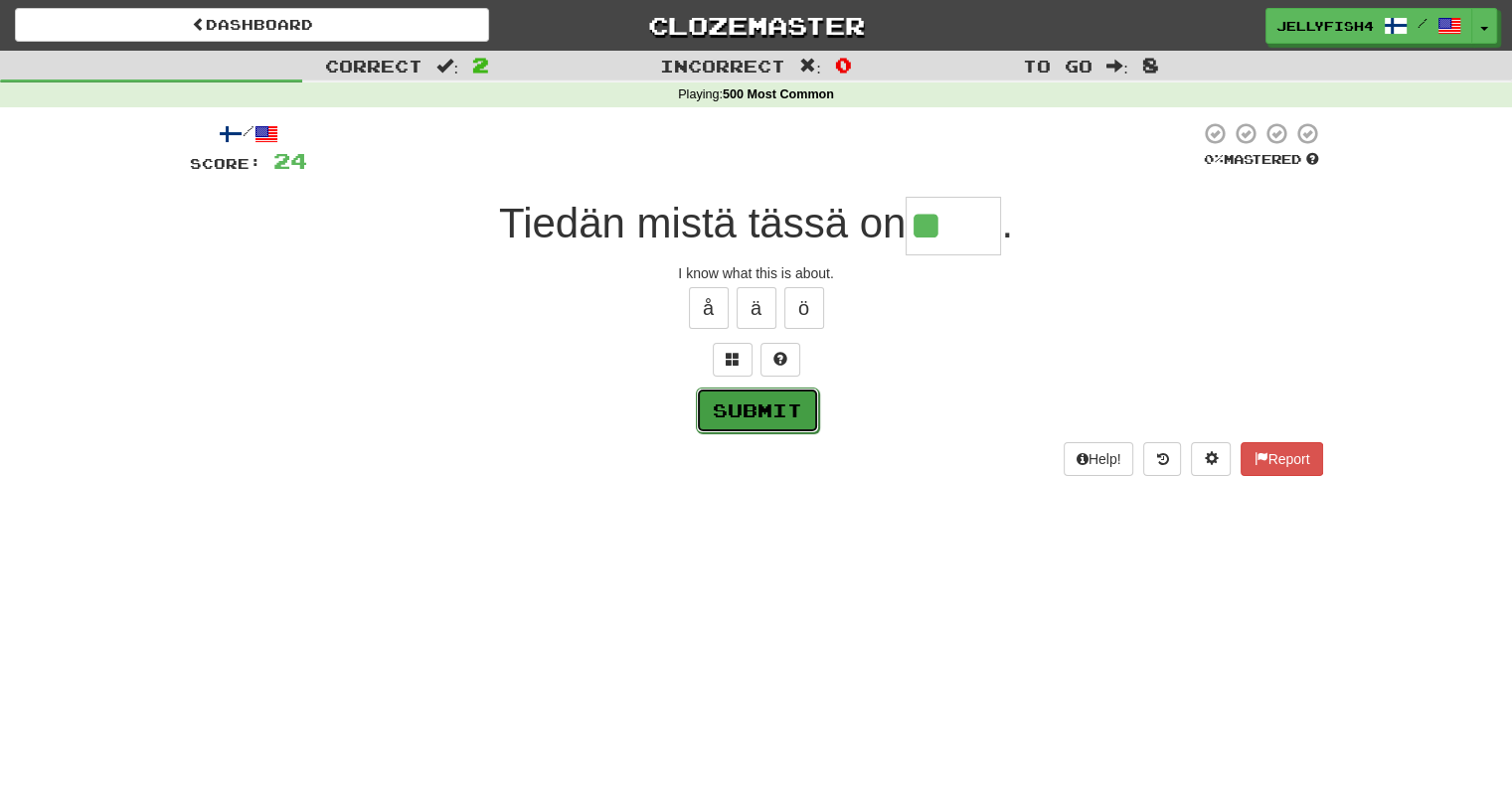 click on "Submit" at bounding box center [757, 410] 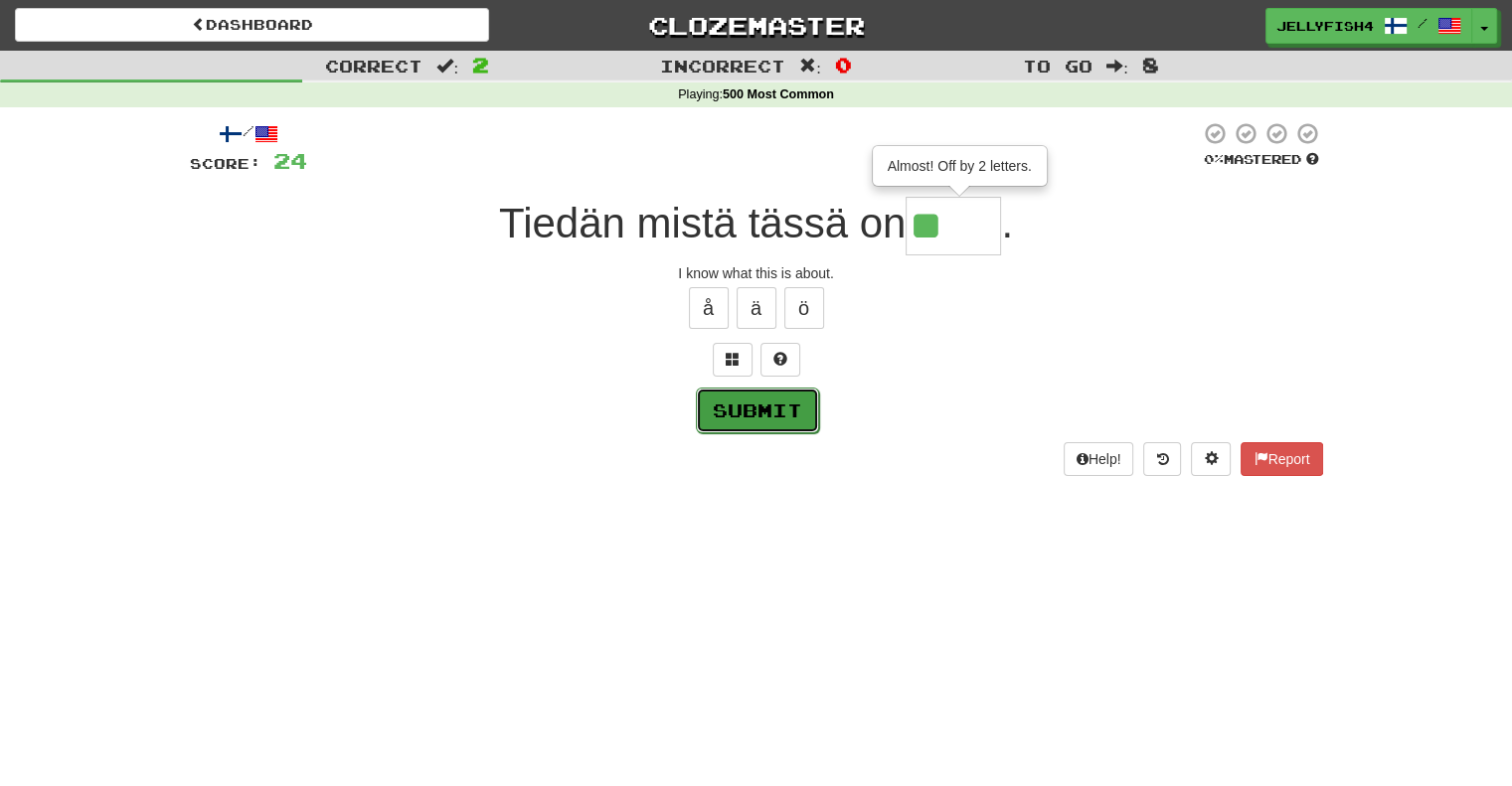 click on "Submit" at bounding box center (757, 410) 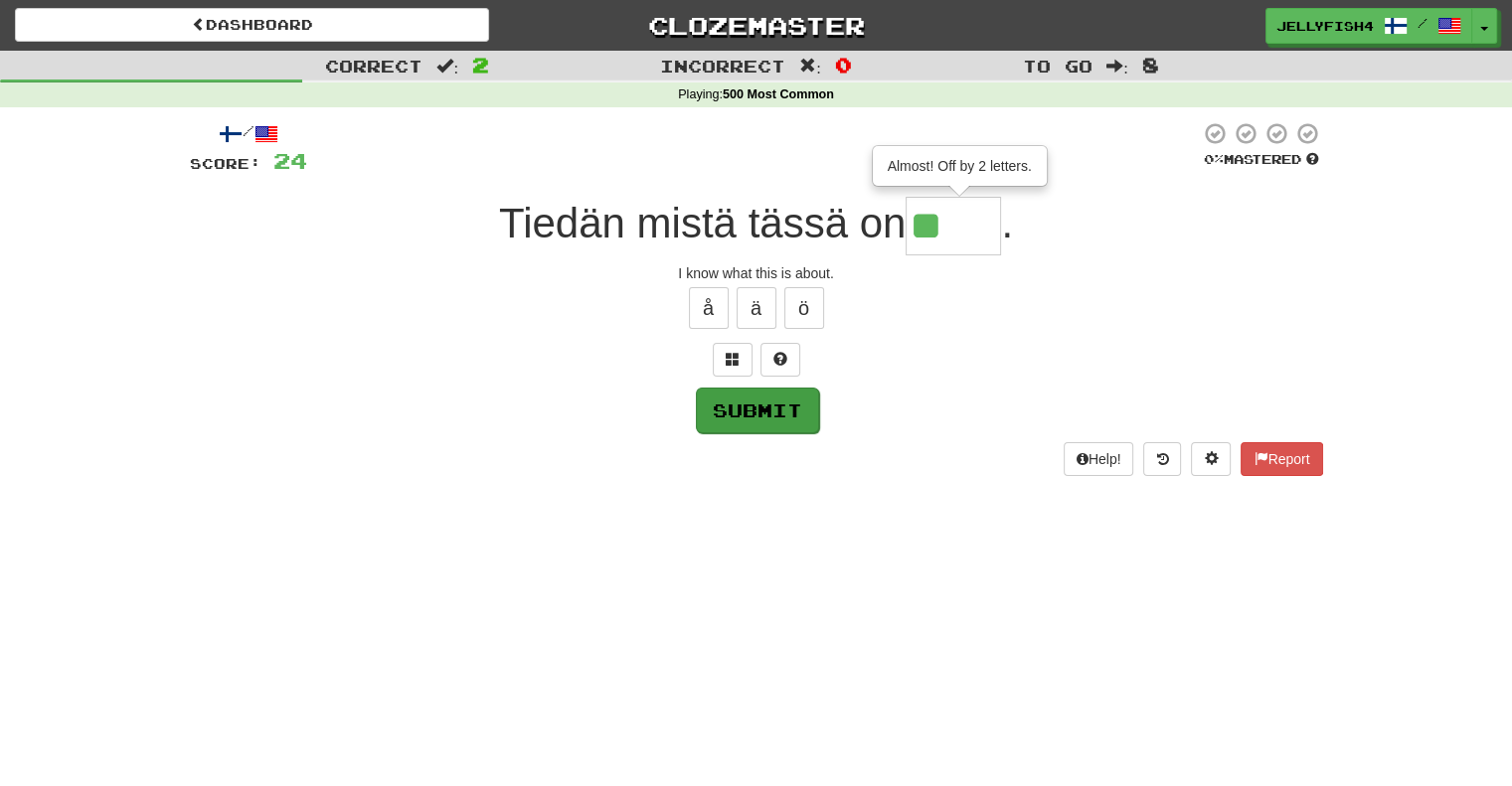 type on "****" 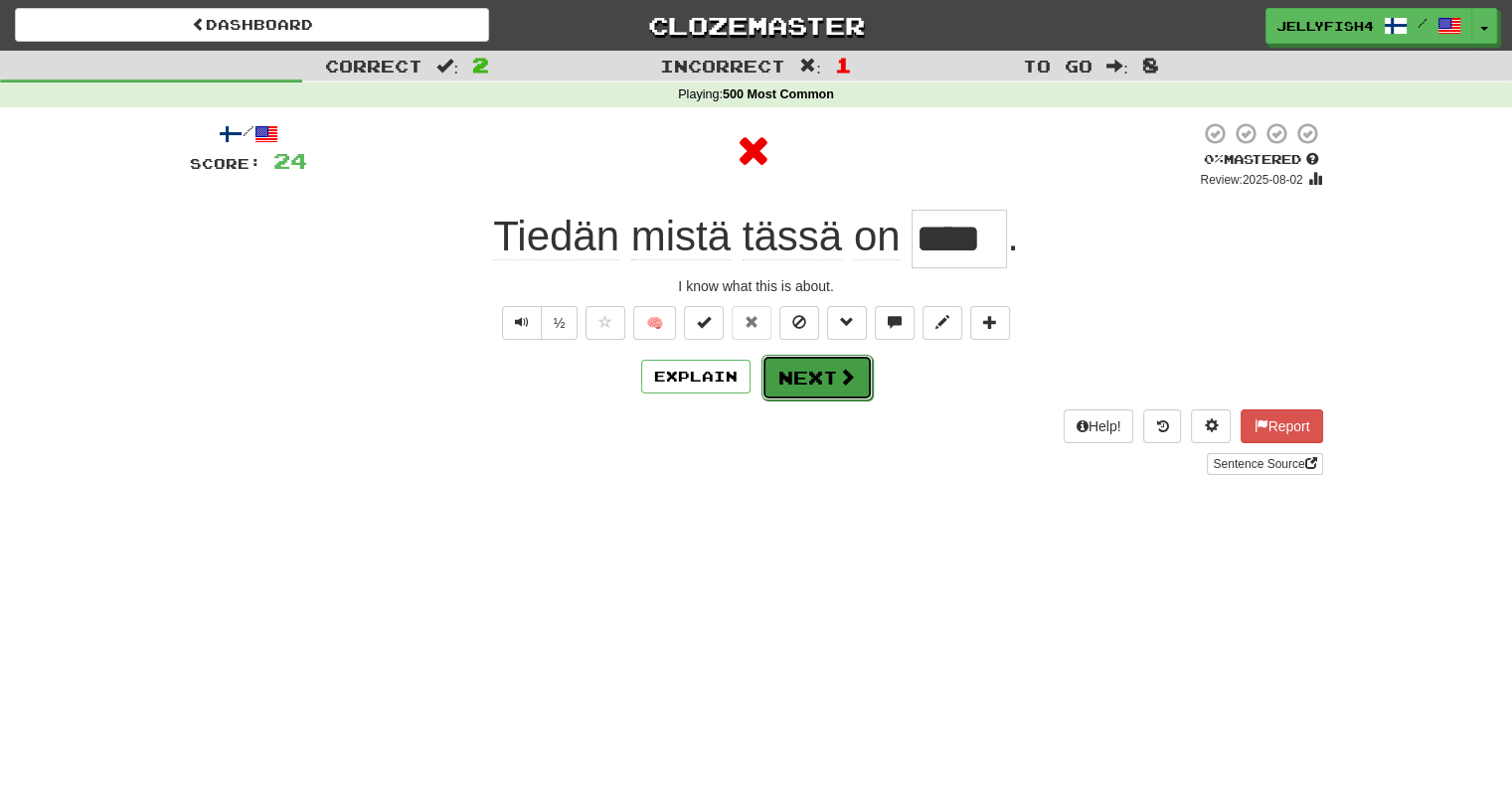 click at bounding box center (847, 377) 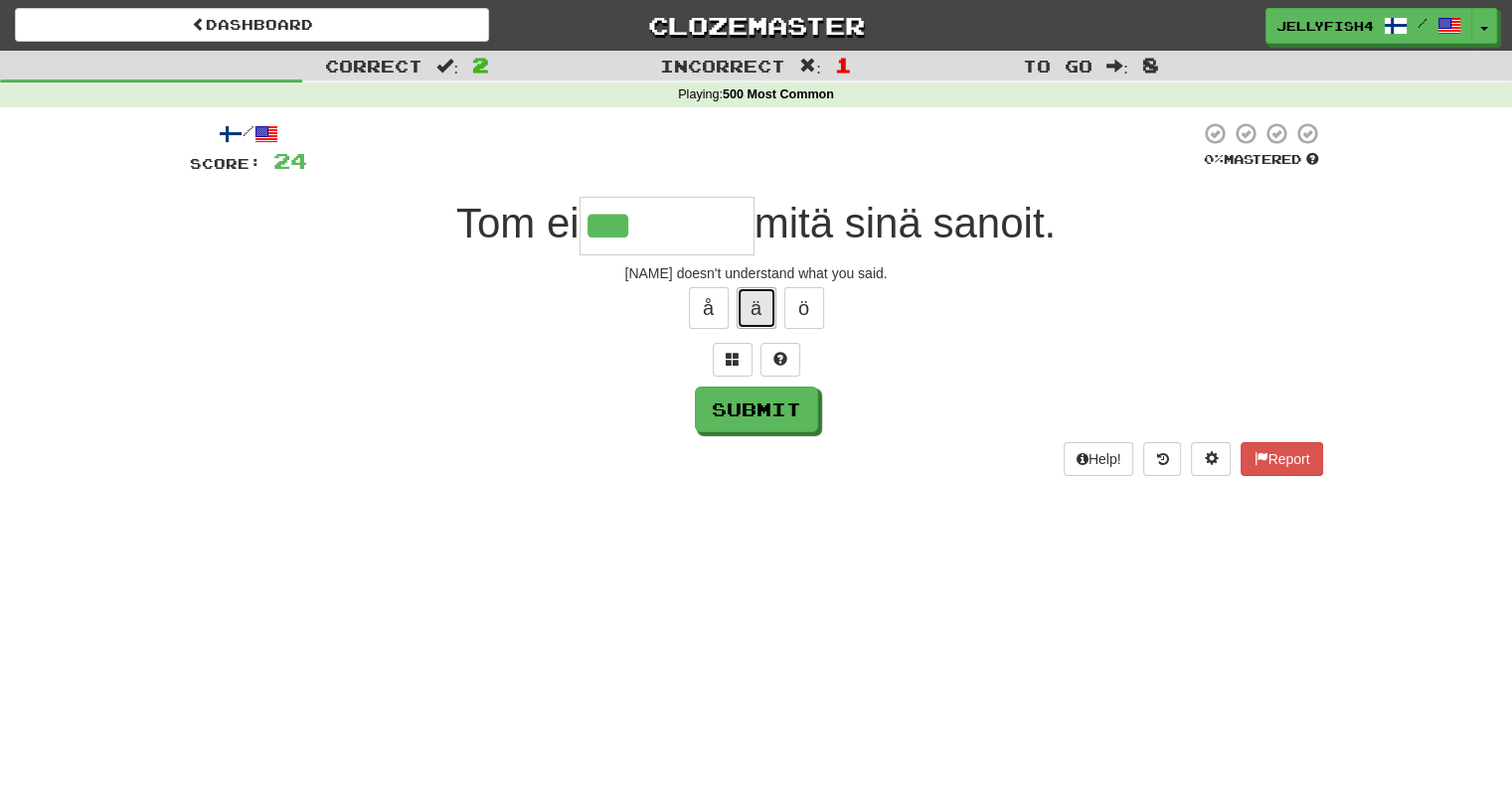 click on "ä" at bounding box center (756, 308) 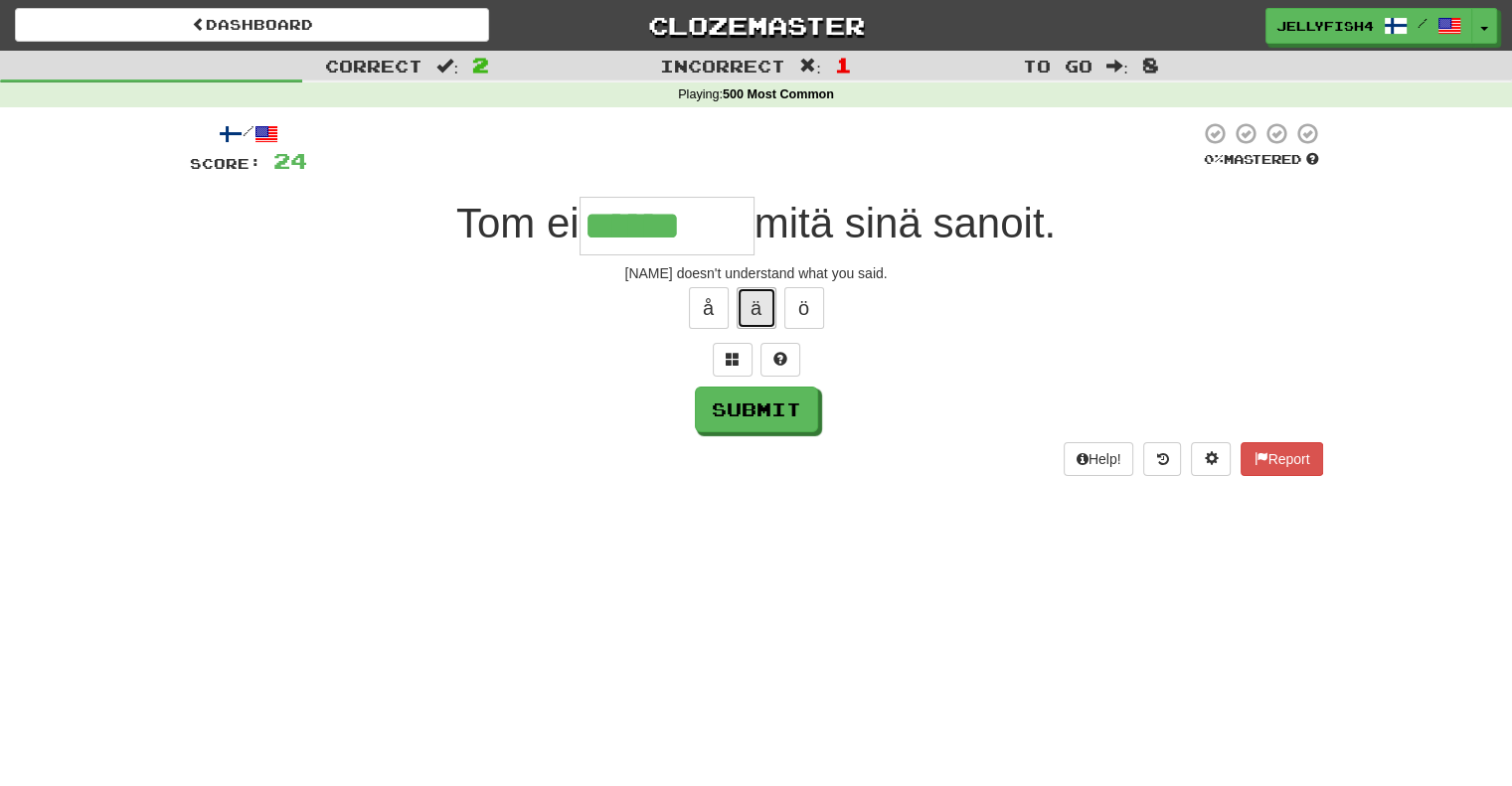 click on "ä" at bounding box center (756, 308) 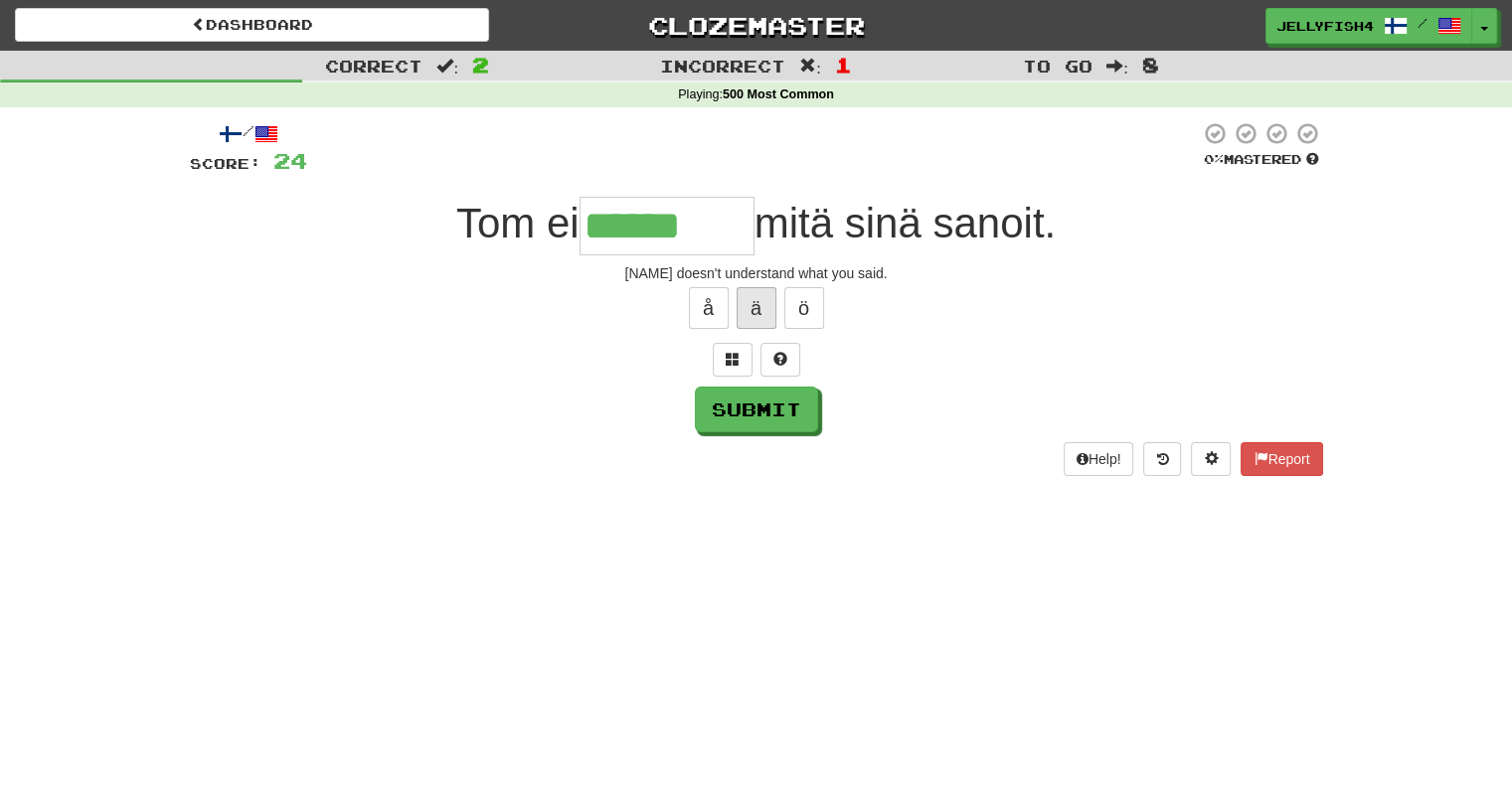 type on "*******" 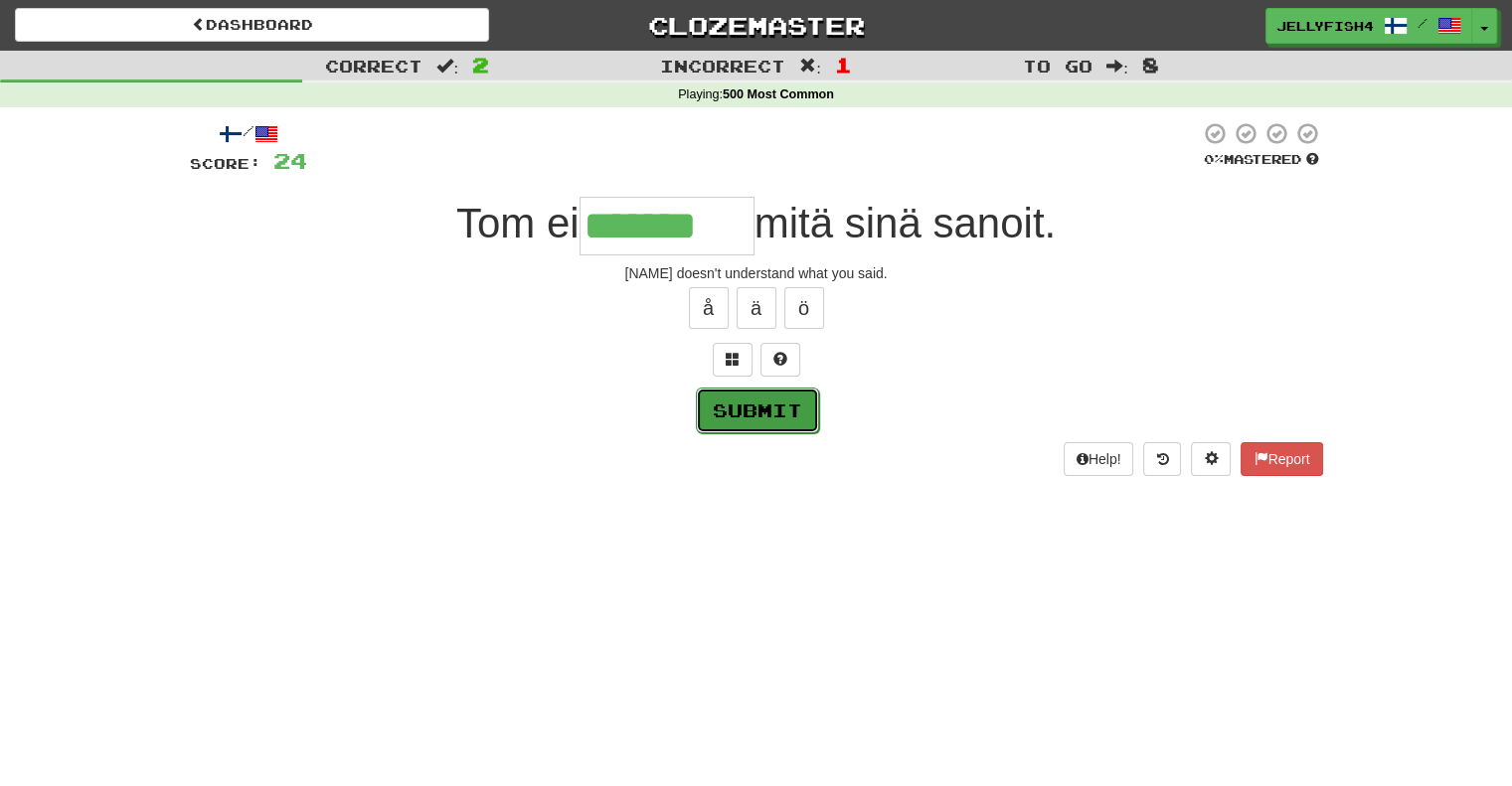 click on "Submit" at bounding box center (757, 410) 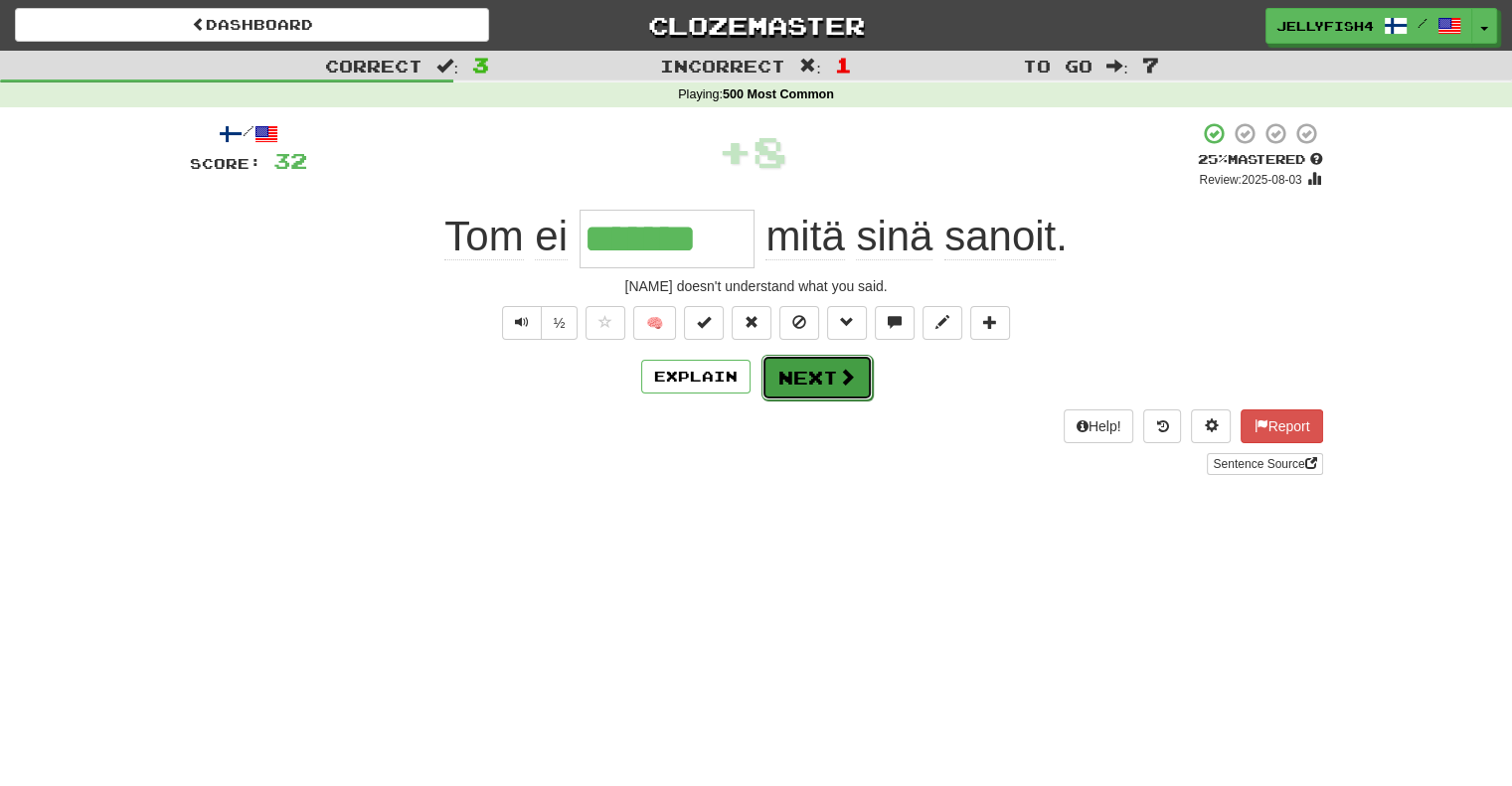 click on "Next" at bounding box center [817, 378] 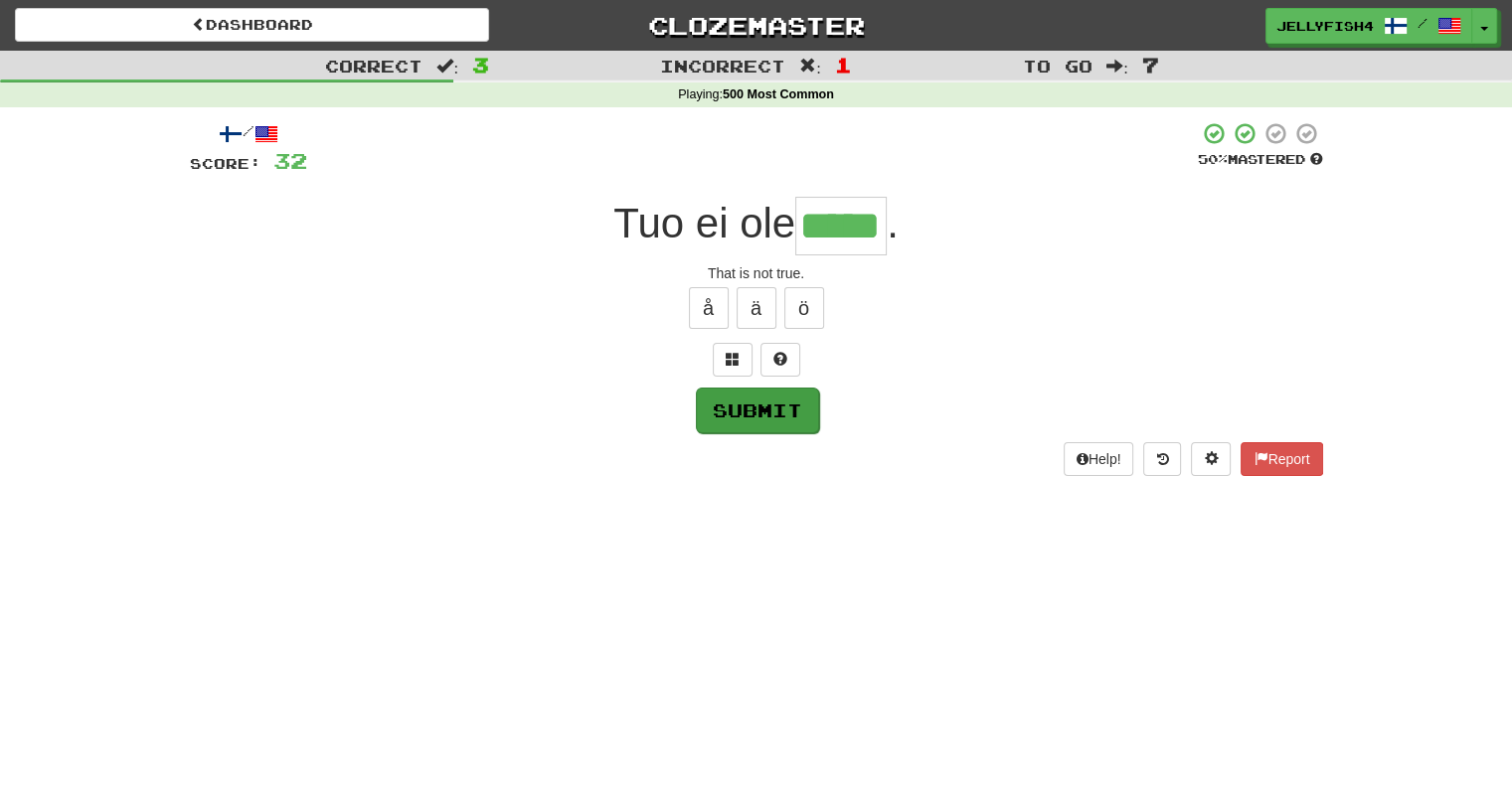 type on "*****" 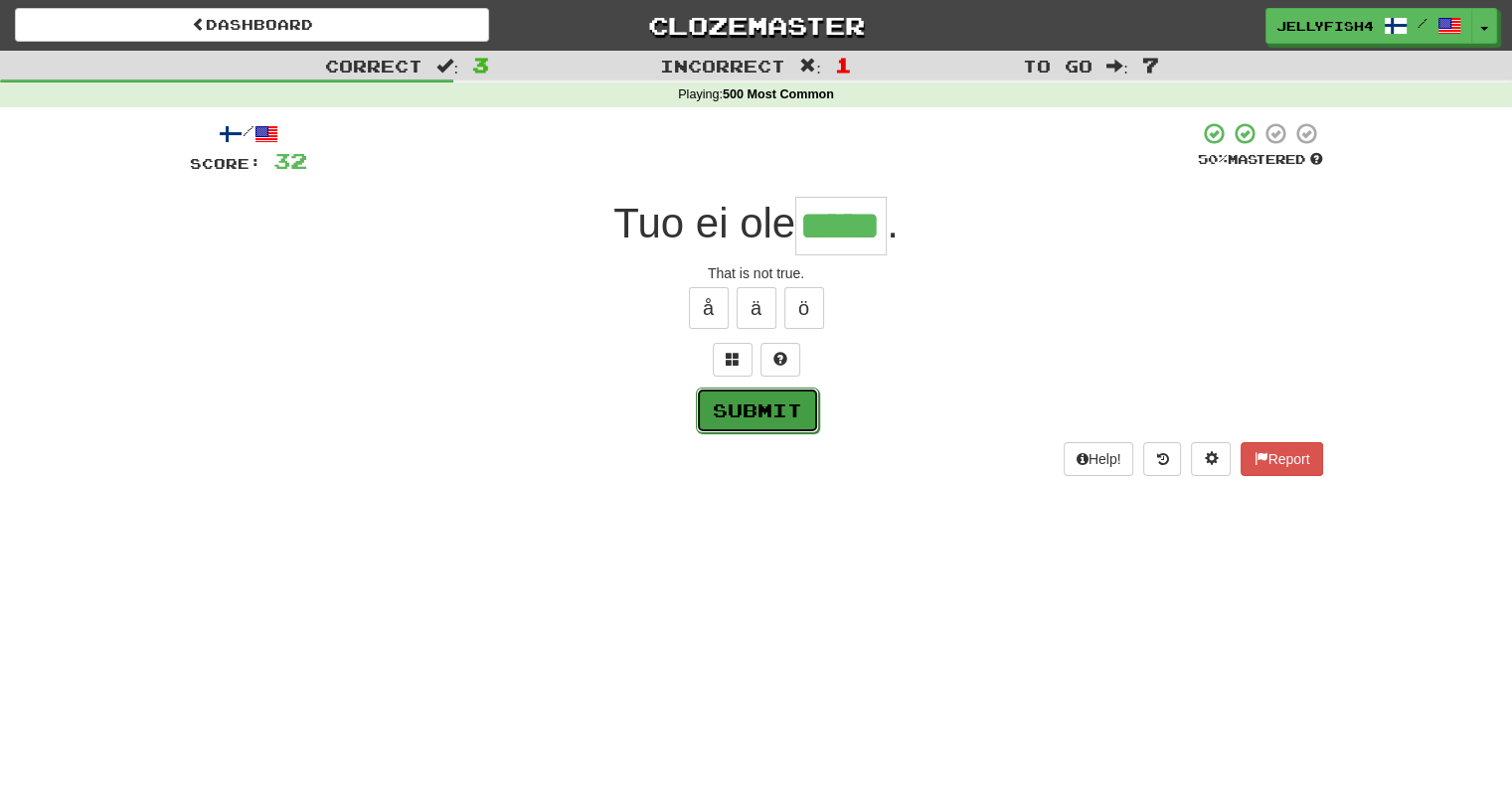 click on "Submit" at bounding box center (757, 410) 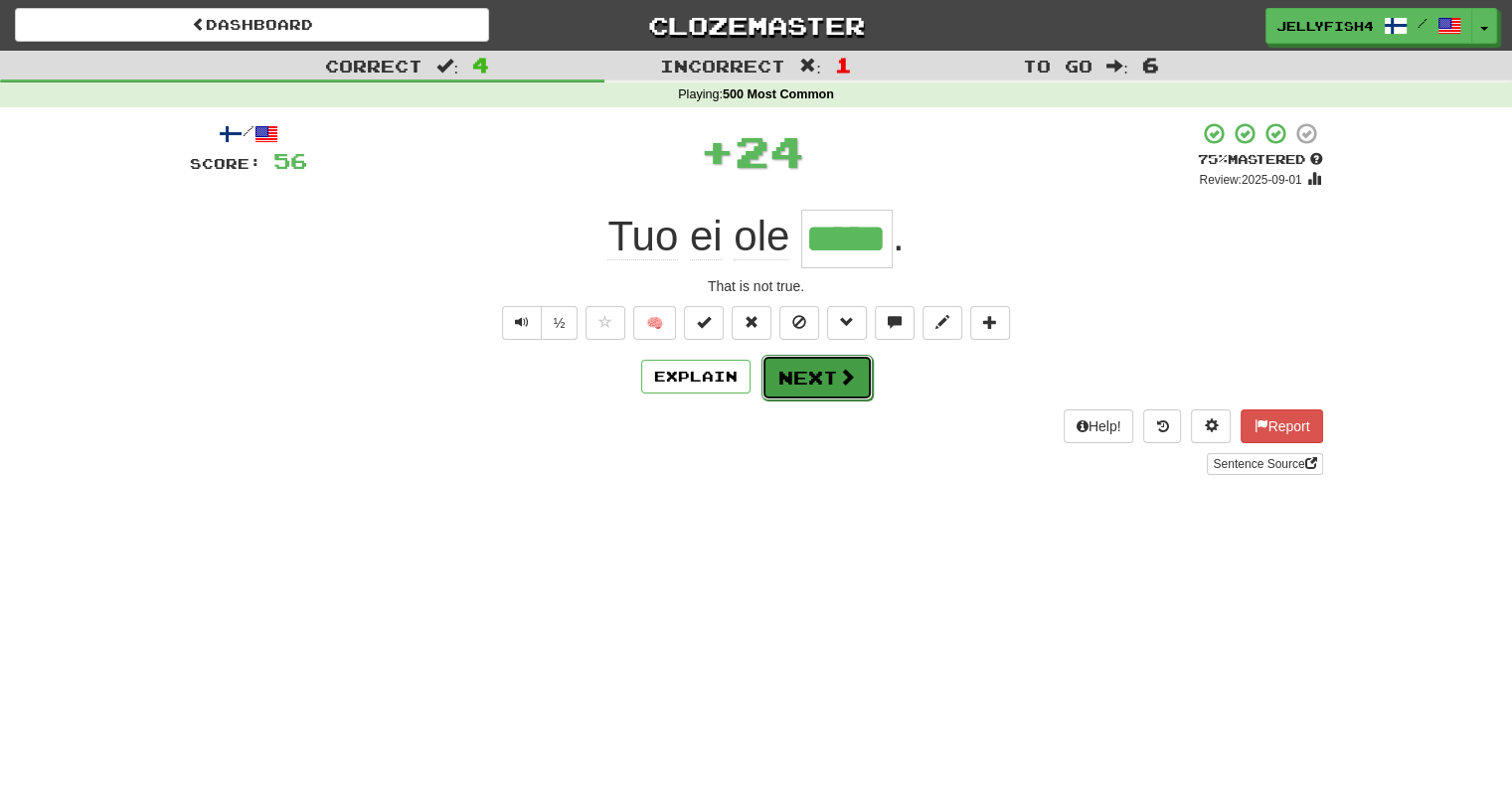 click on "Next" at bounding box center [817, 378] 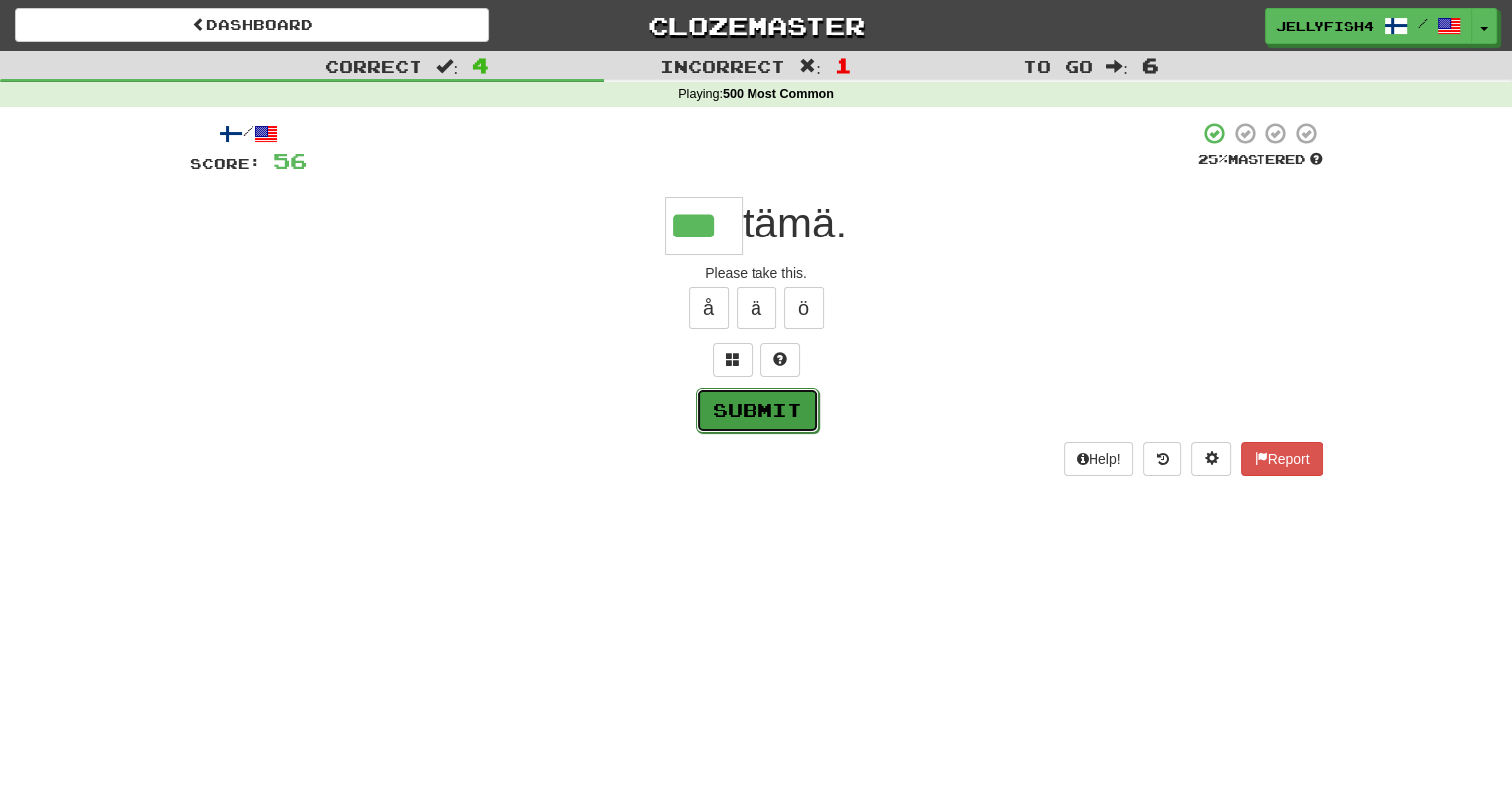 click on "Submit" at bounding box center (757, 410) 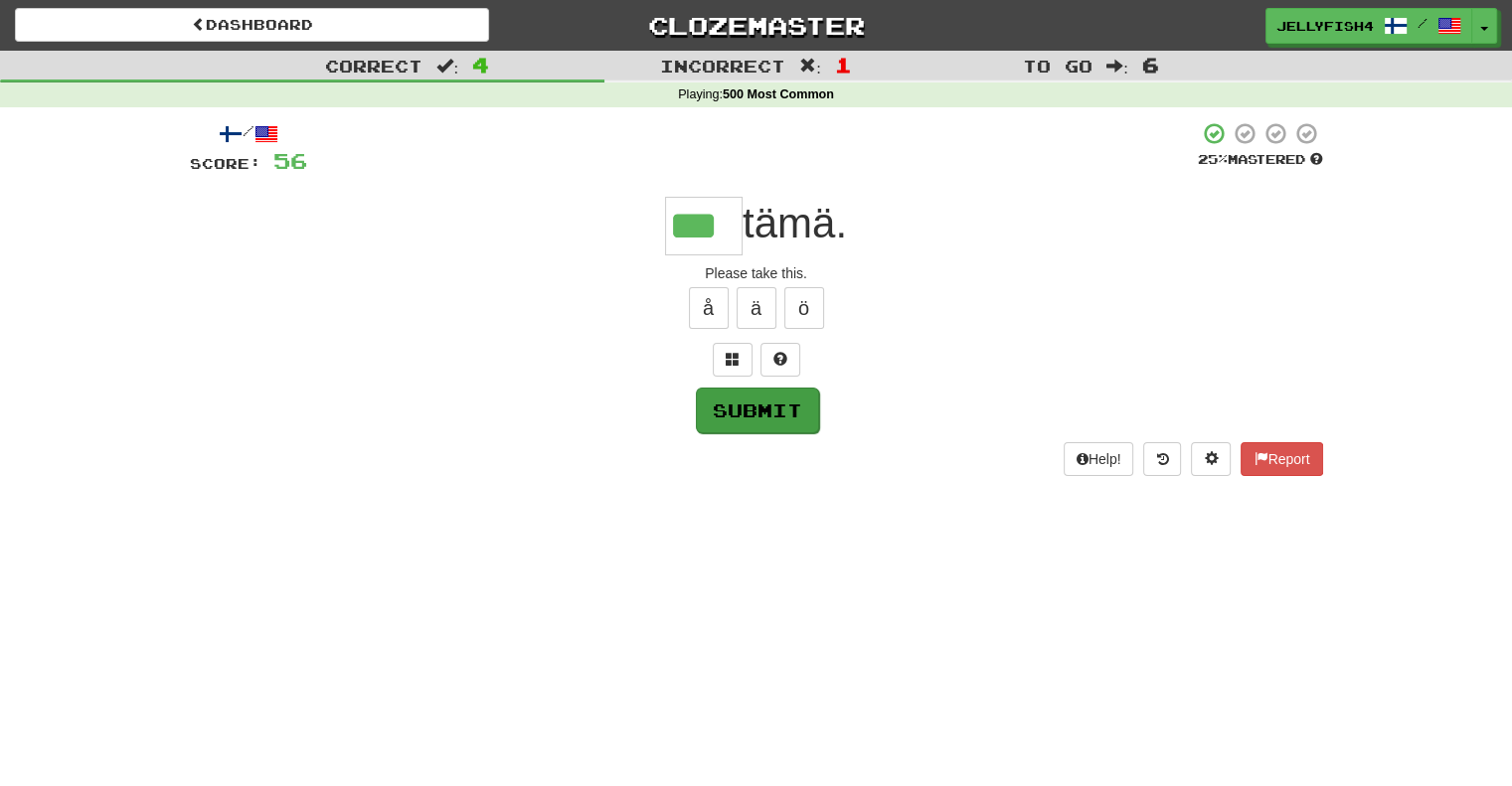 type on "***" 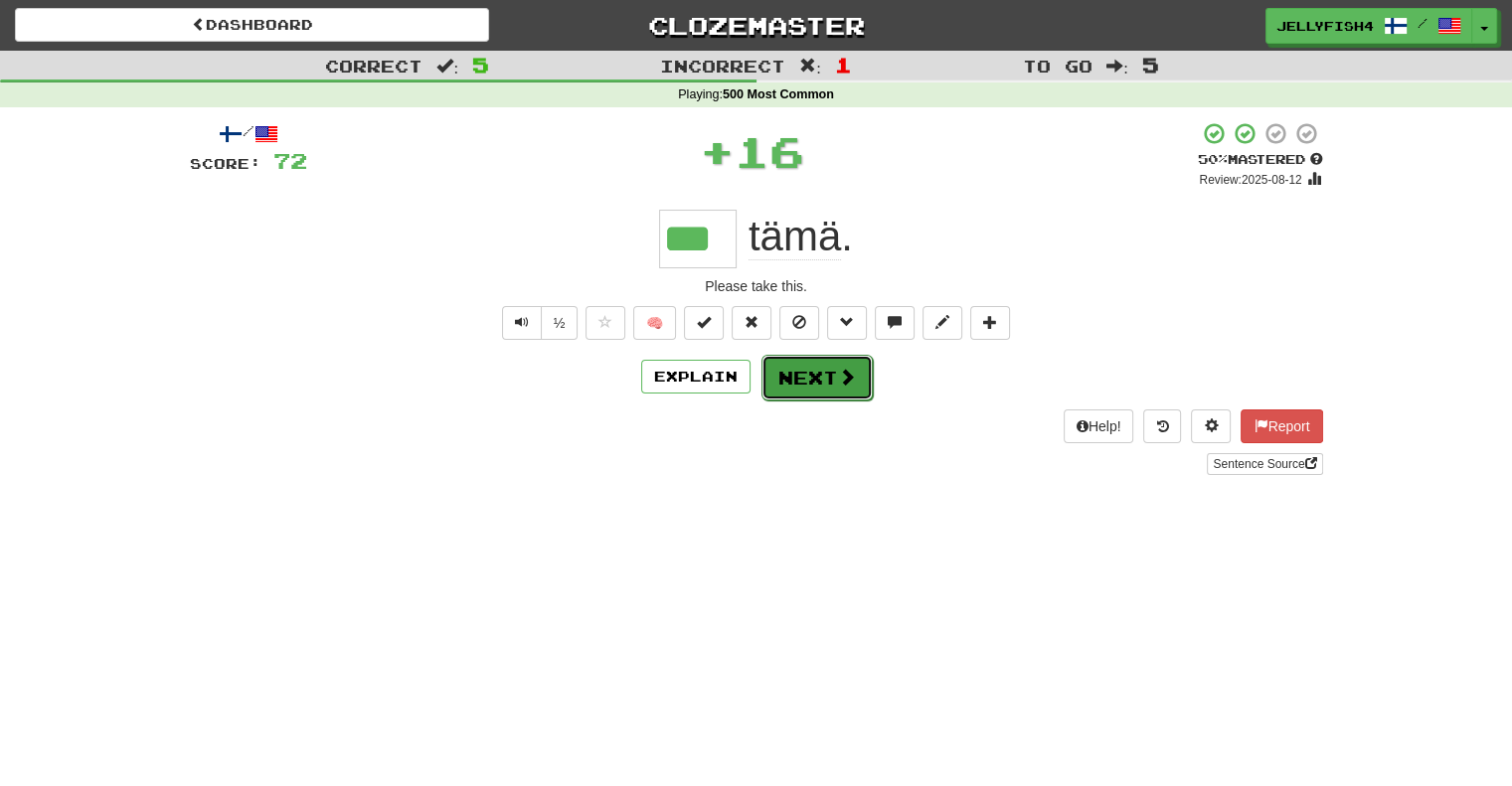 click on "Next" at bounding box center [817, 378] 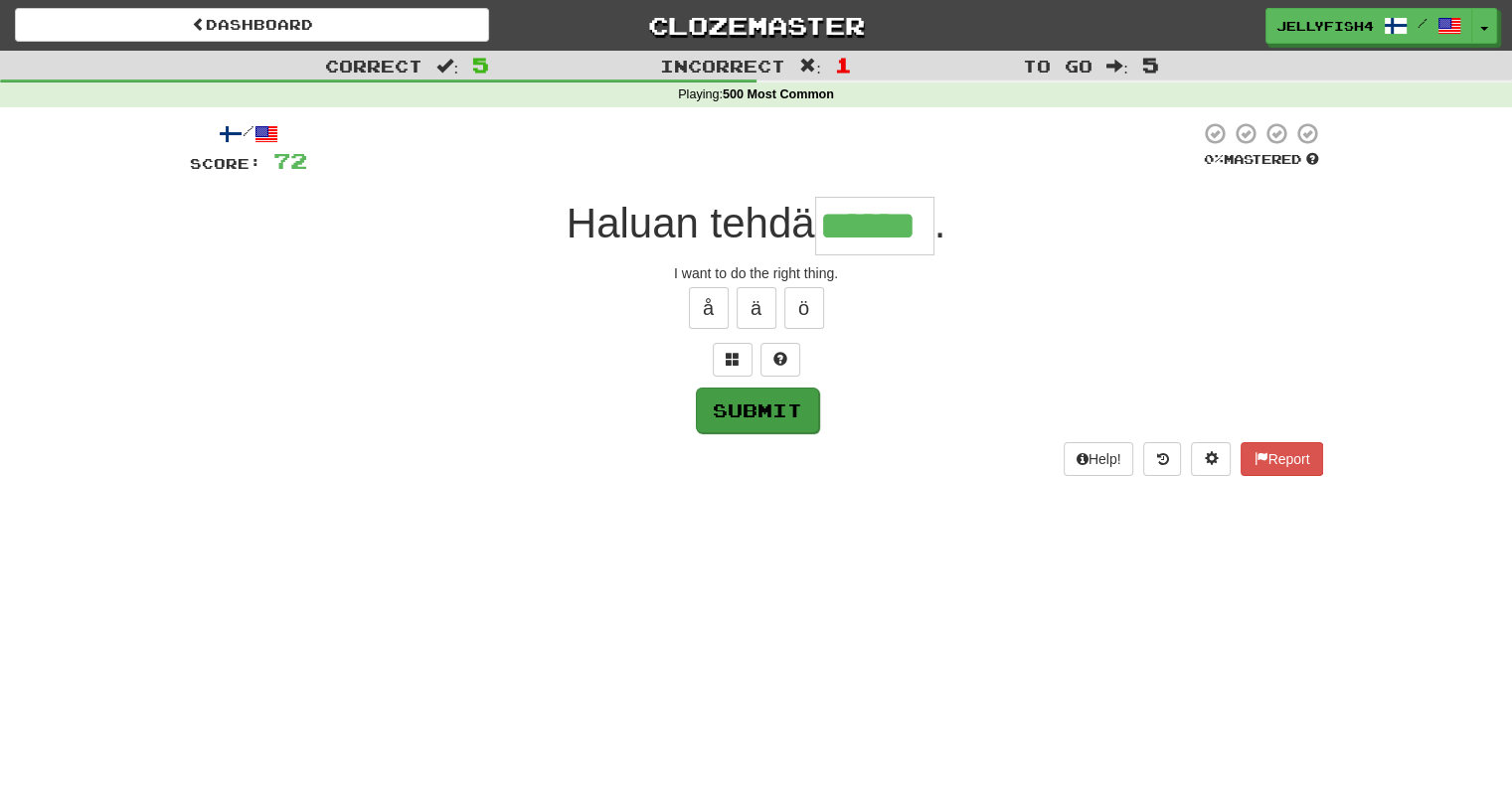 type on "******" 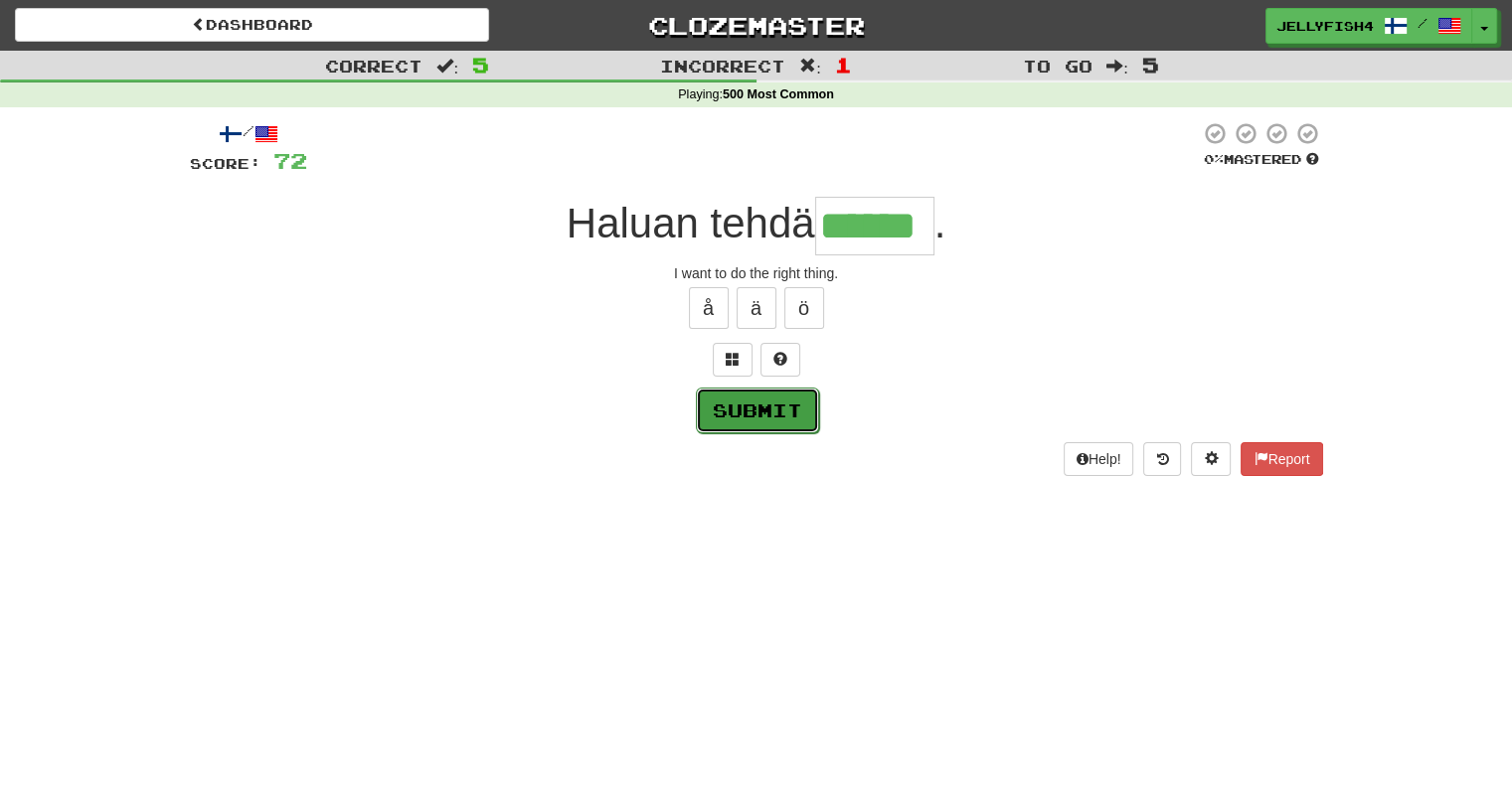 click on "Submit" at bounding box center [757, 410] 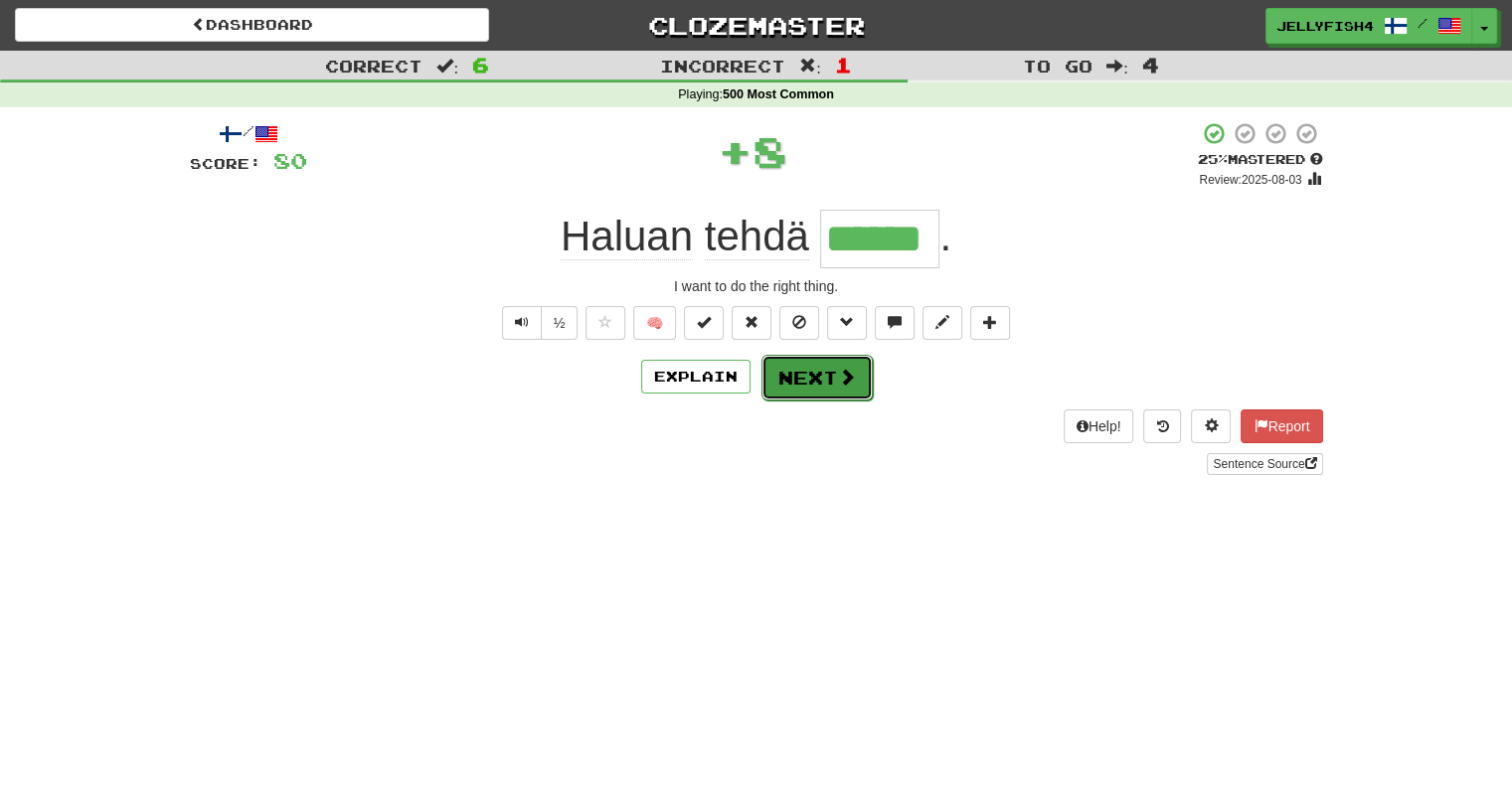 click on "Next" at bounding box center [817, 378] 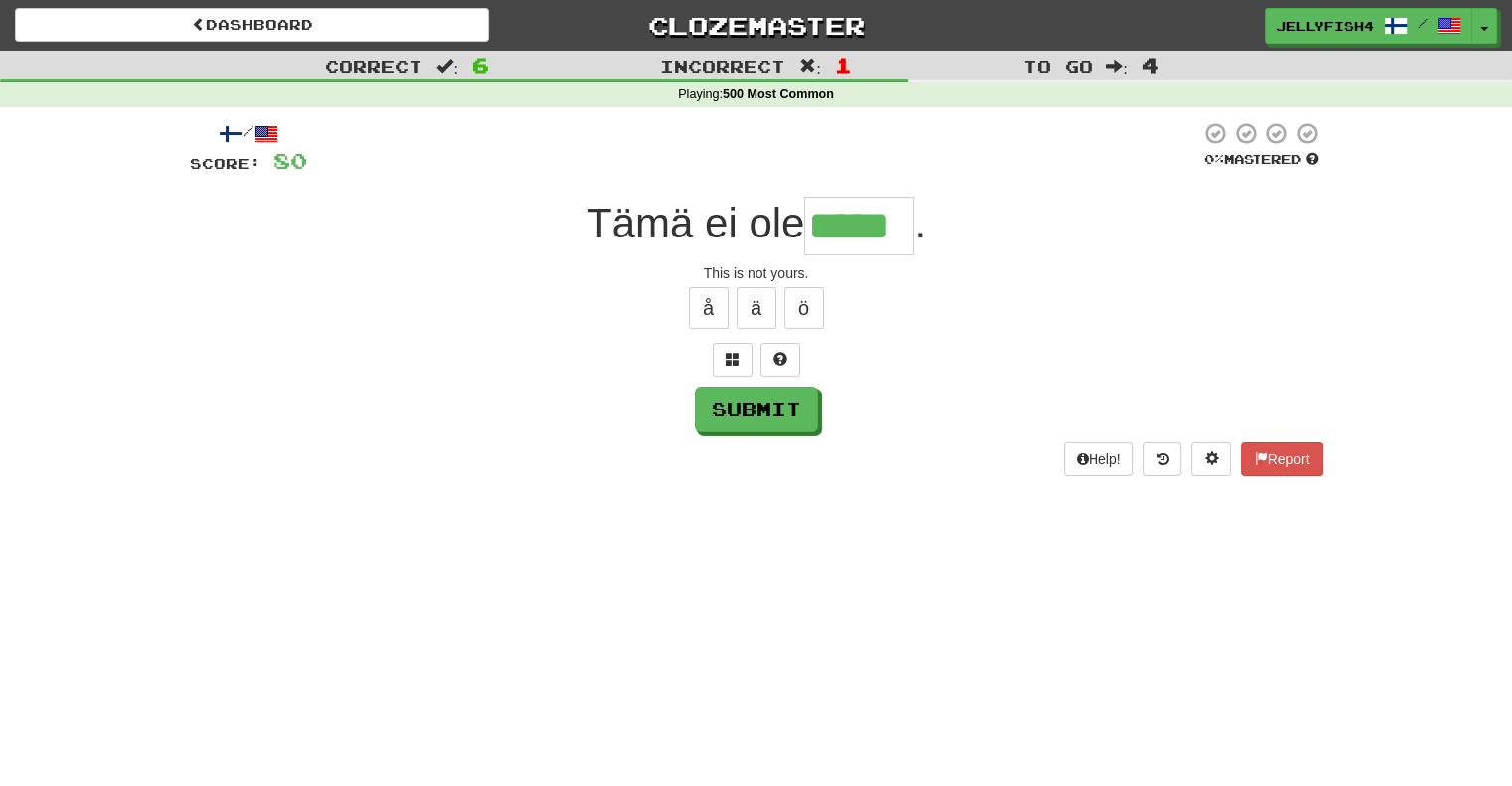 type on "*****" 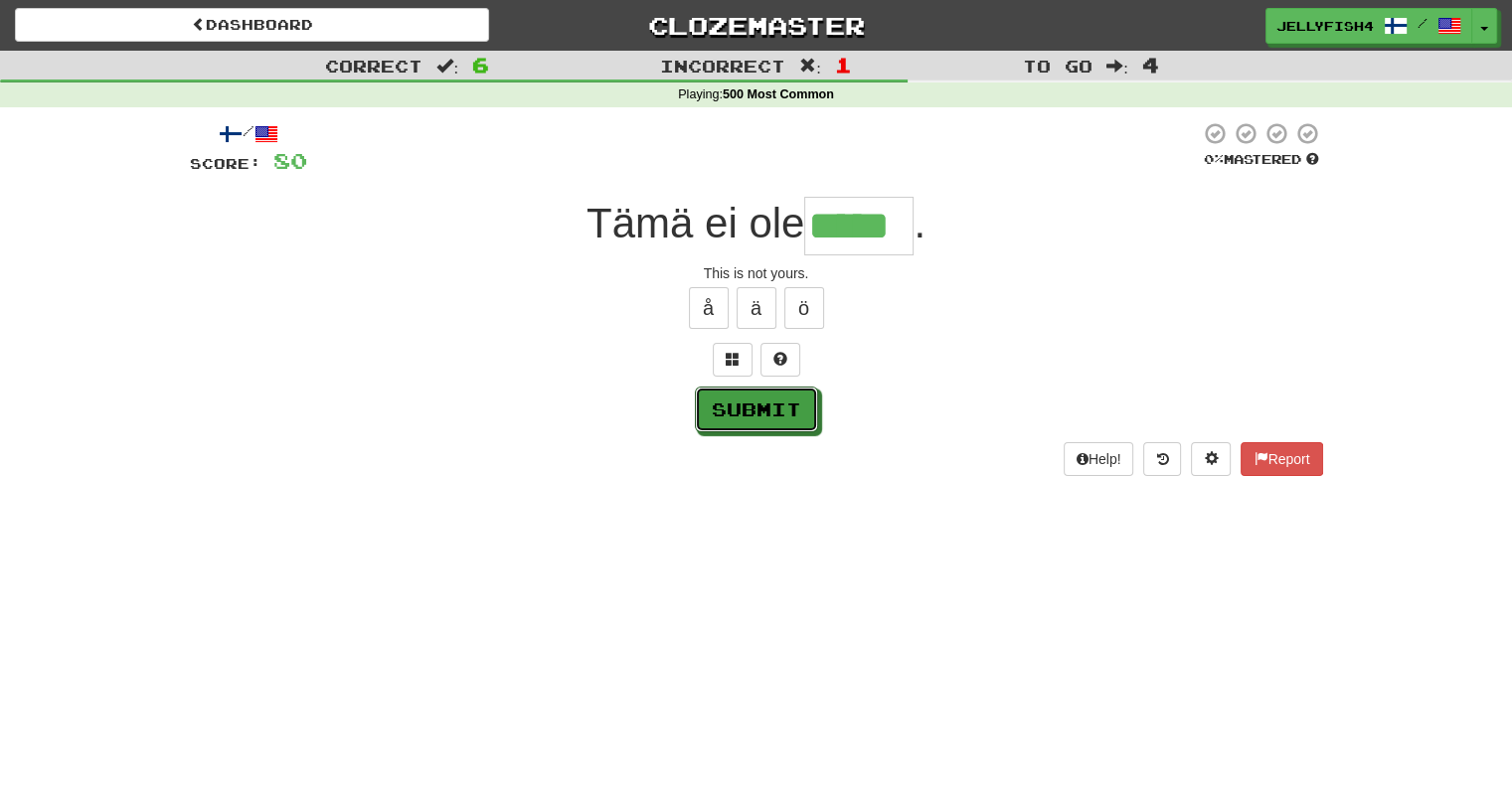click on "Submit" at bounding box center [756, 409] 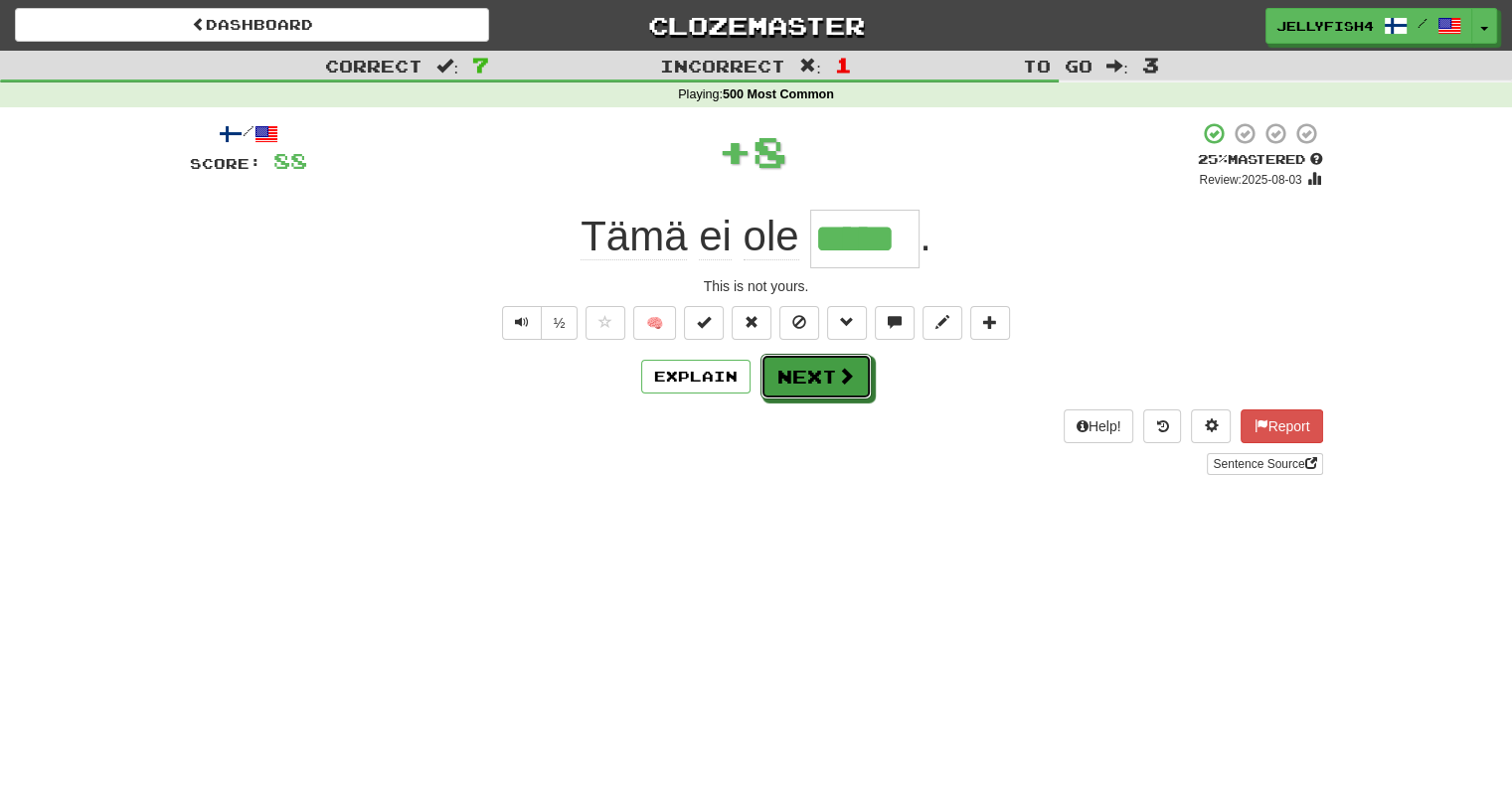 click on "Next" at bounding box center (816, 377) 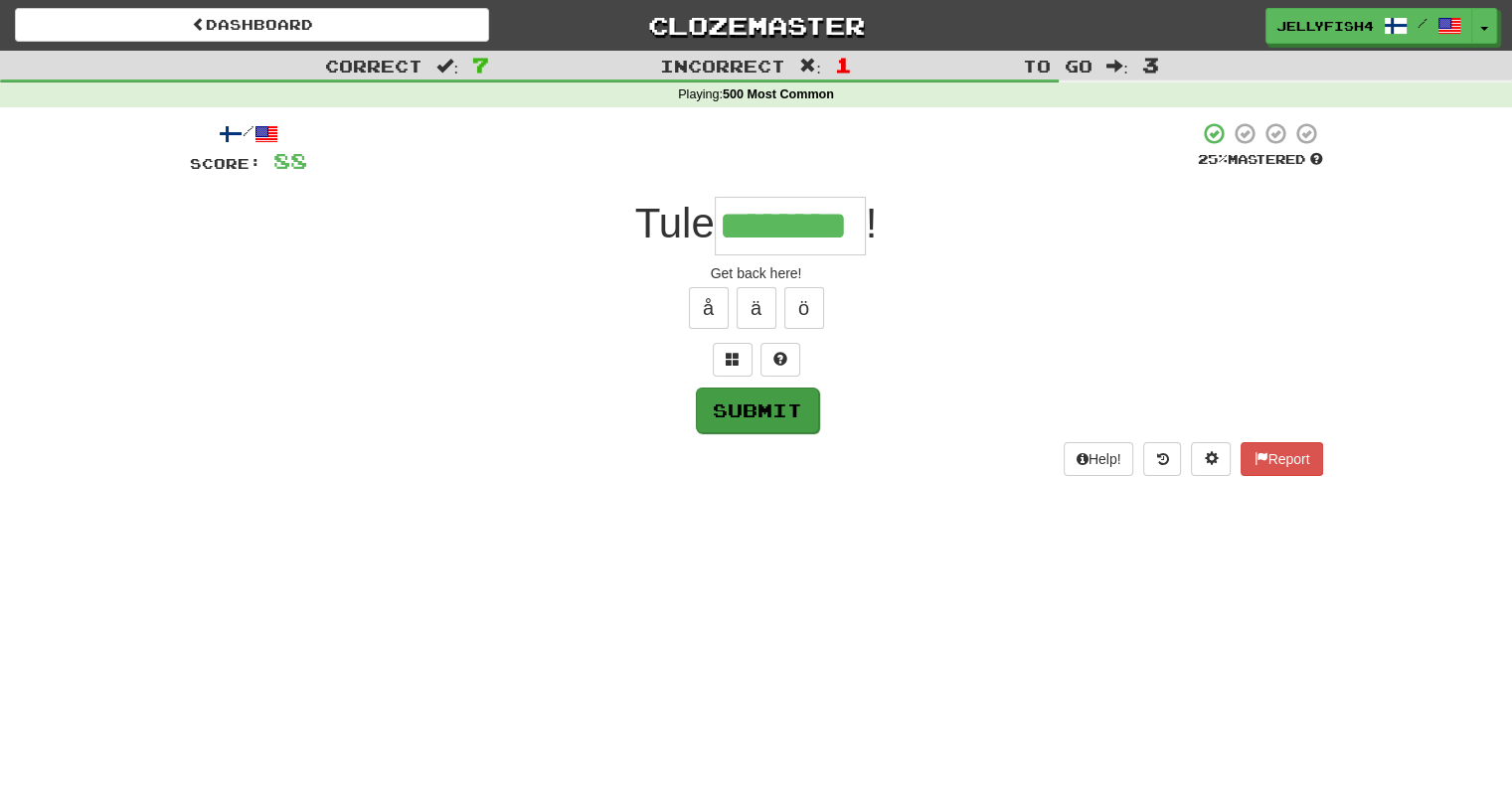 type on "********" 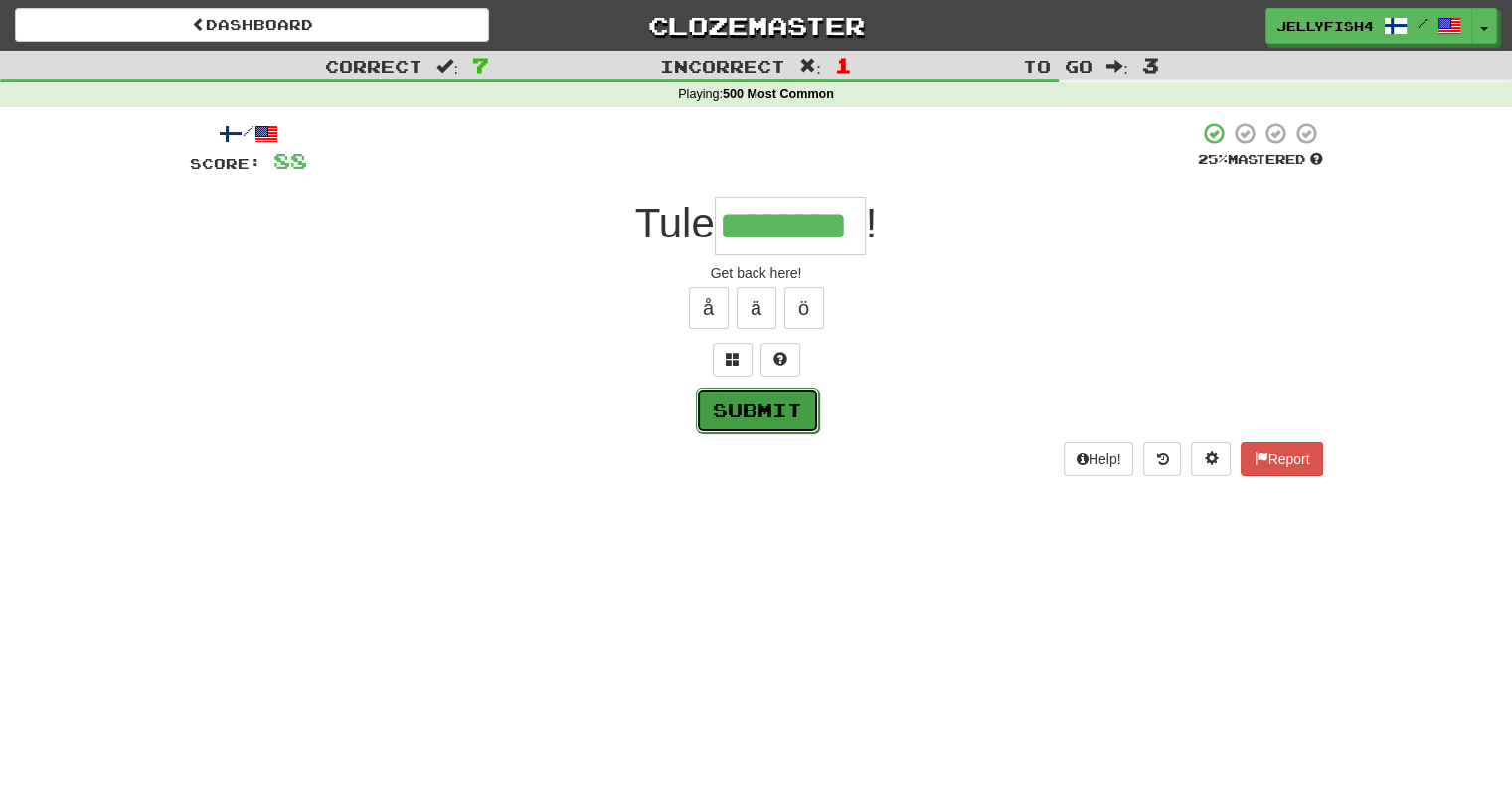 click on "Submit" at bounding box center [757, 410] 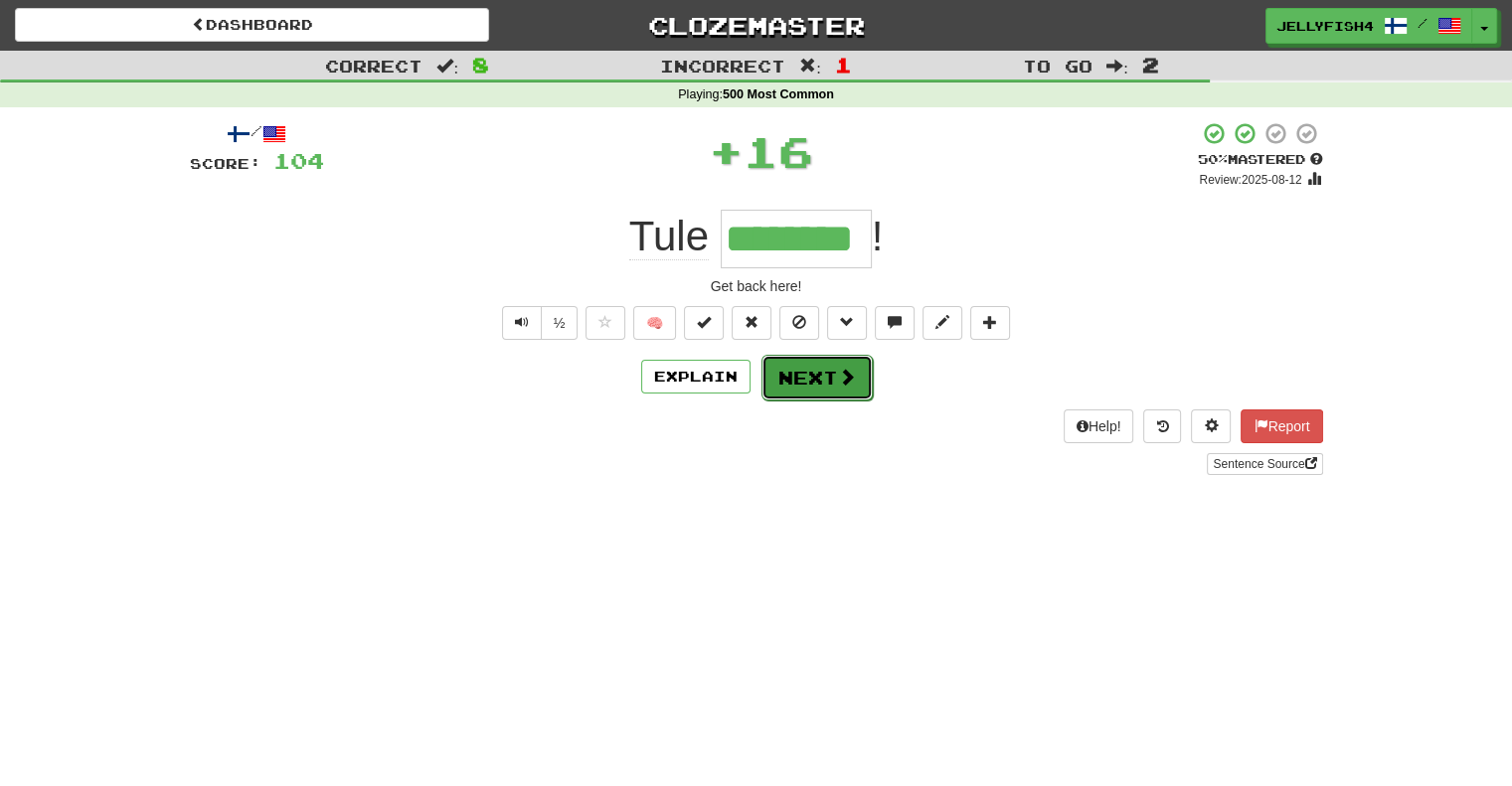 click at bounding box center (847, 377) 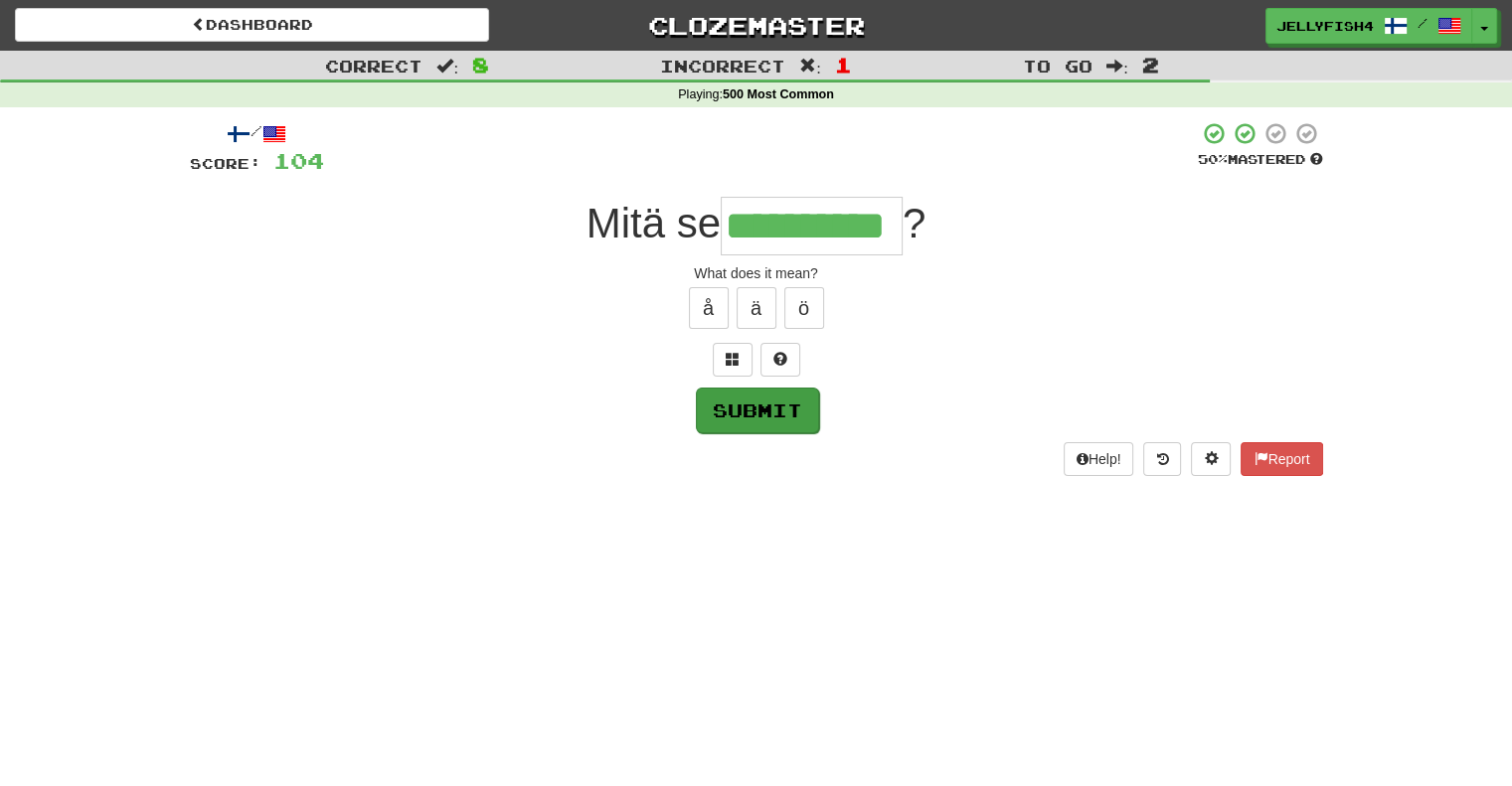 type on "**********" 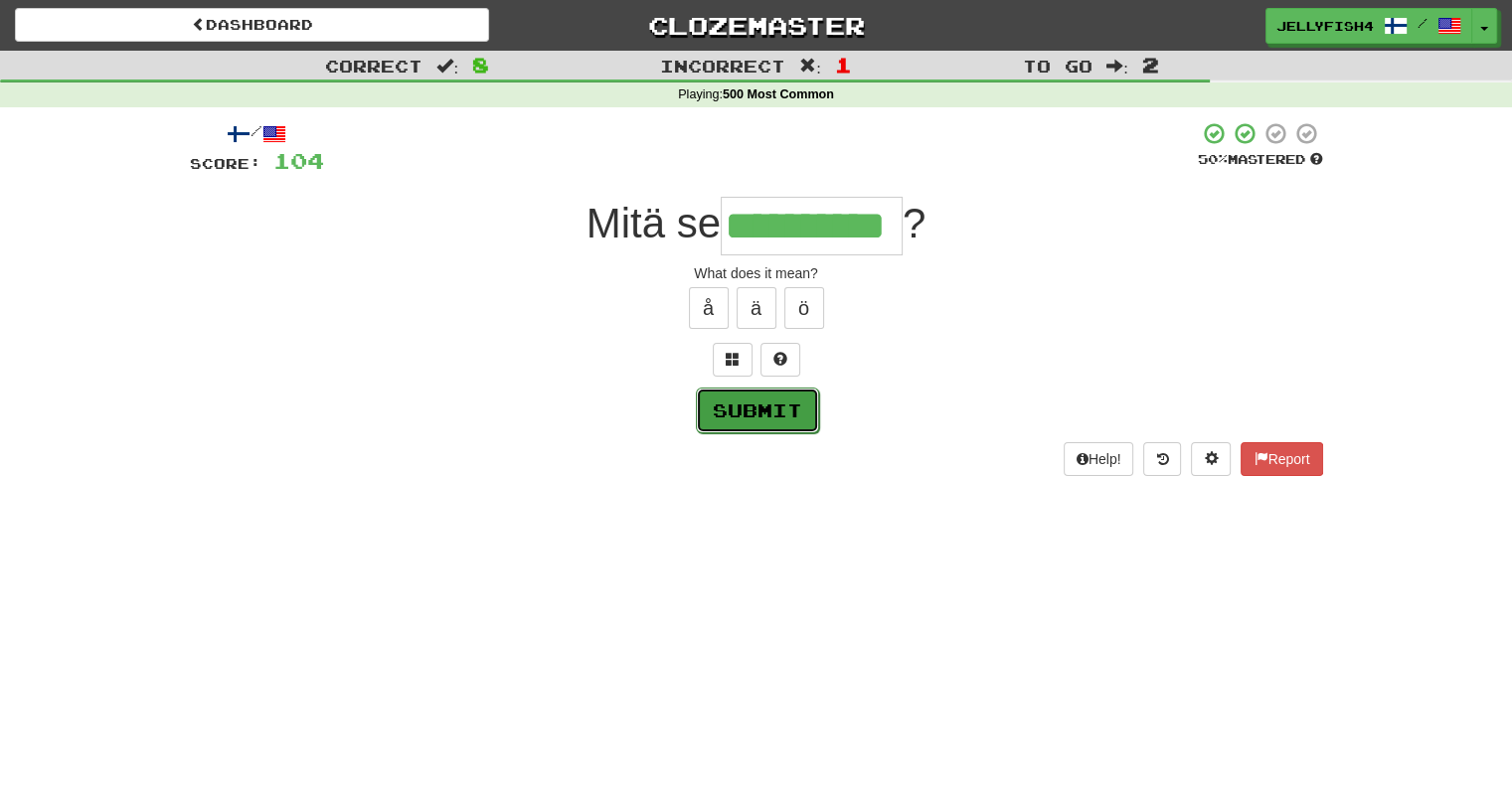 click on "Submit" at bounding box center [757, 410] 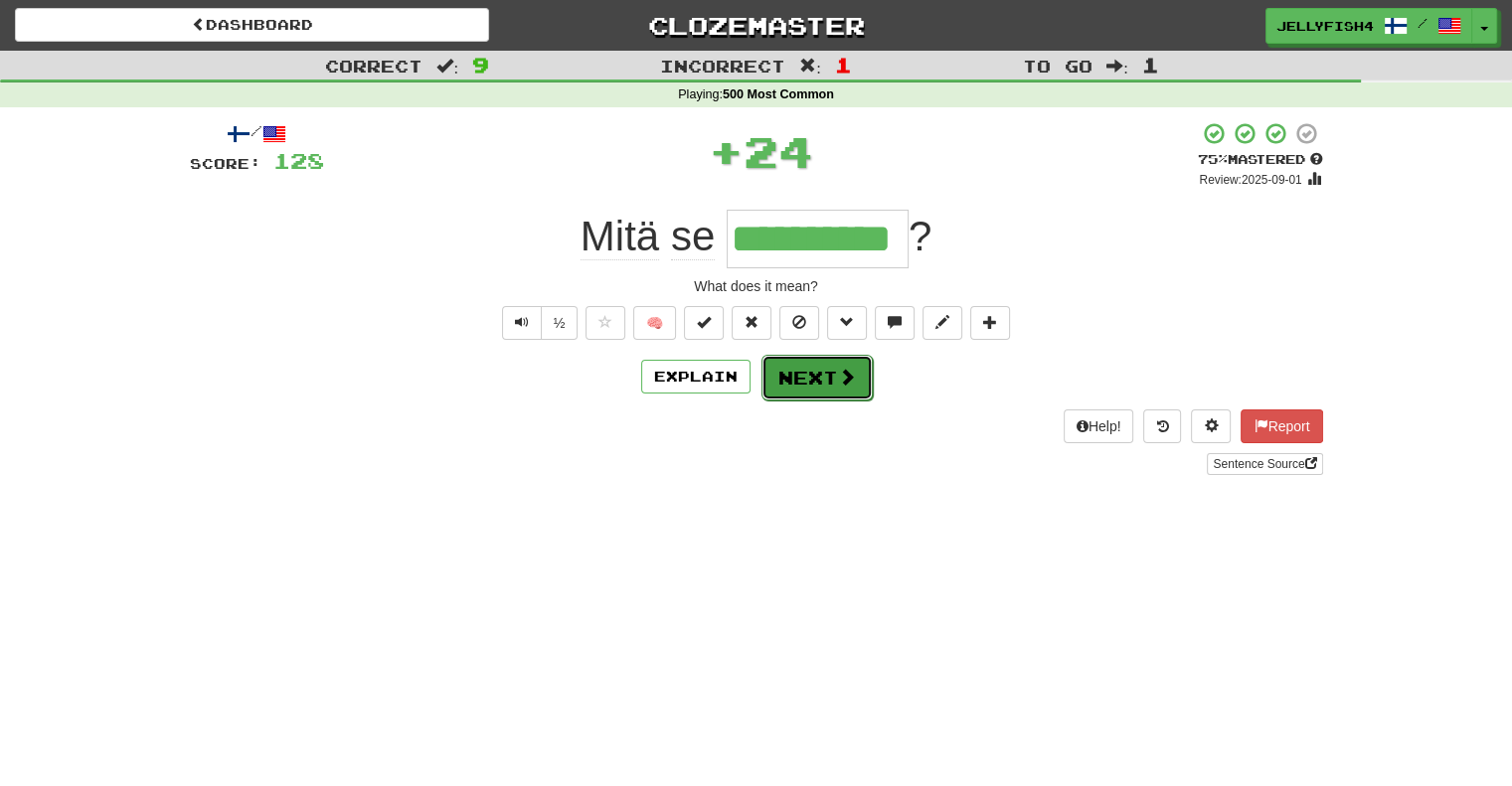 click on "Next" at bounding box center (817, 378) 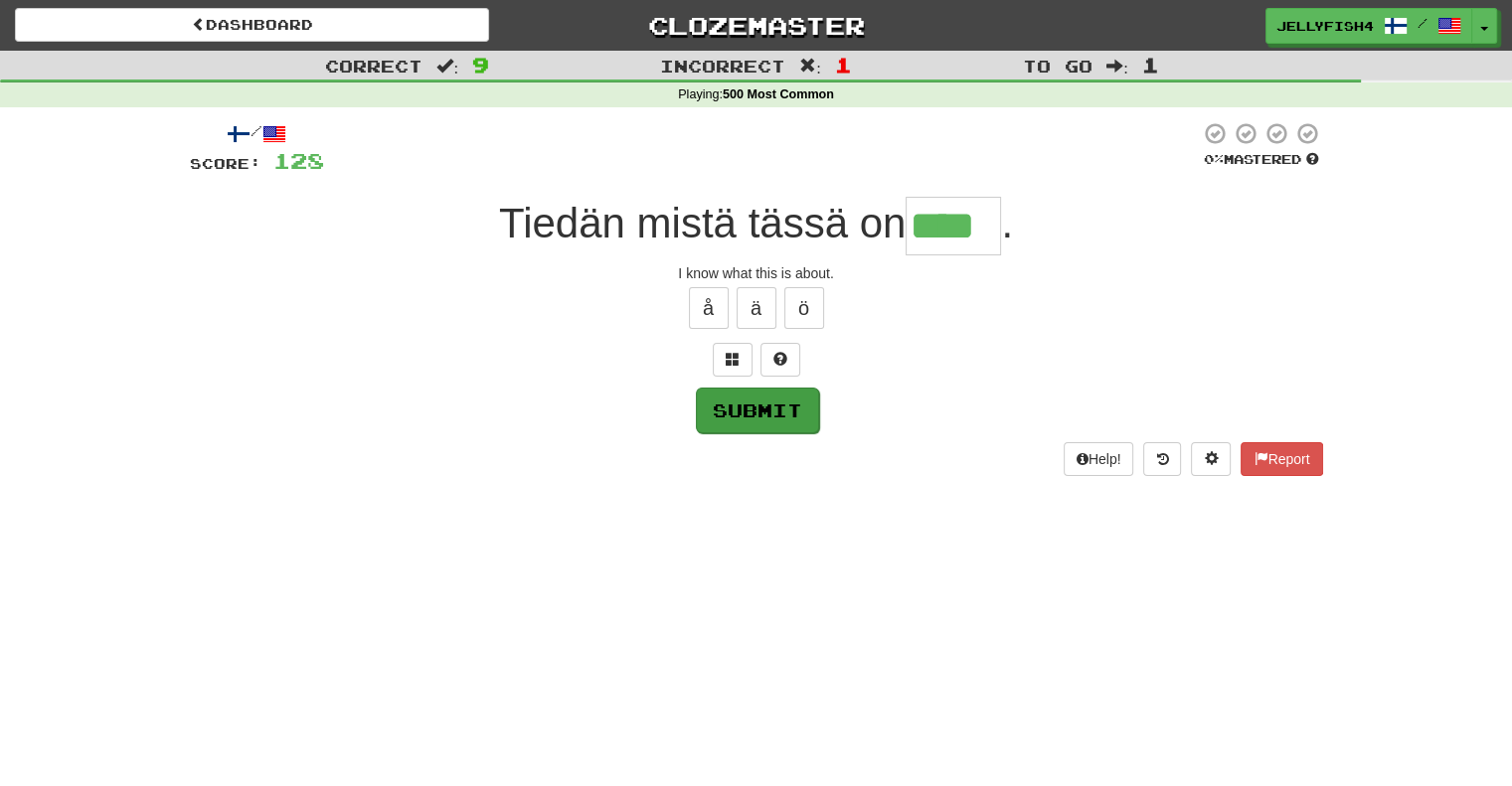 type on "****" 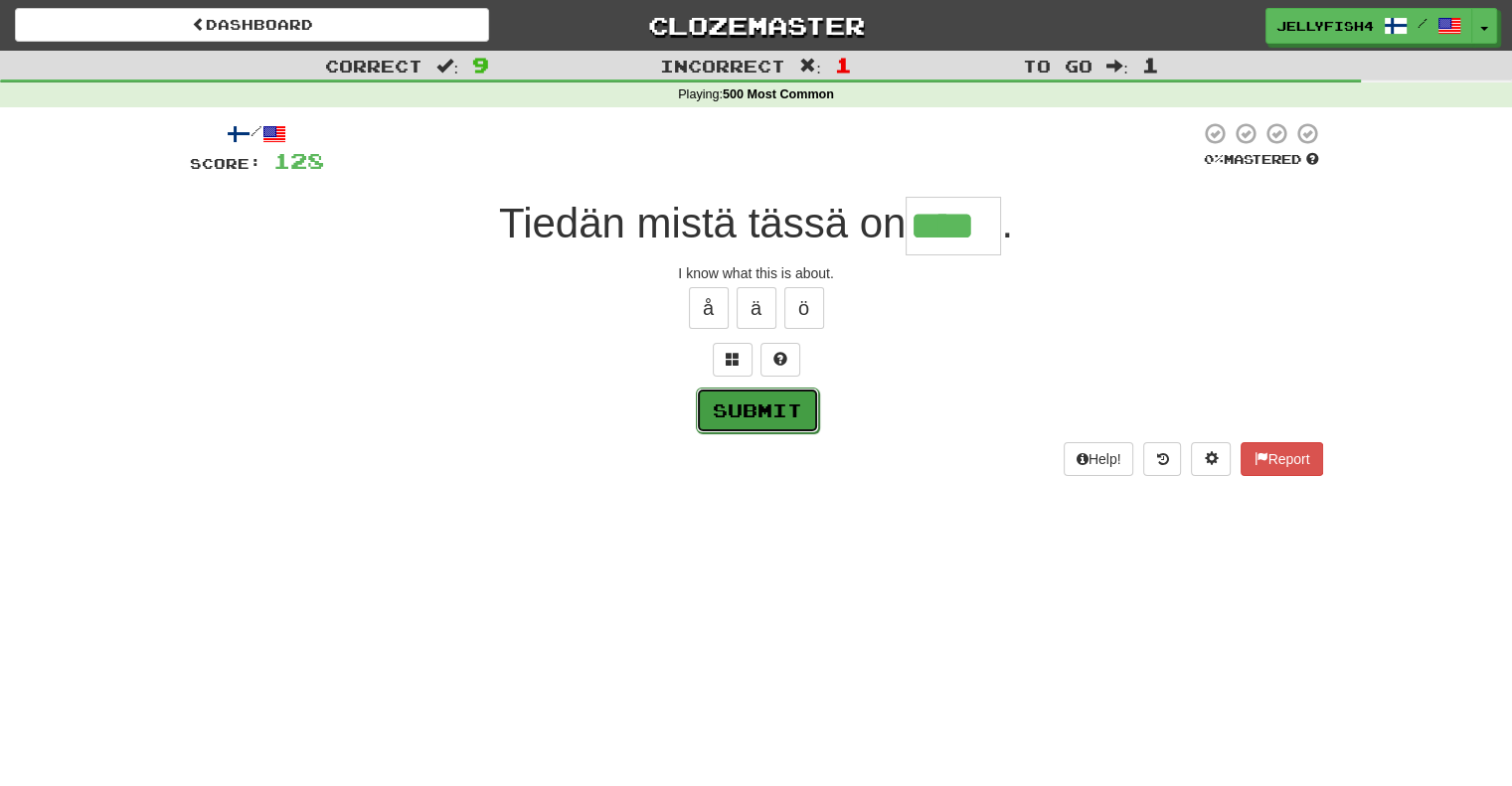 click on "Submit" at bounding box center [757, 410] 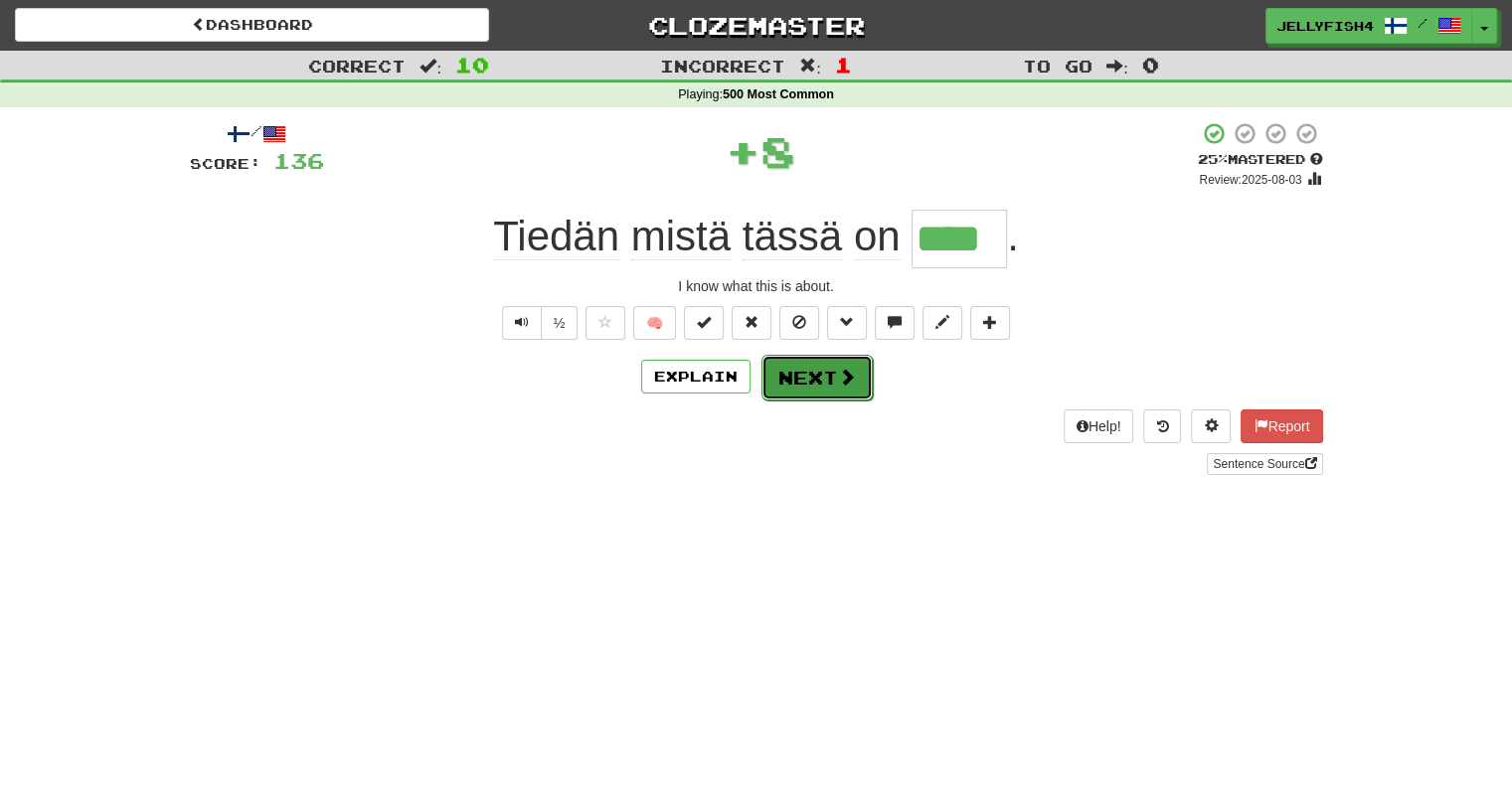 click on "Next" at bounding box center [817, 378] 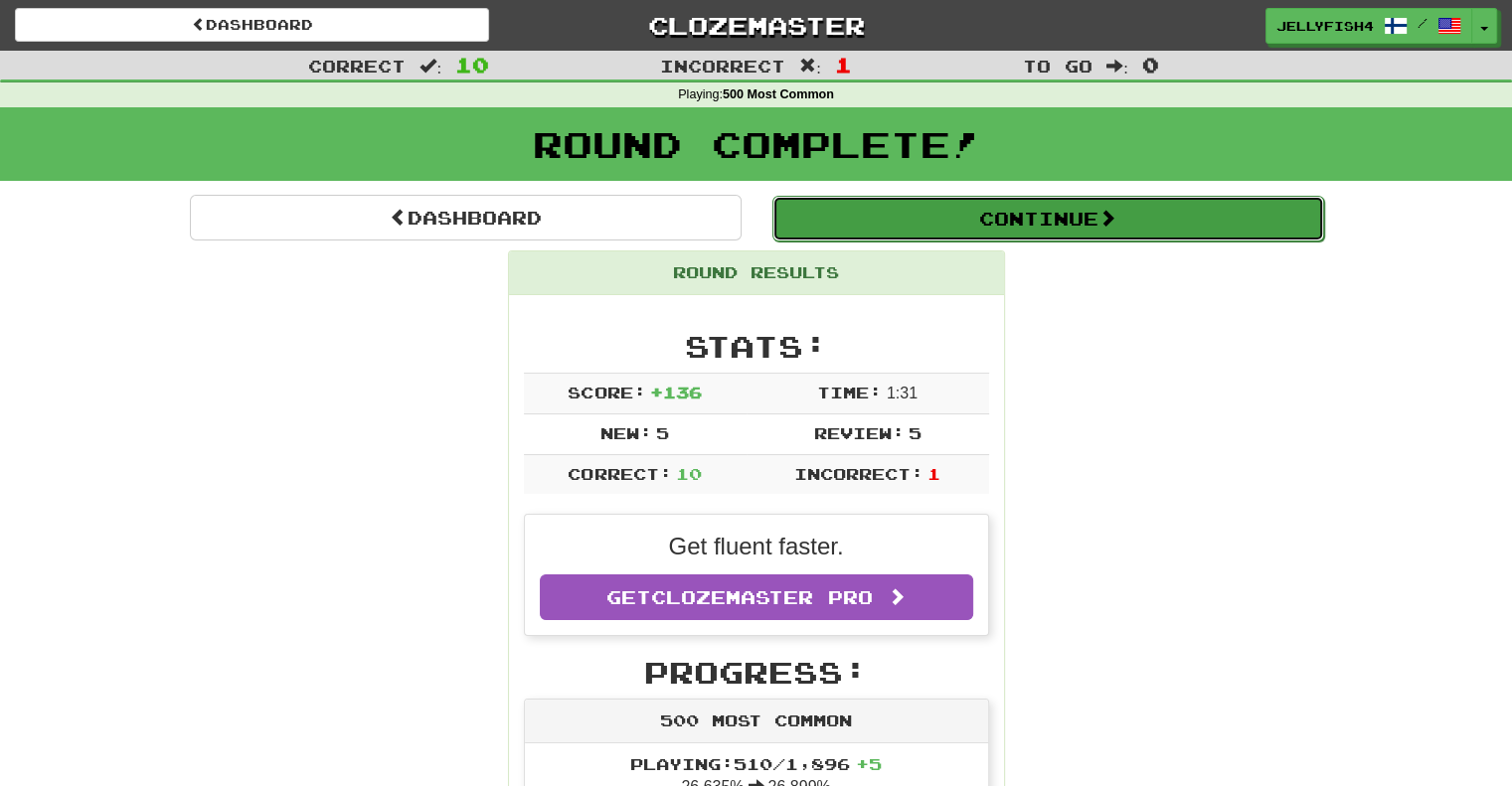 click on "Continue" at bounding box center (1048, 219) 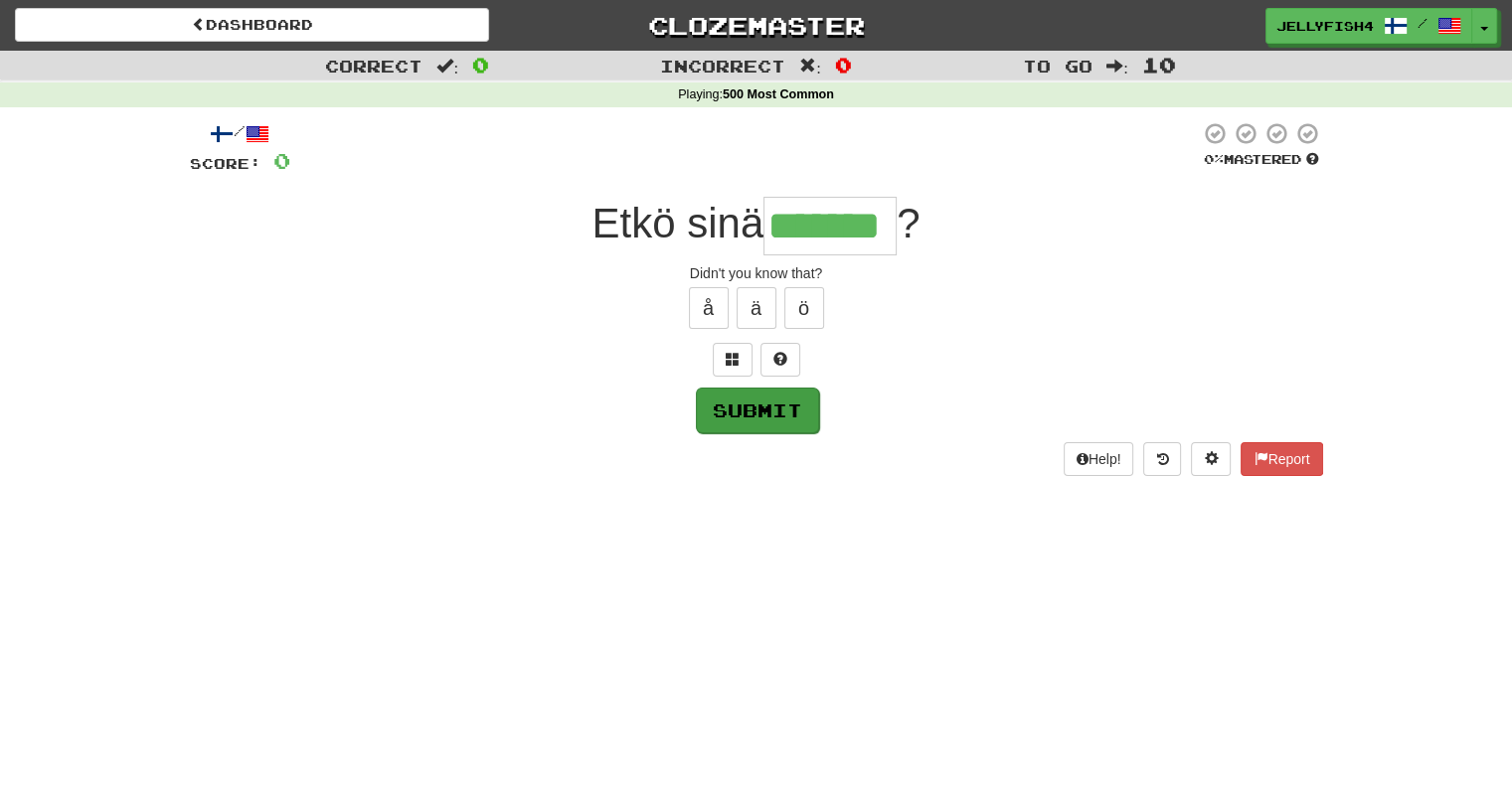 type on "*******" 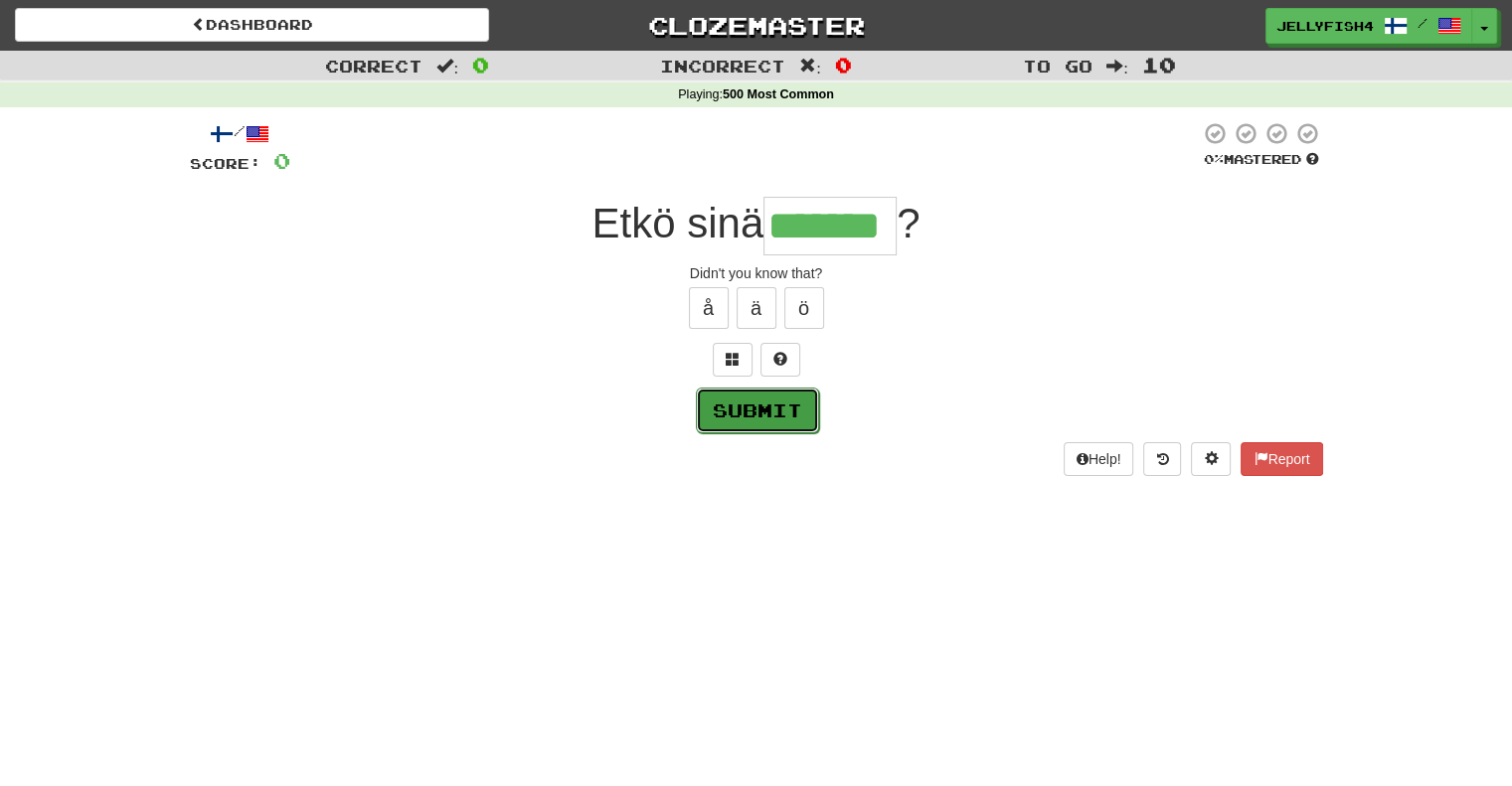 click on "Submit" at bounding box center (757, 410) 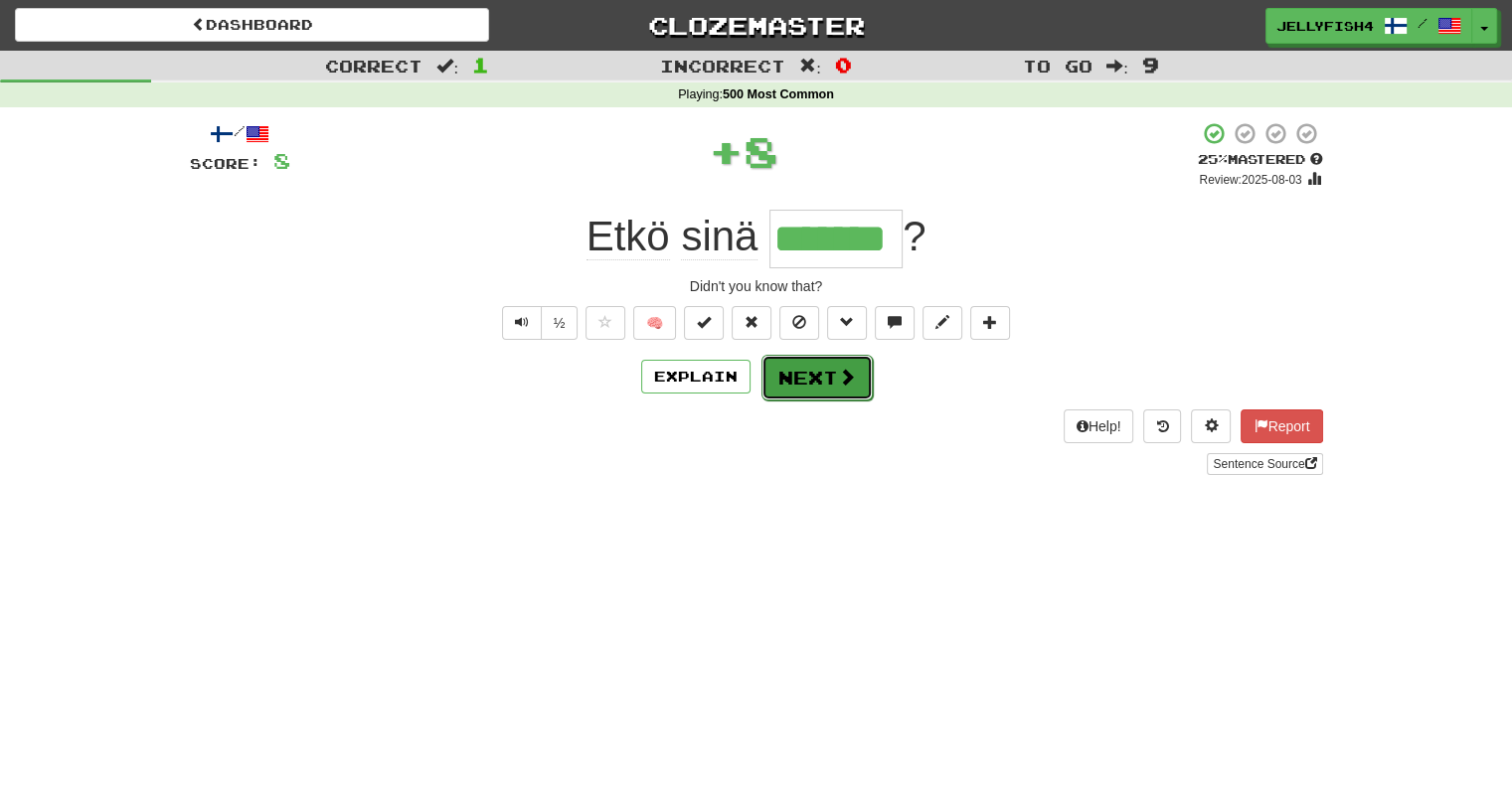 click on "Next" at bounding box center [817, 378] 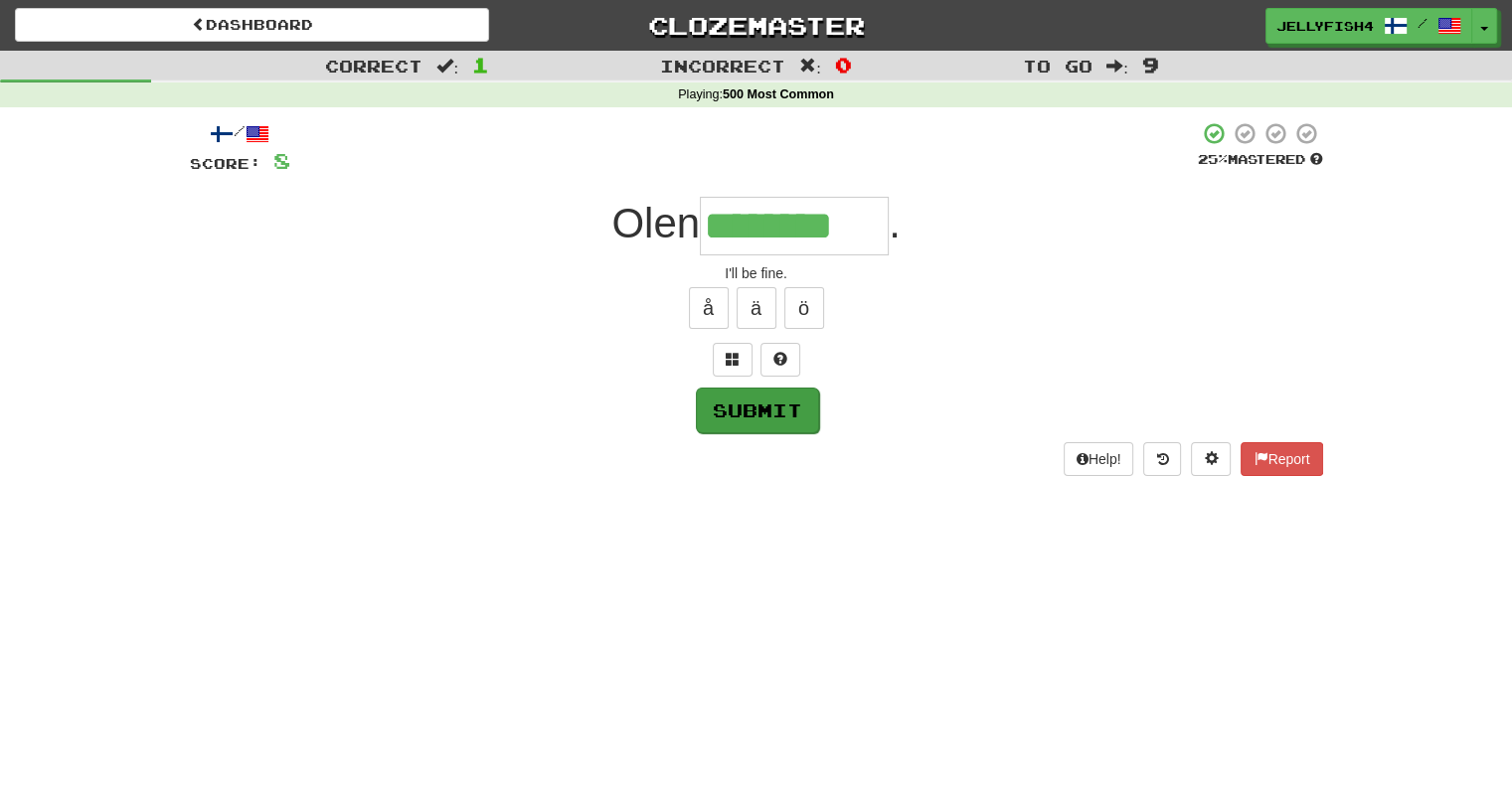 type on "********" 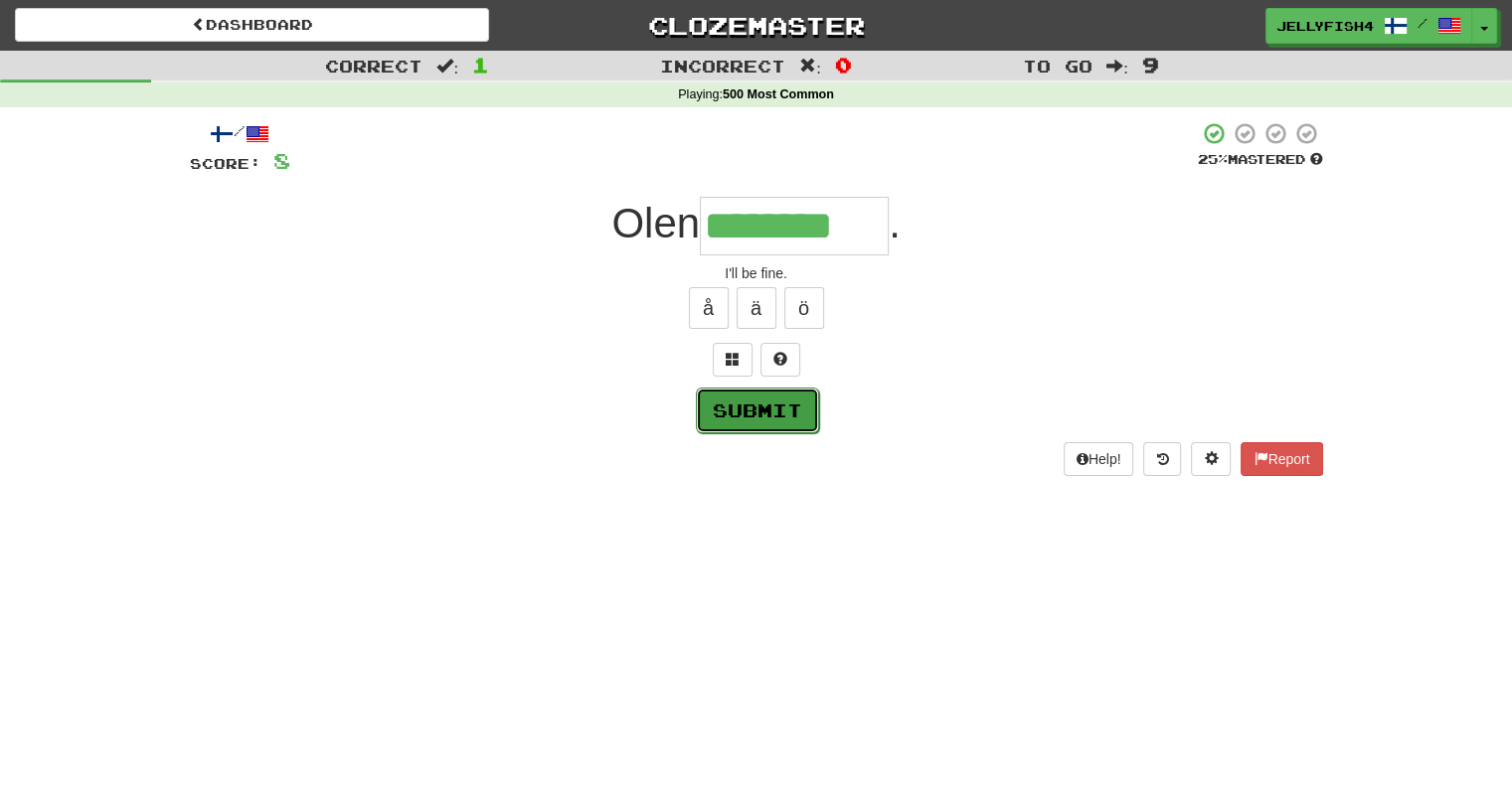 click on "Submit" at bounding box center (757, 410) 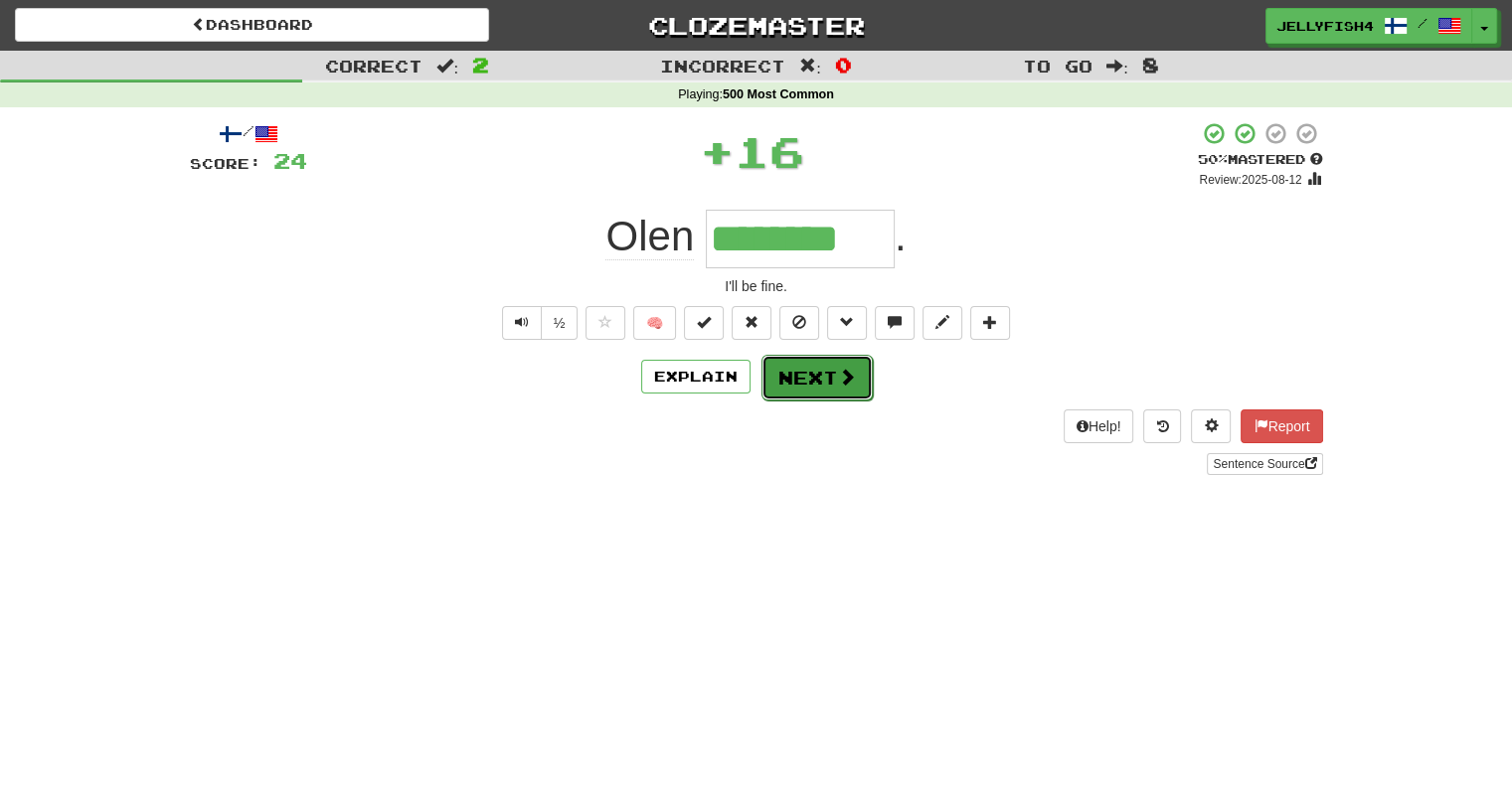 click on "Next" at bounding box center [817, 378] 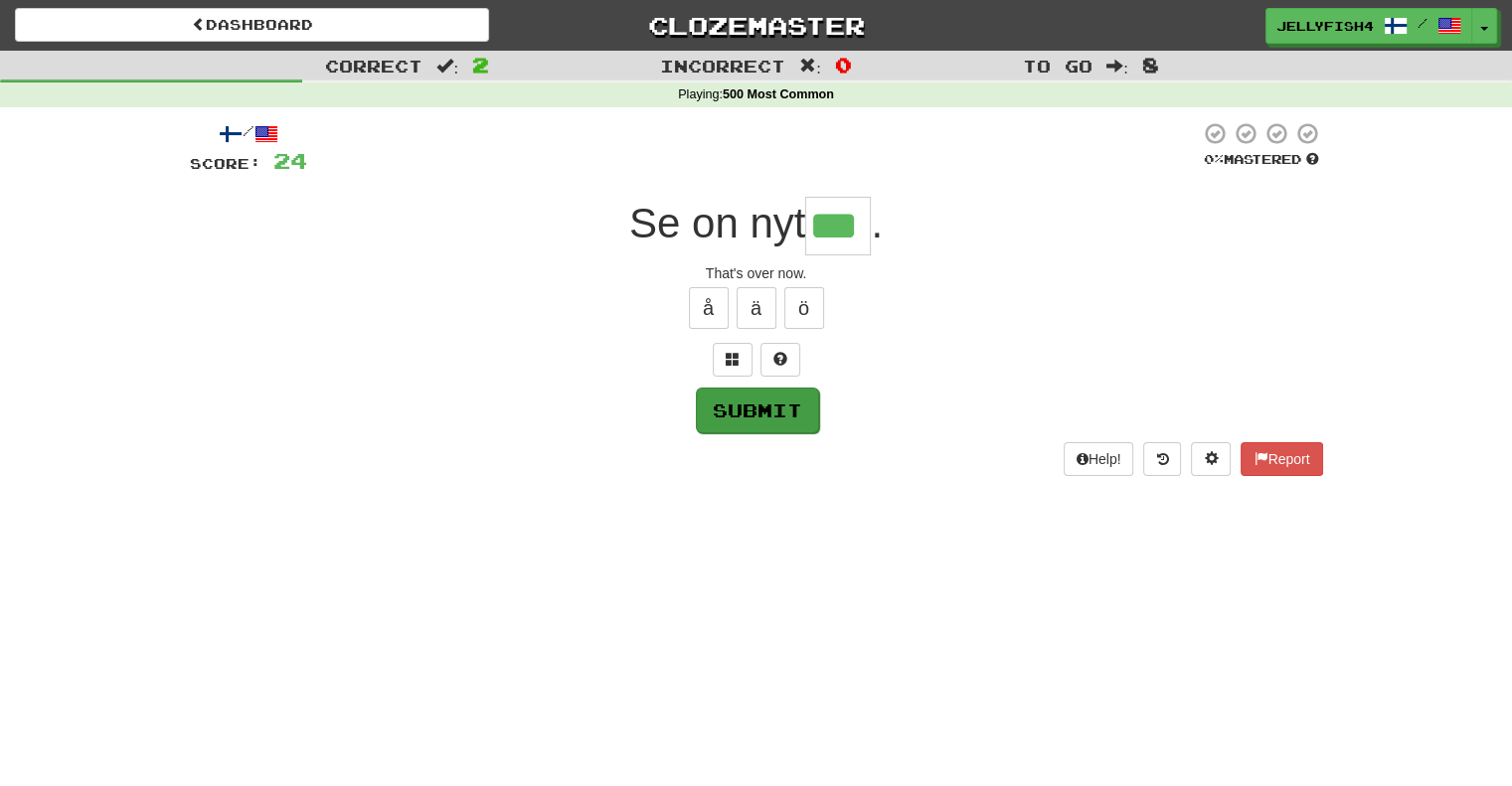 type on "***" 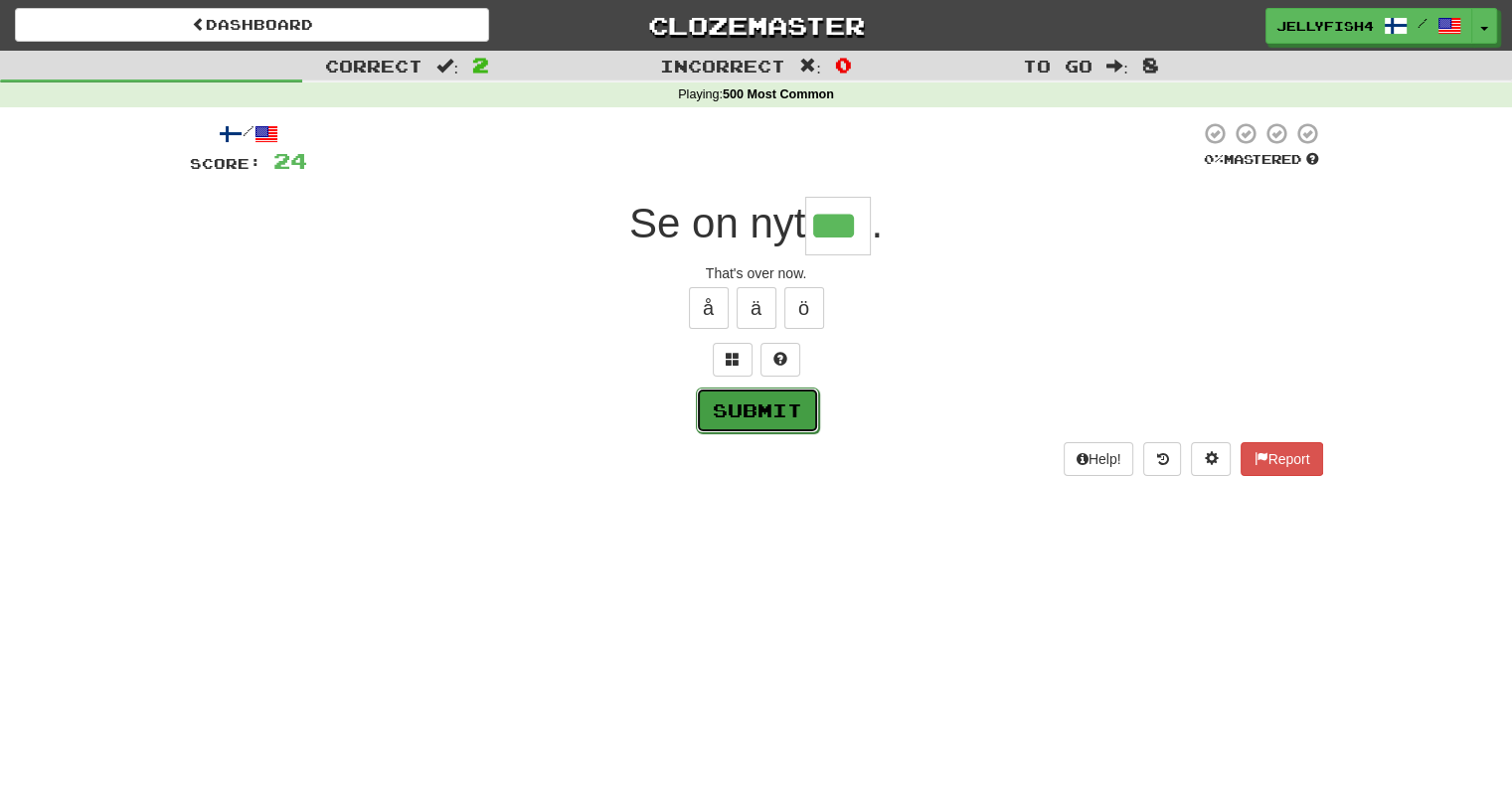 click on "Submit" at bounding box center [757, 410] 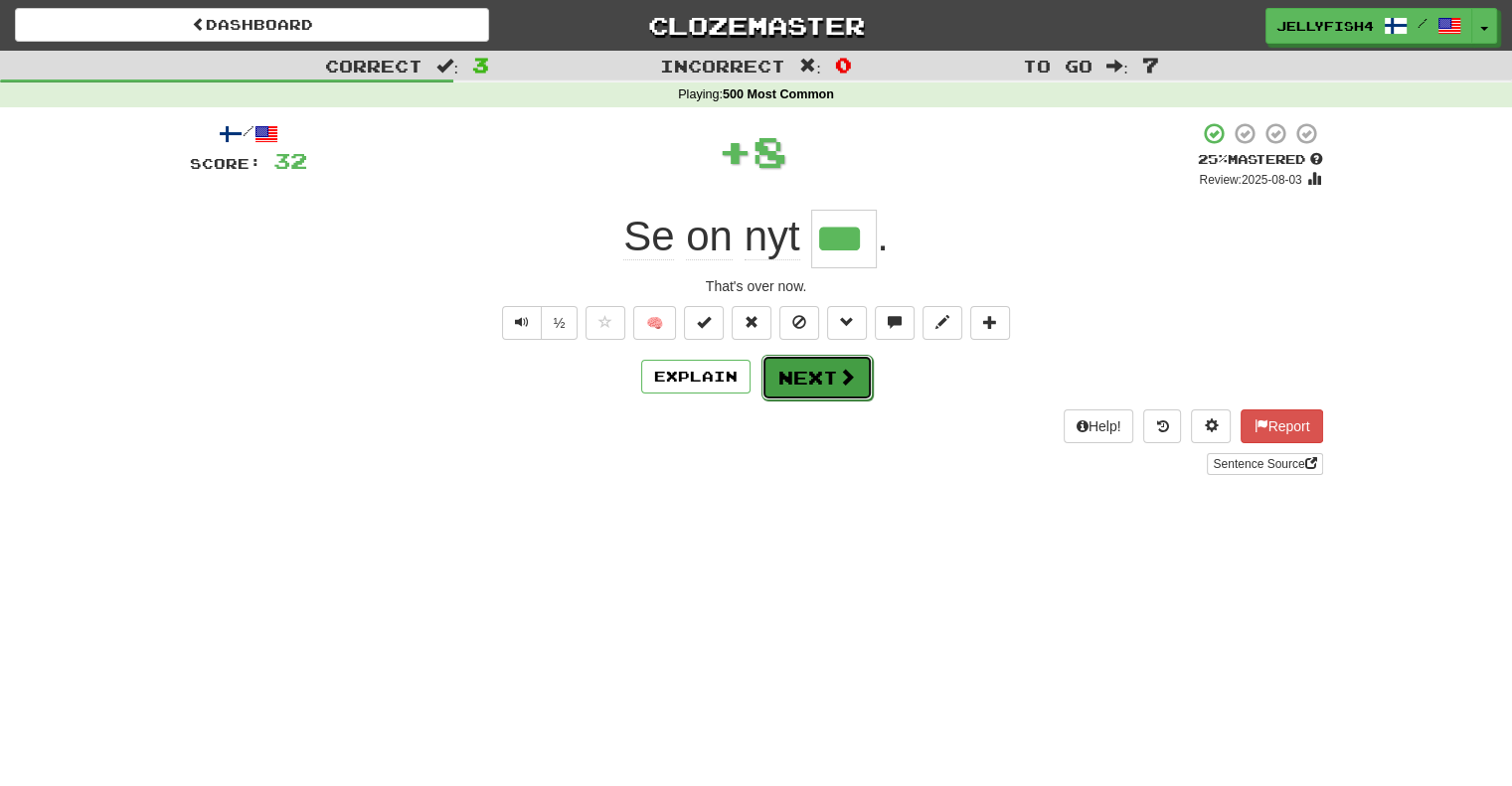 click on "Next" at bounding box center [817, 378] 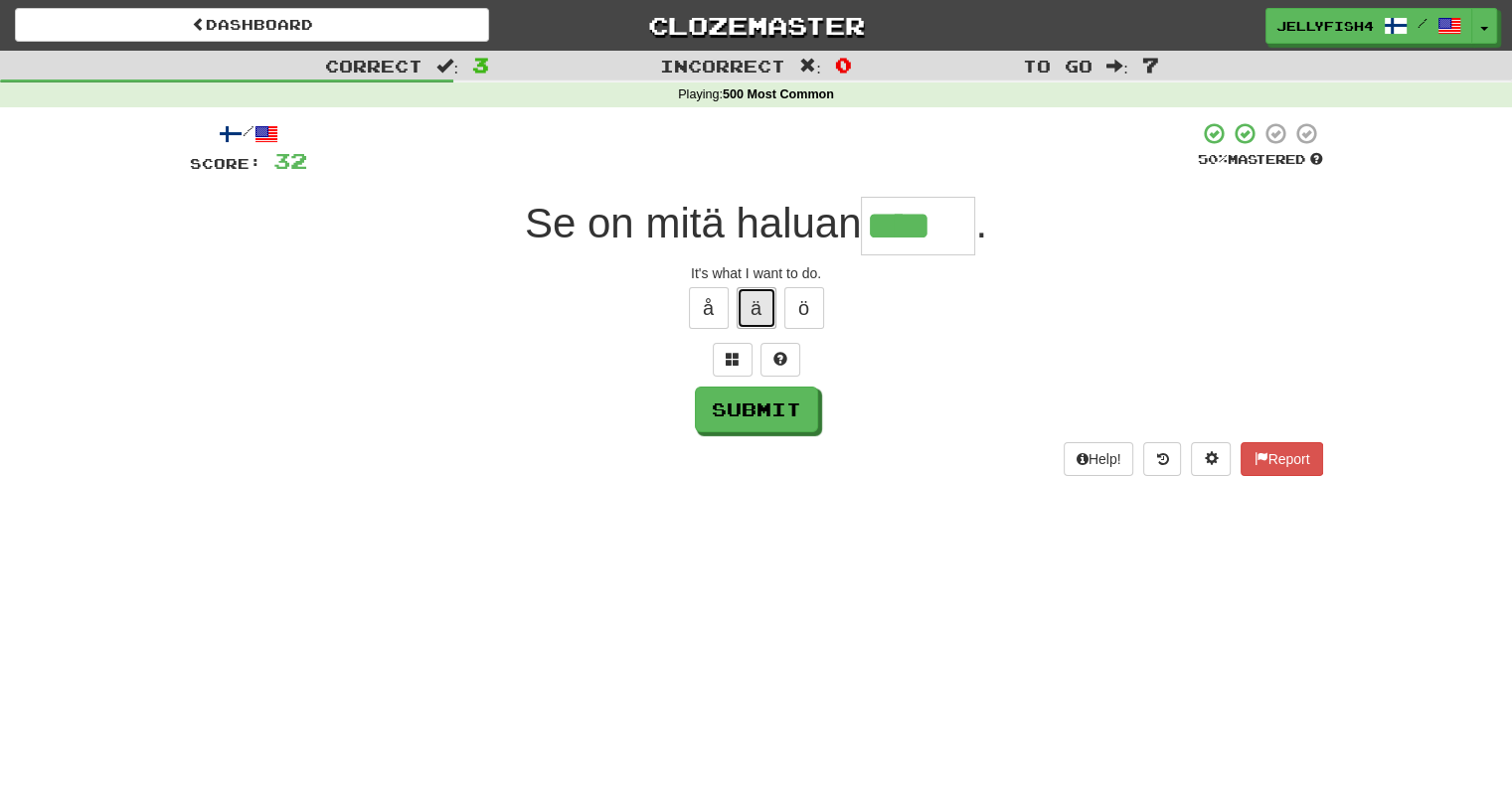 click on "ä" at bounding box center [756, 308] 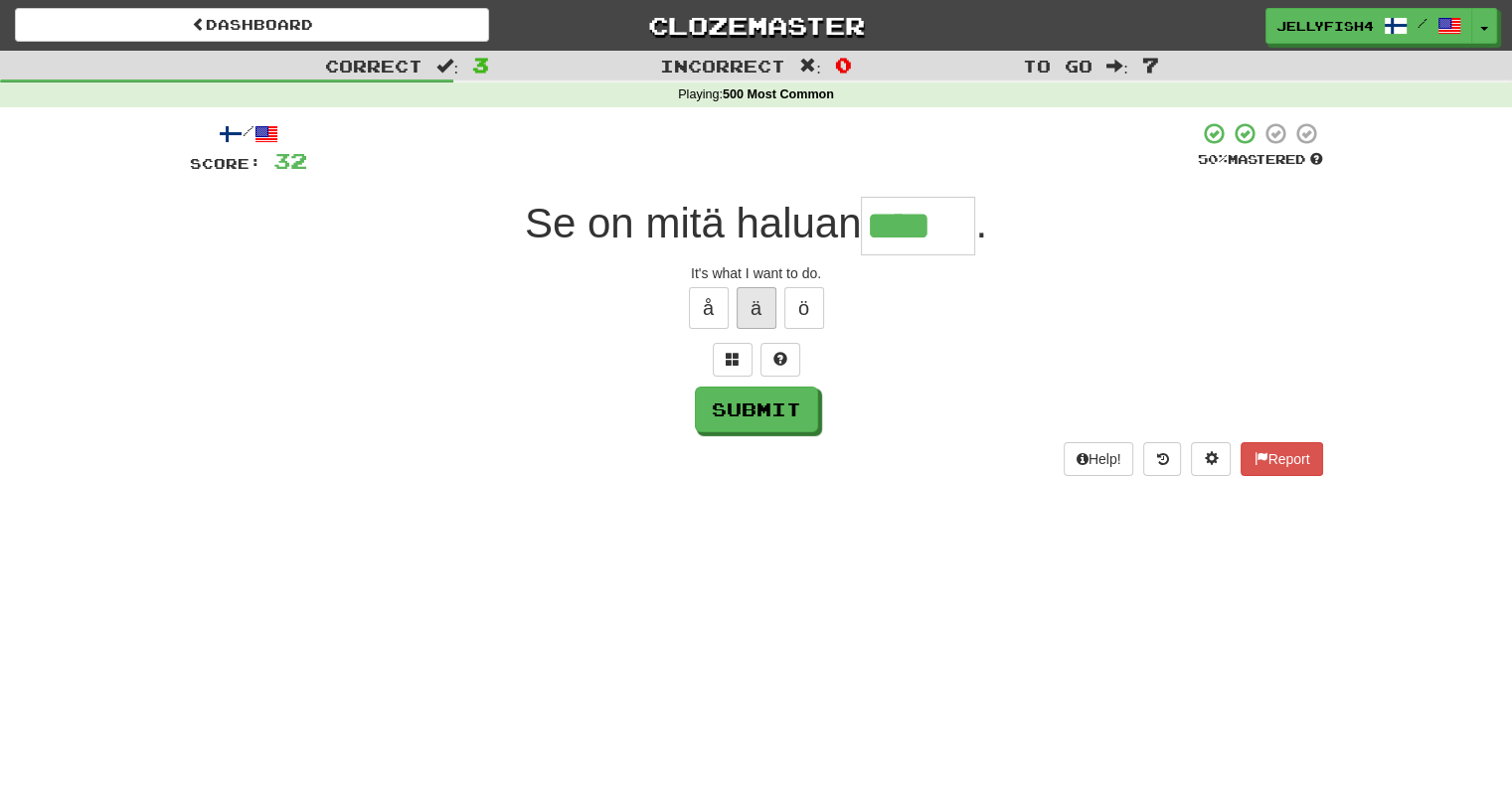 type on "*****" 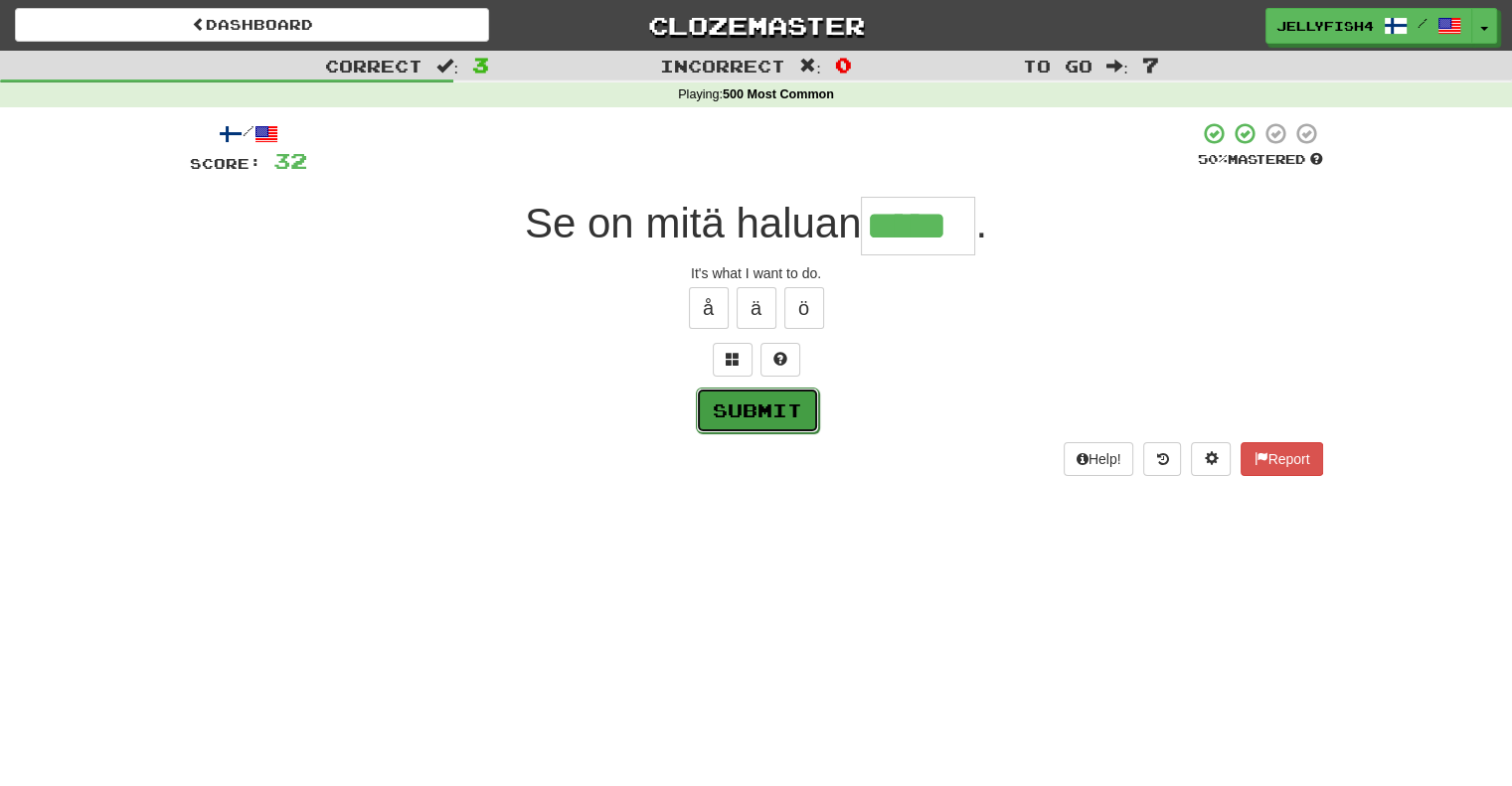 click on "Submit" at bounding box center (757, 410) 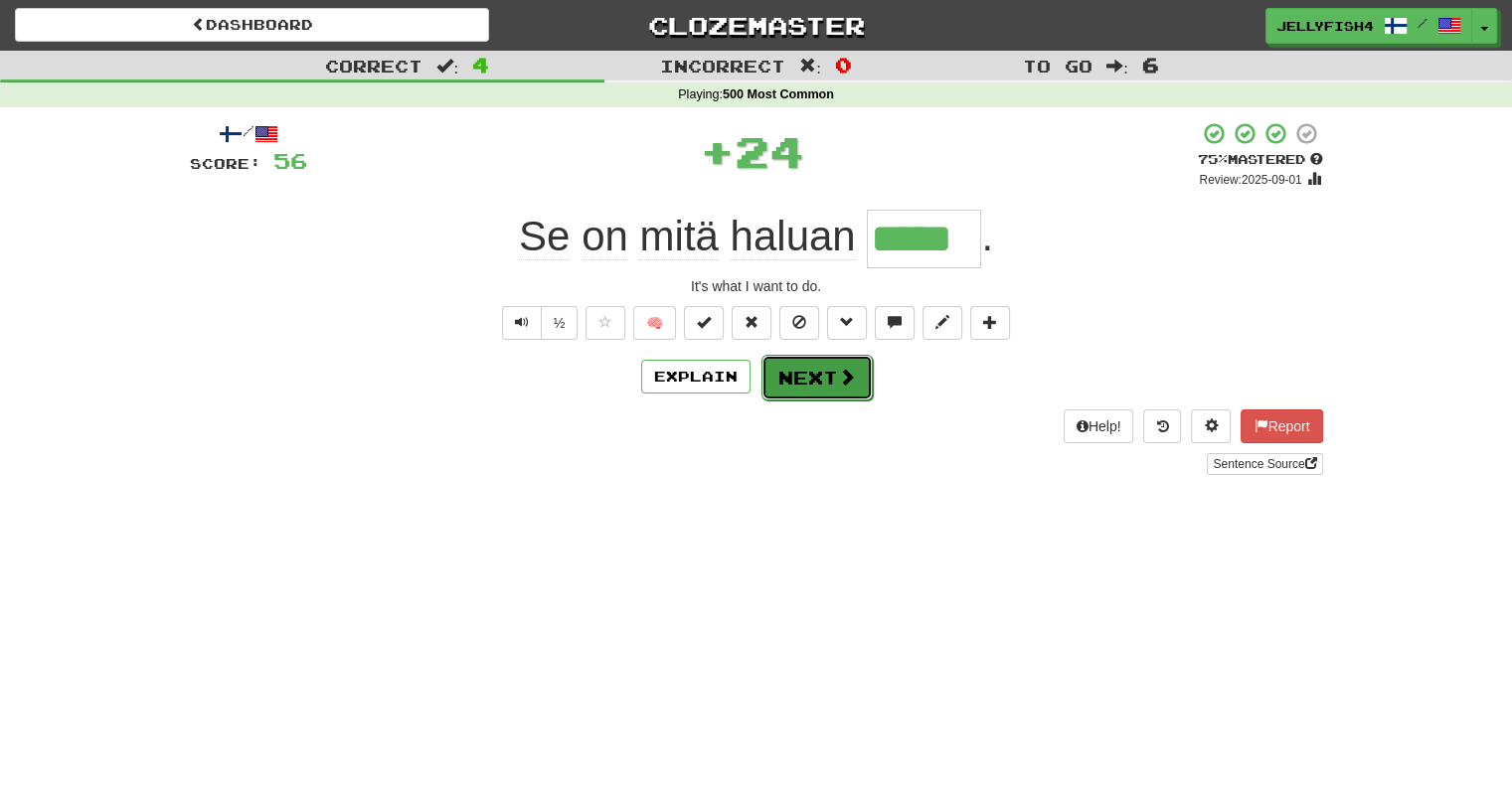click on "Next" at bounding box center (817, 378) 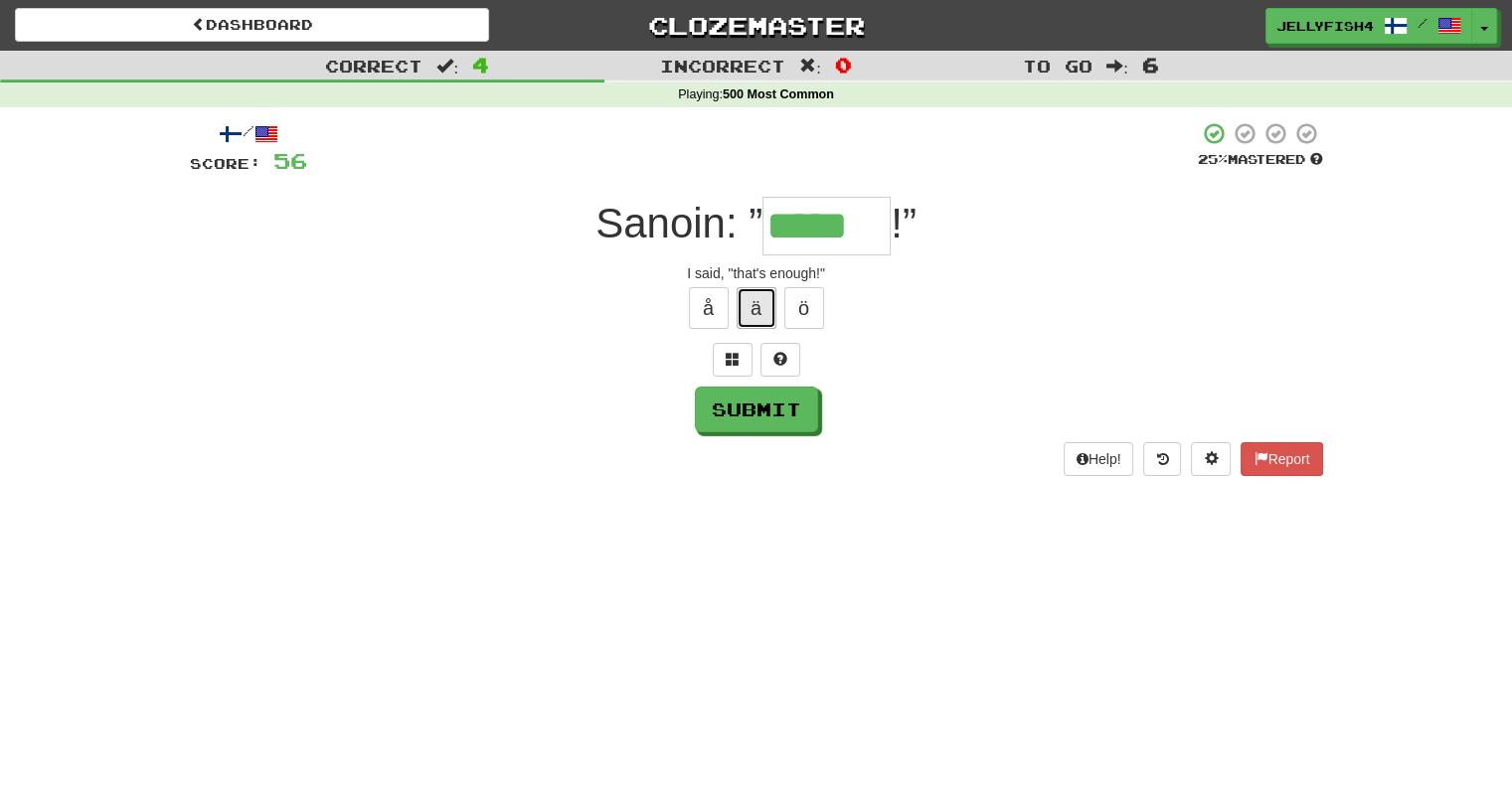 click on "ä" at bounding box center [756, 308] 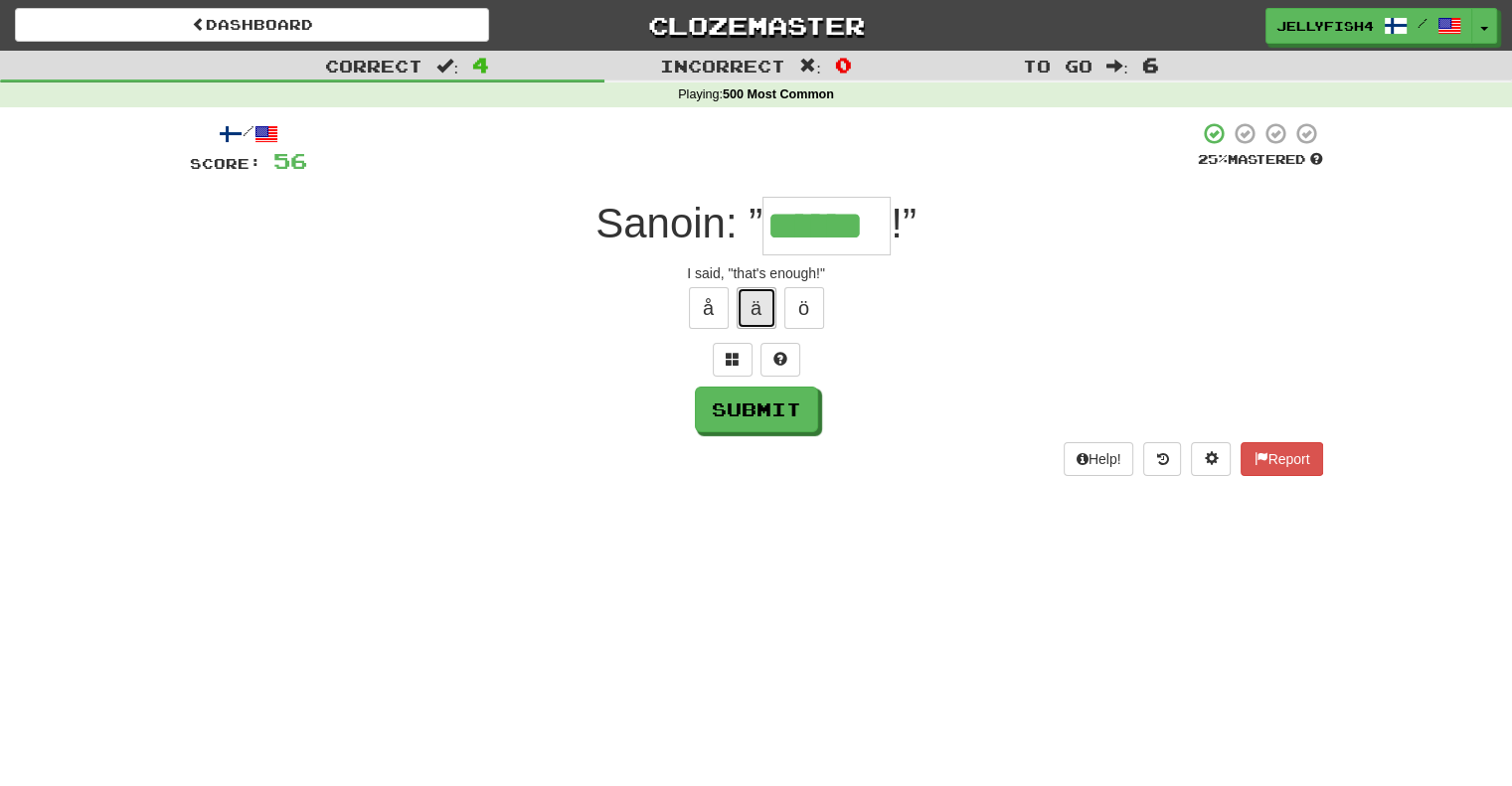 click on "ä" at bounding box center (756, 308) 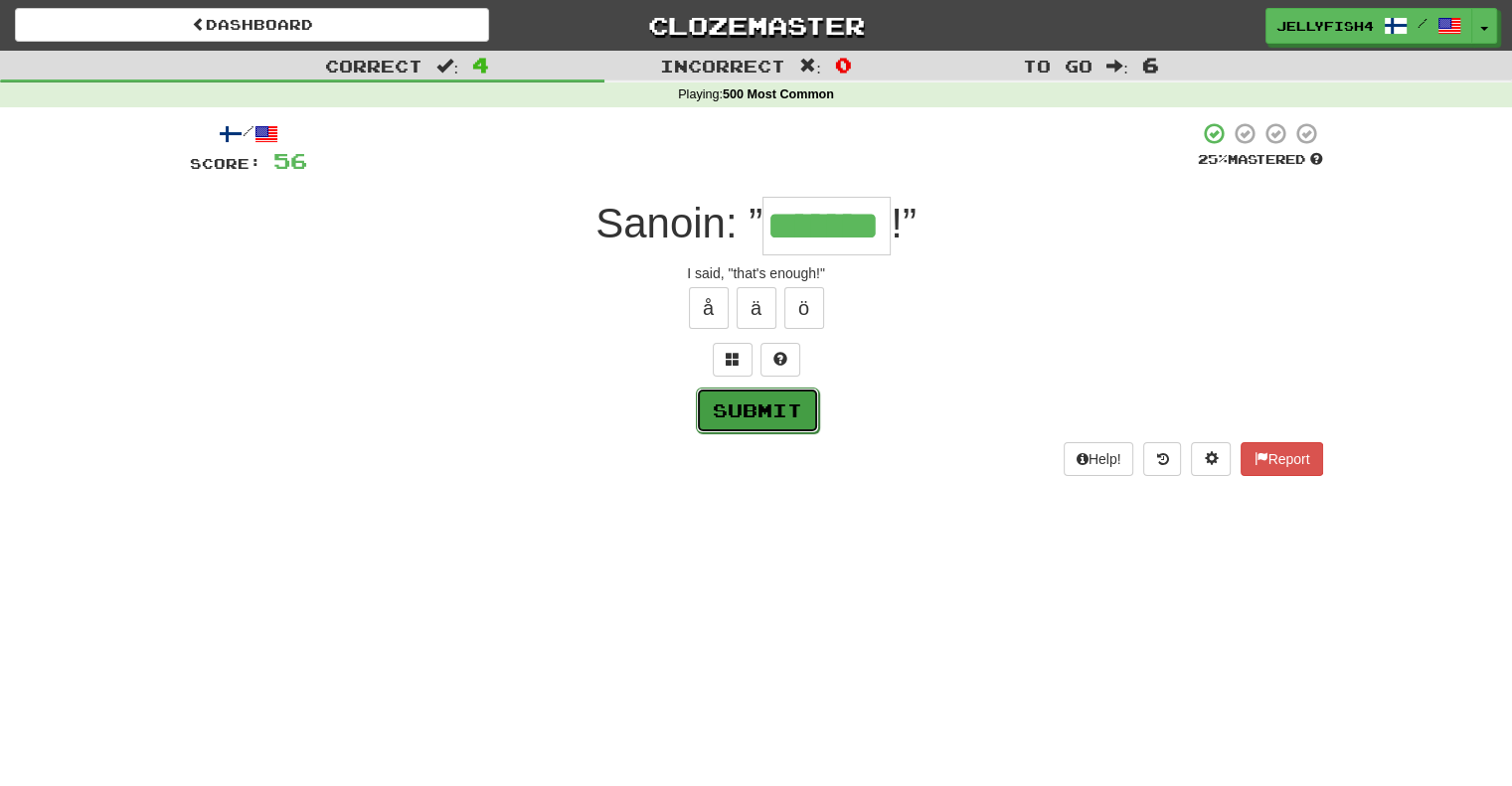 click on "Submit" at bounding box center [757, 410] 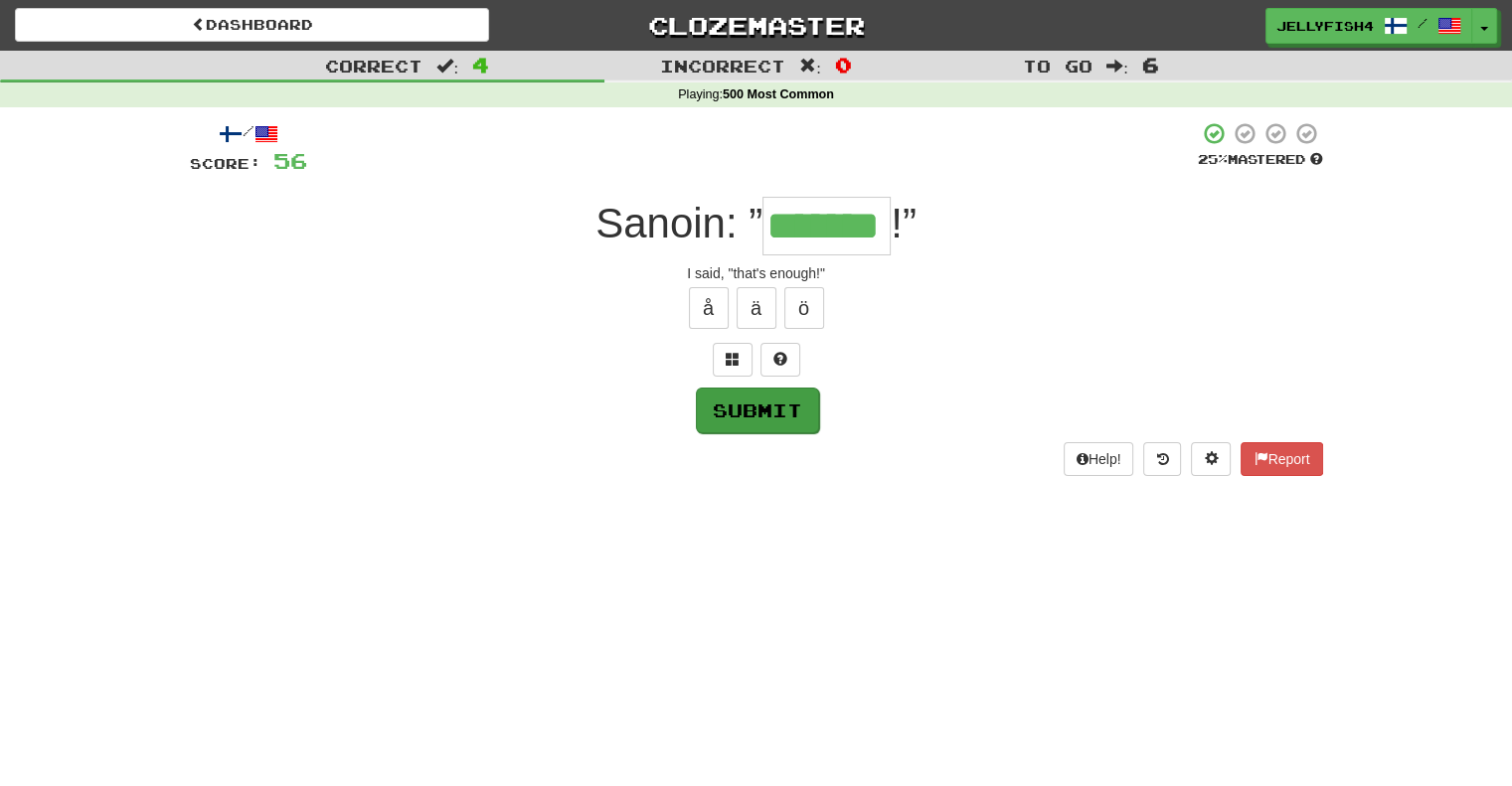 type on "*******" 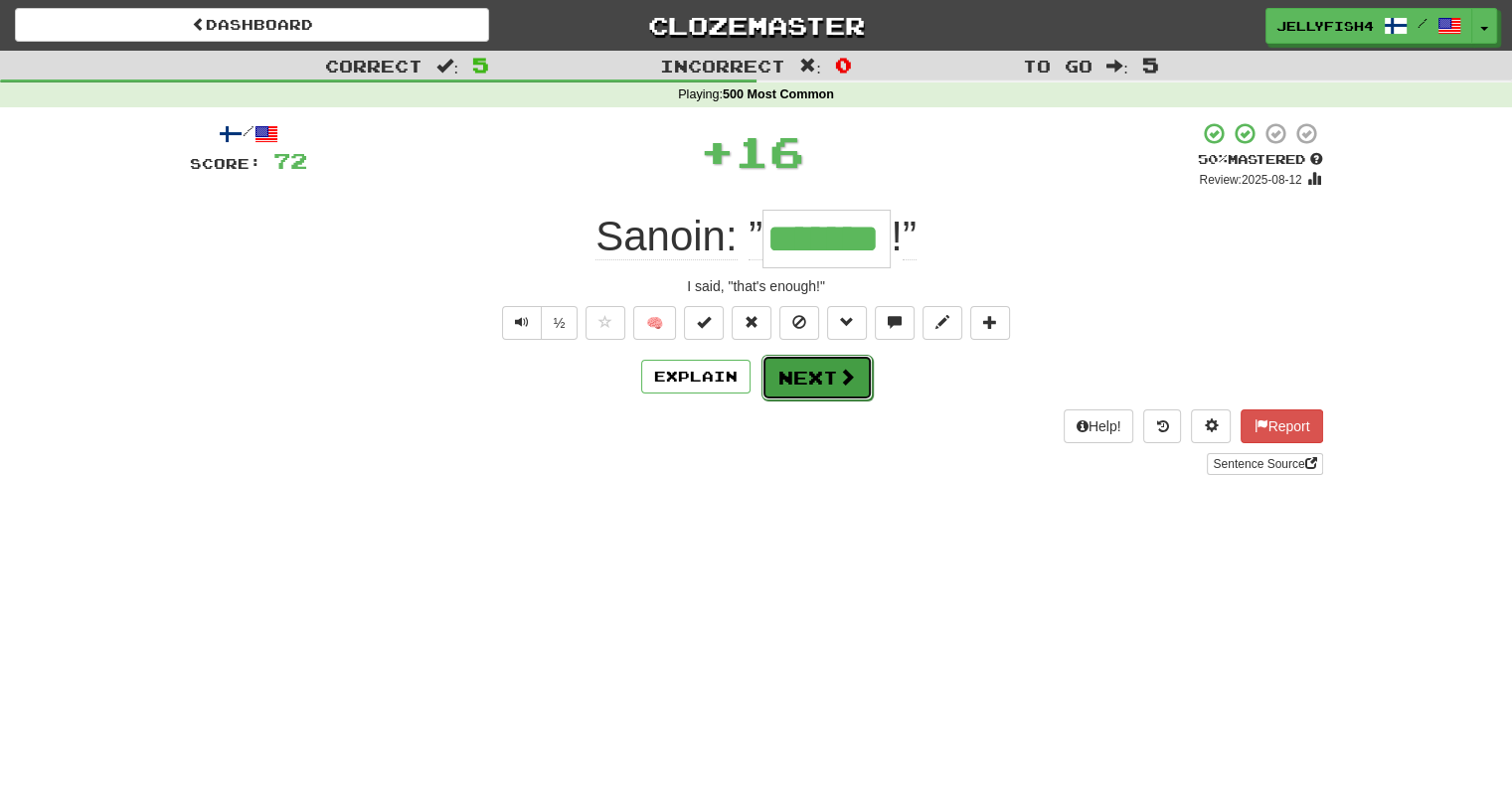 click on "Next" at bounding box center (817, 378) 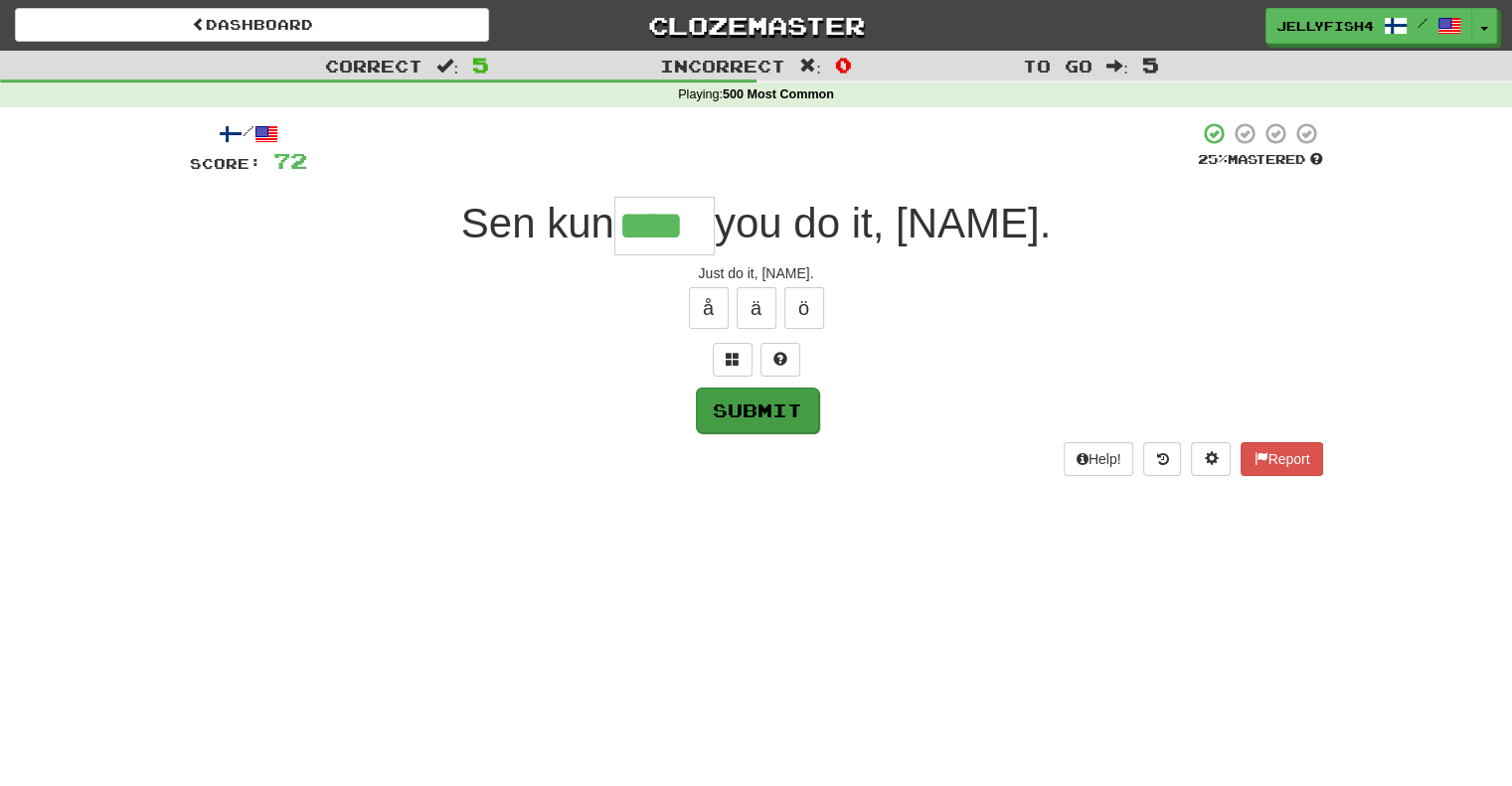 type on "****" 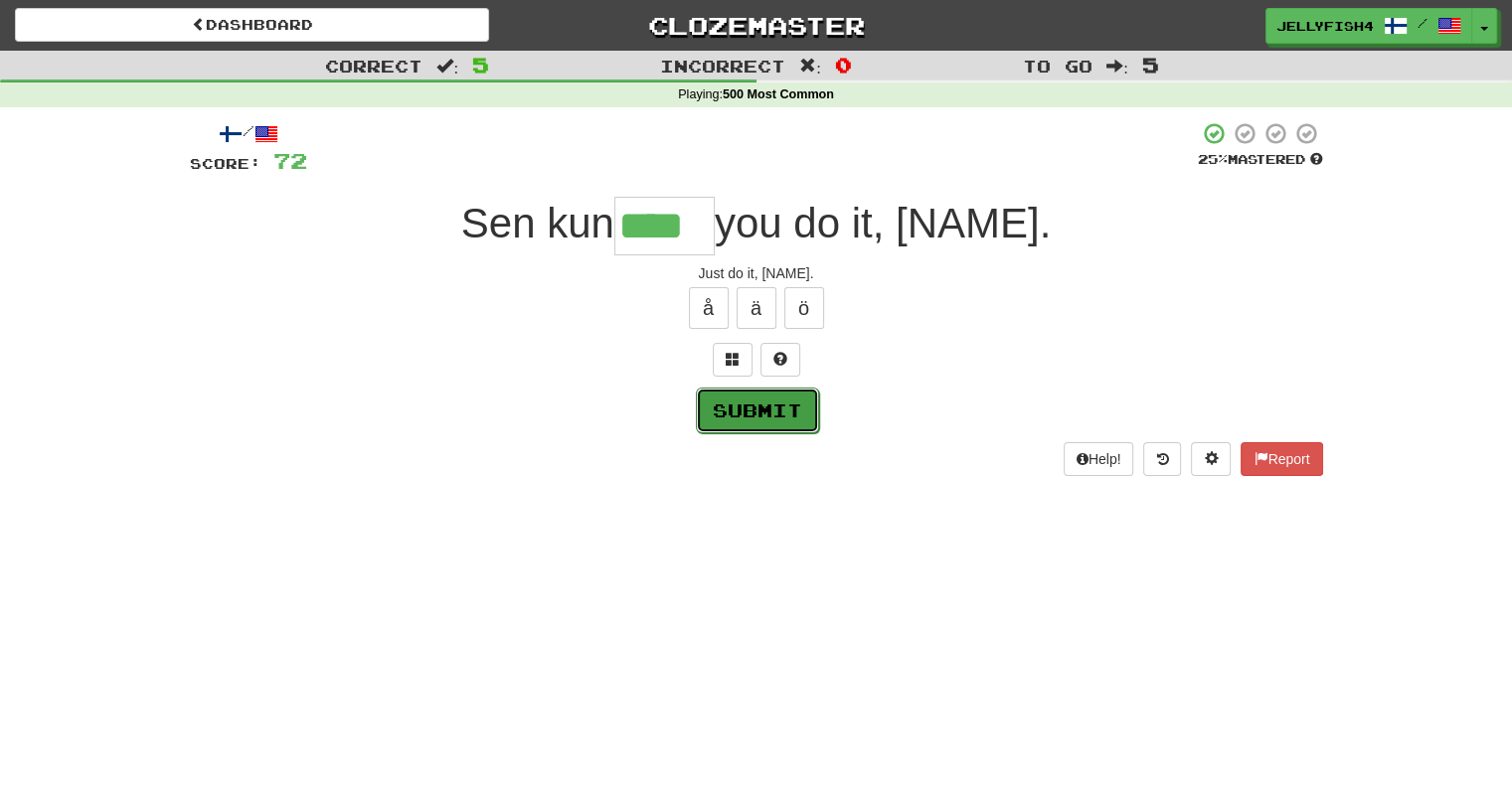 click on "Submit" at bounding box center (757, 410) 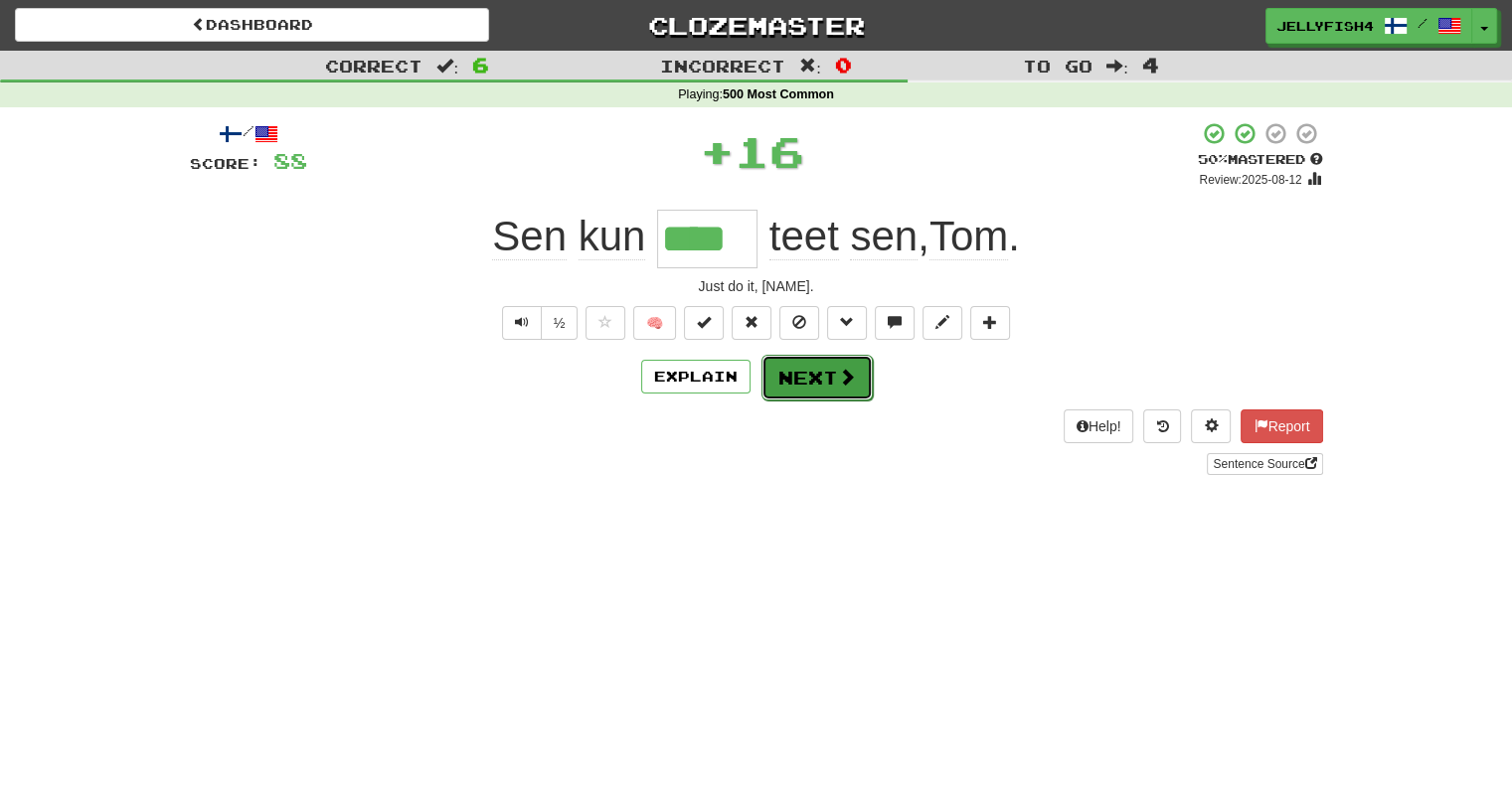 click on "Next" at bounding box center [817, 378] 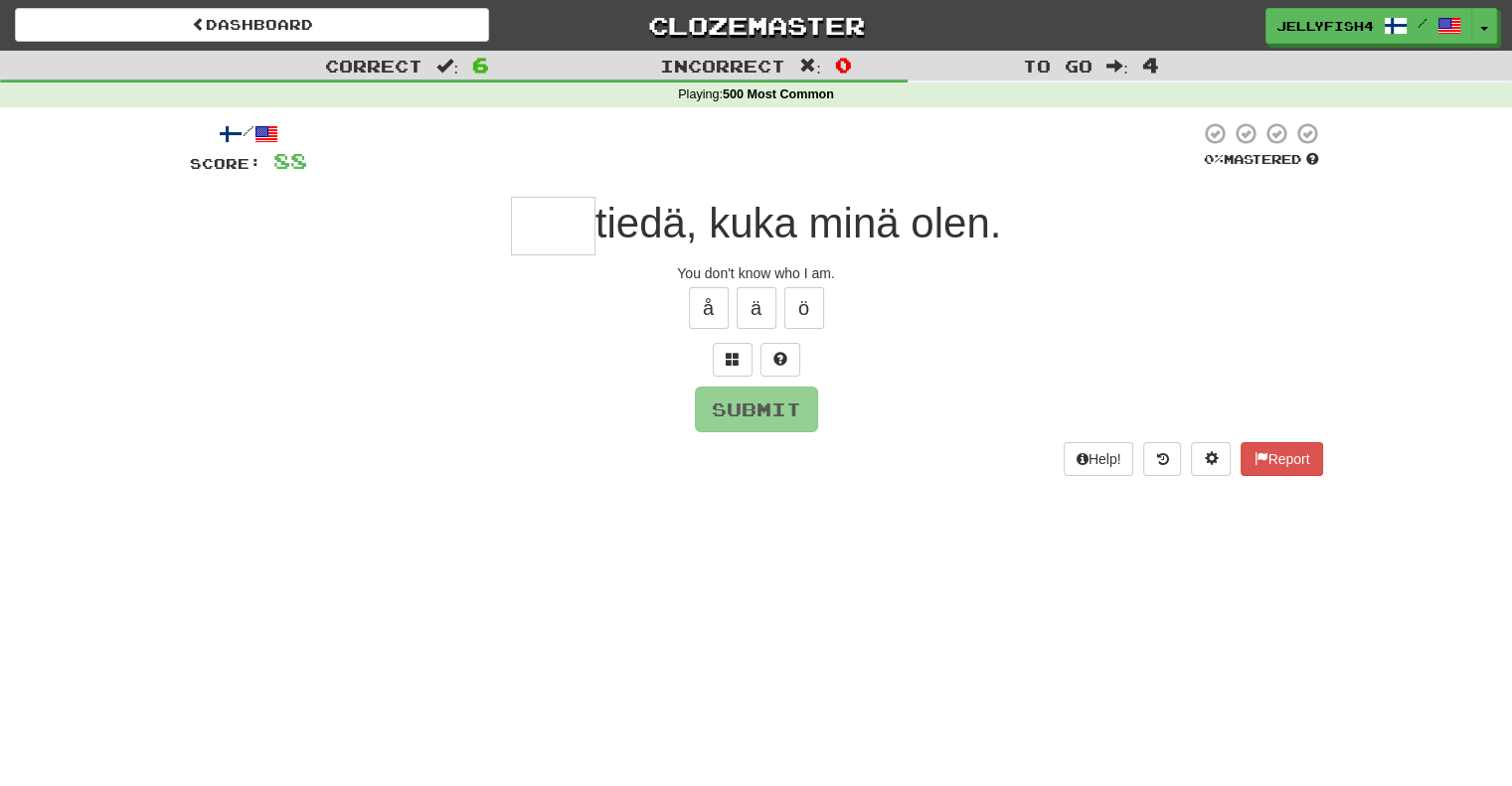 type on "*" 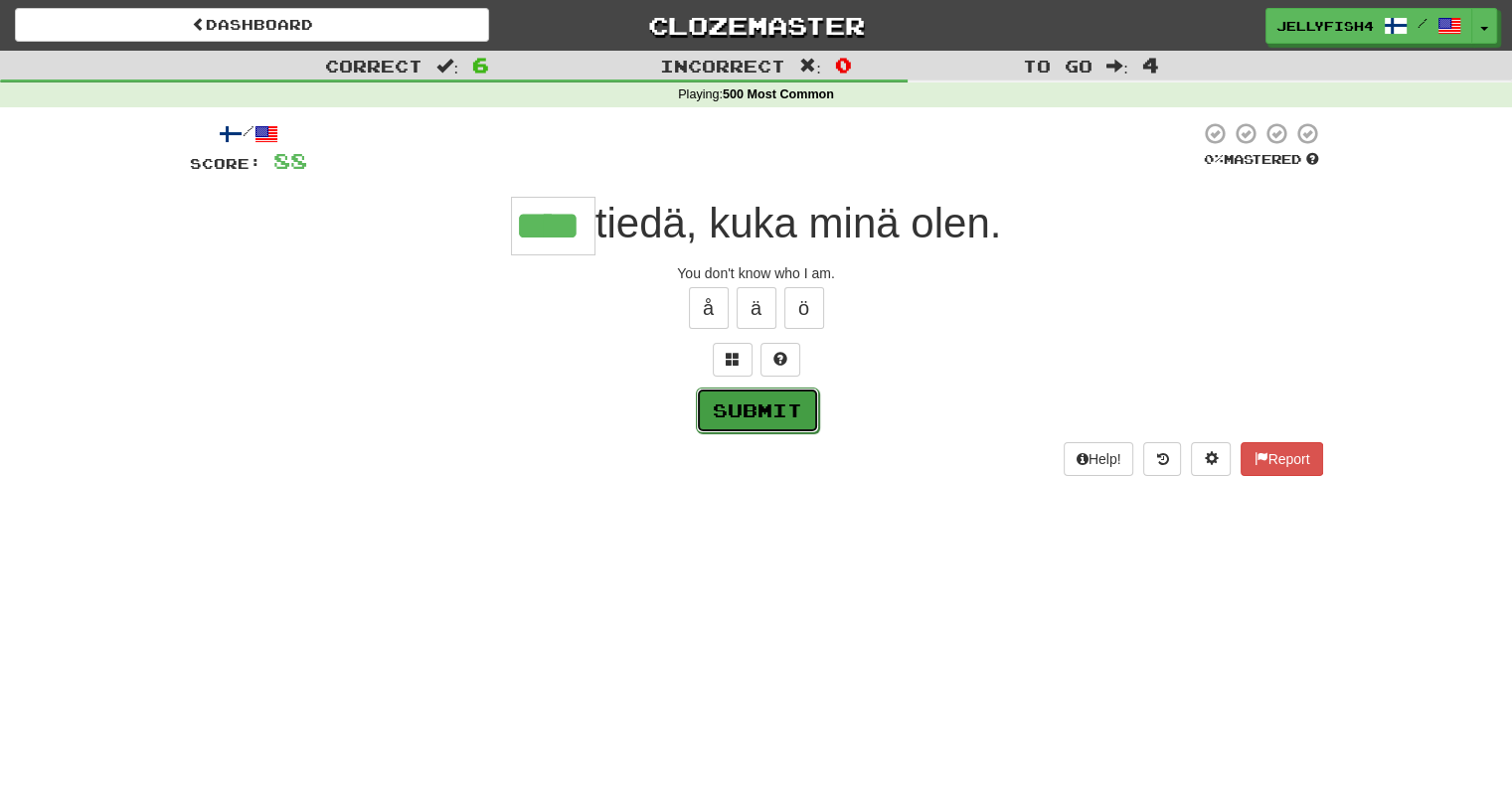 click on "Submit" at bounding box center [757, 410] 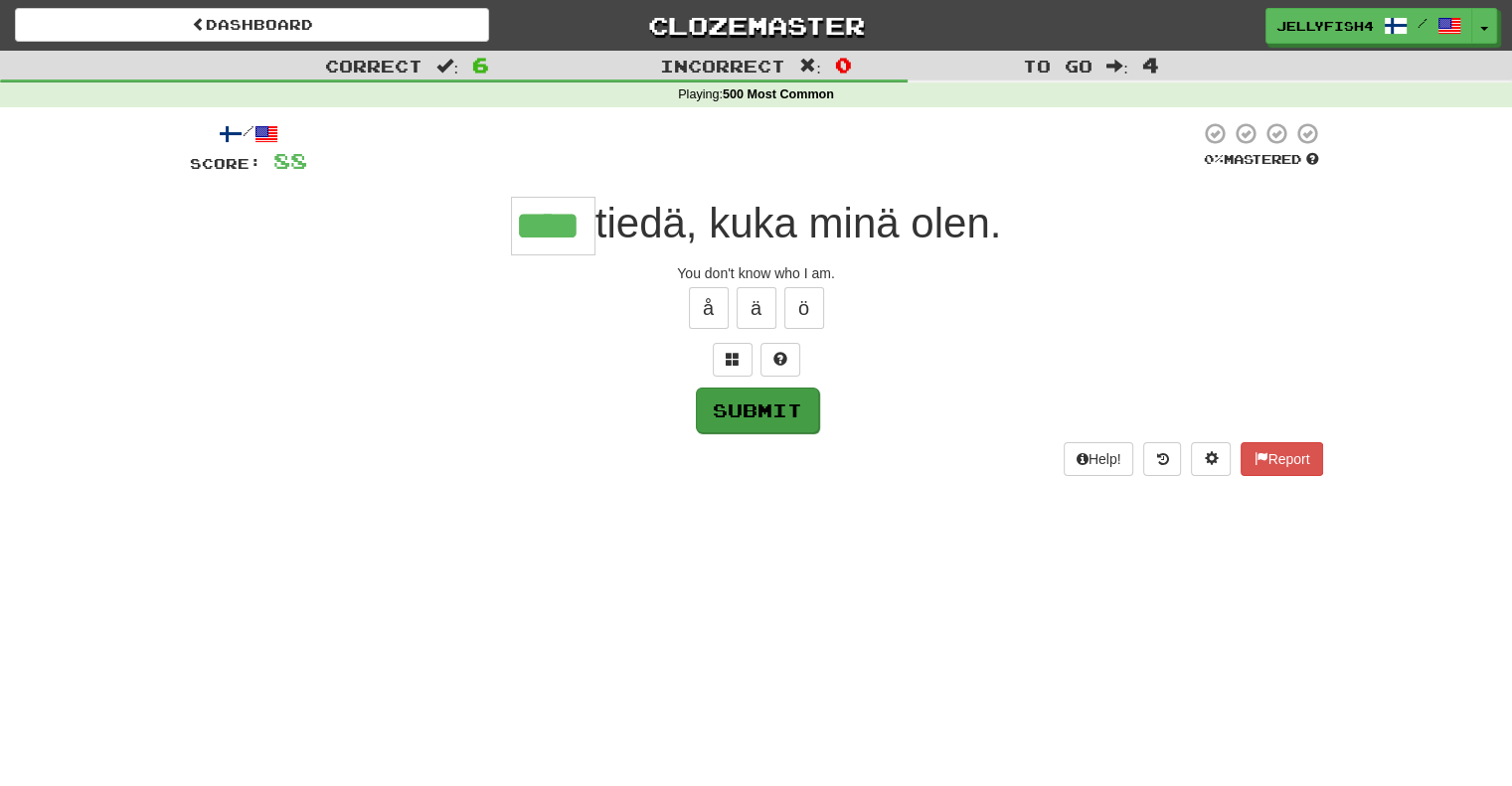 type on "****" 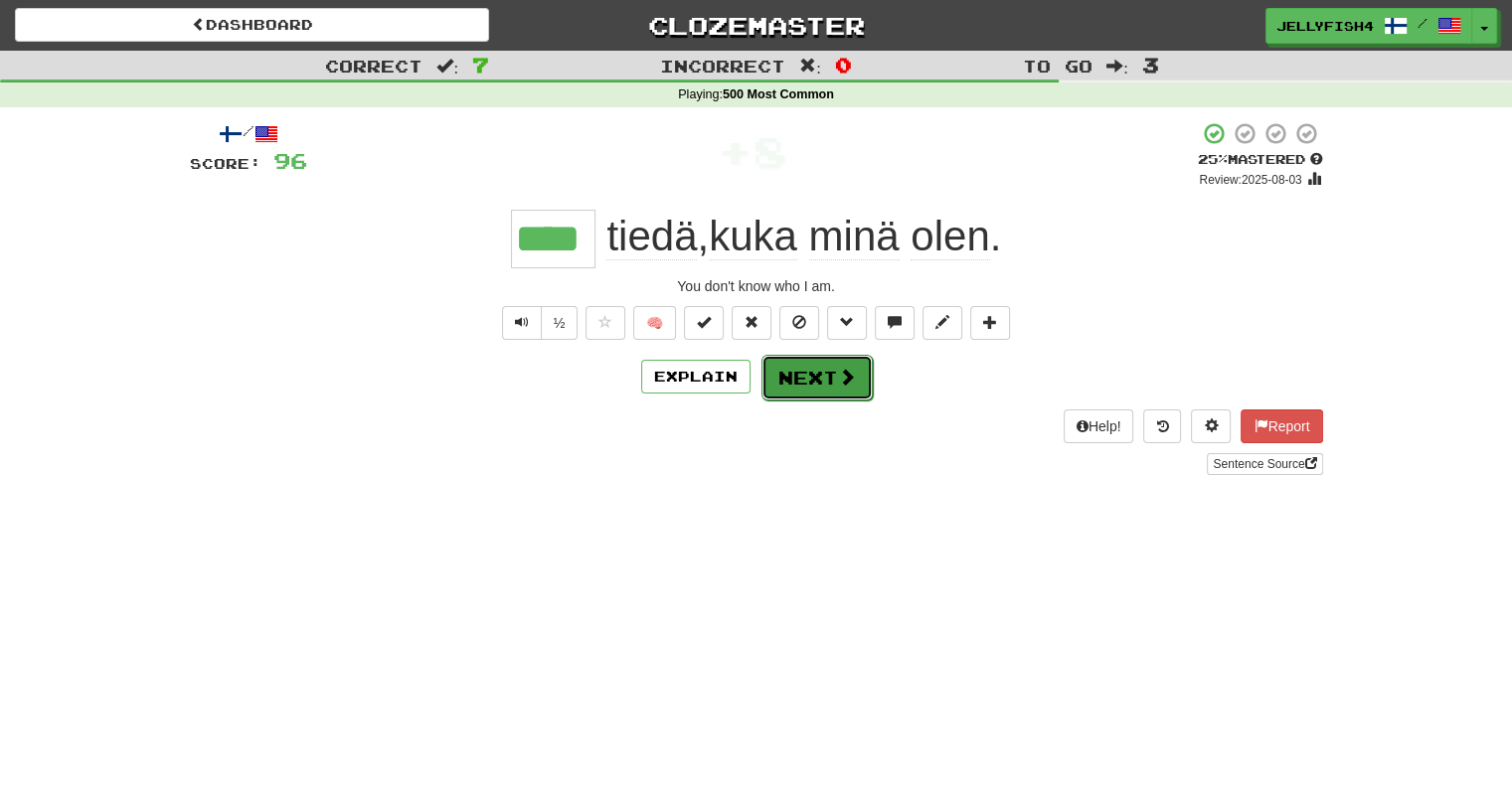 click at bounding box center (847, 377) 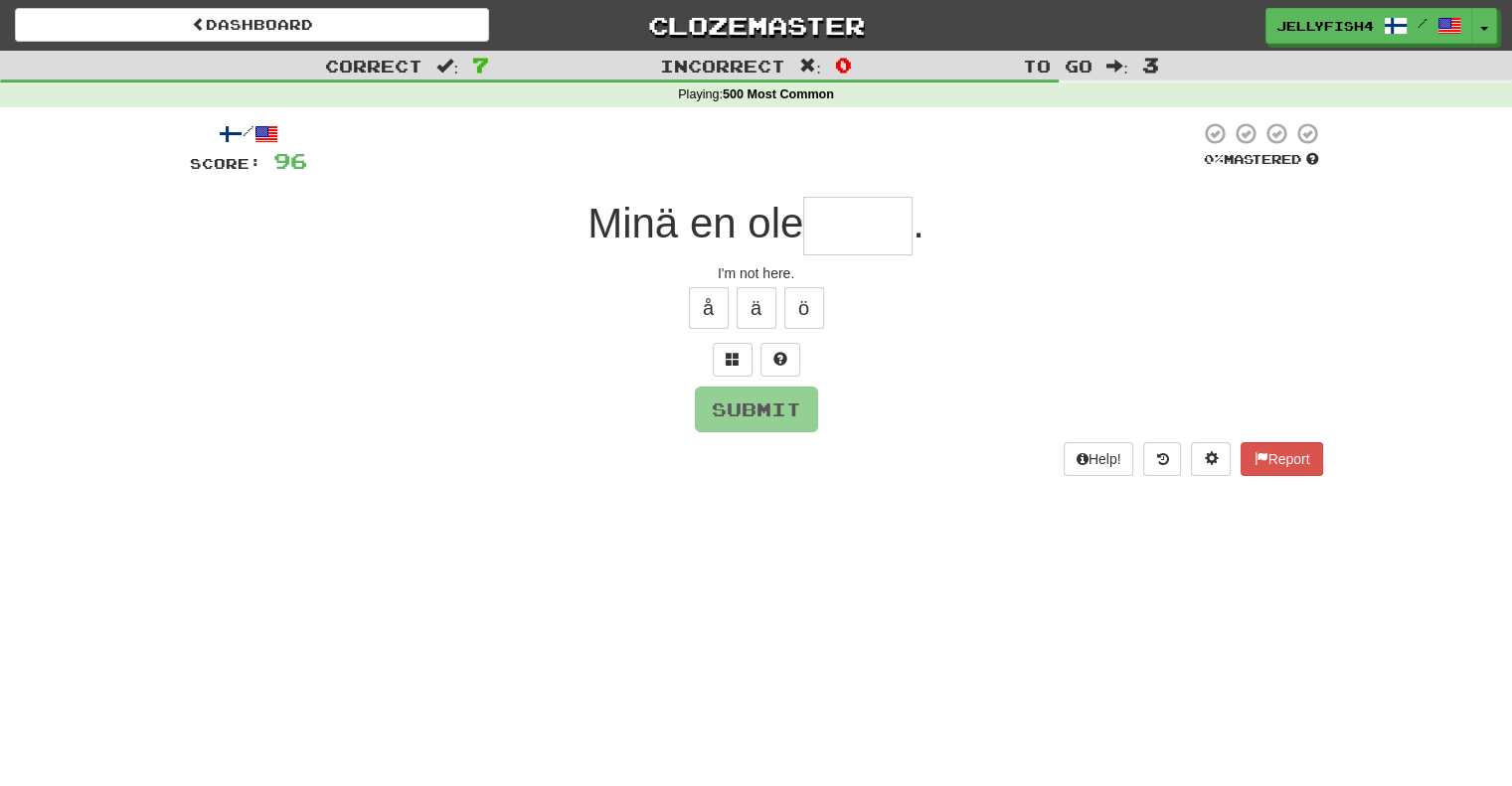 type on "*" 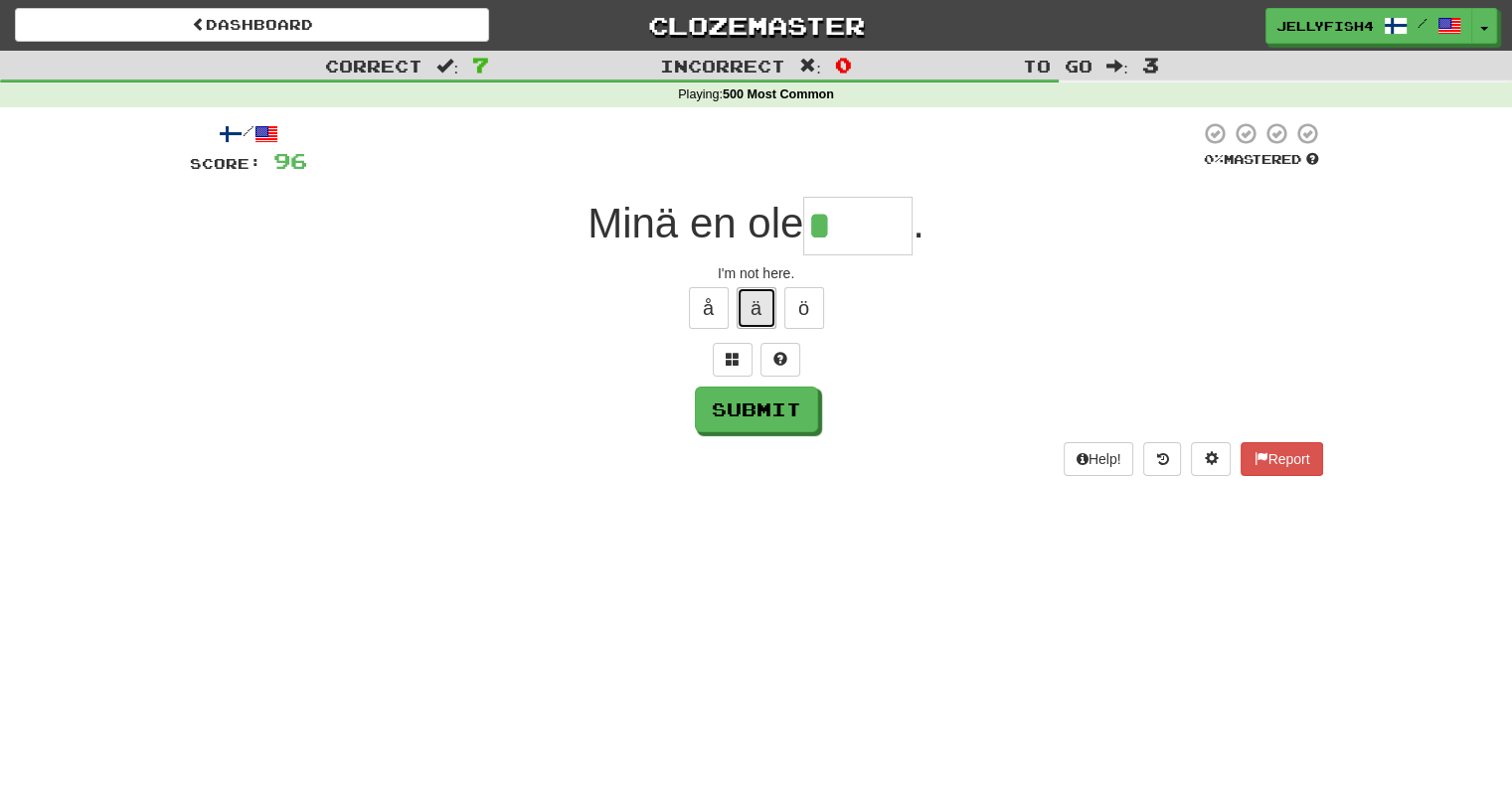 click on "ä" at bounding box center (756, 308) 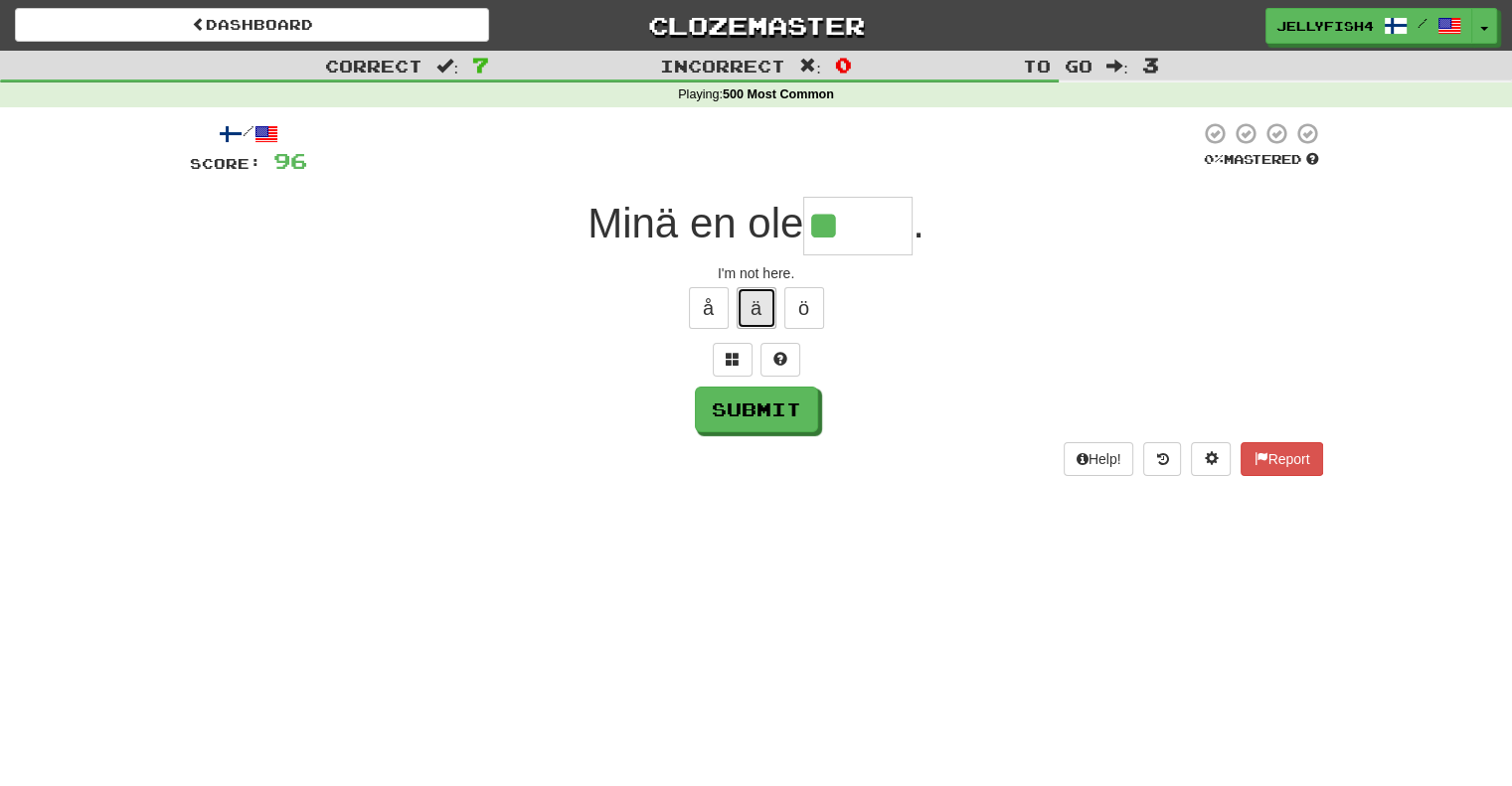 click on "ä" at bounding box center (756, 308) 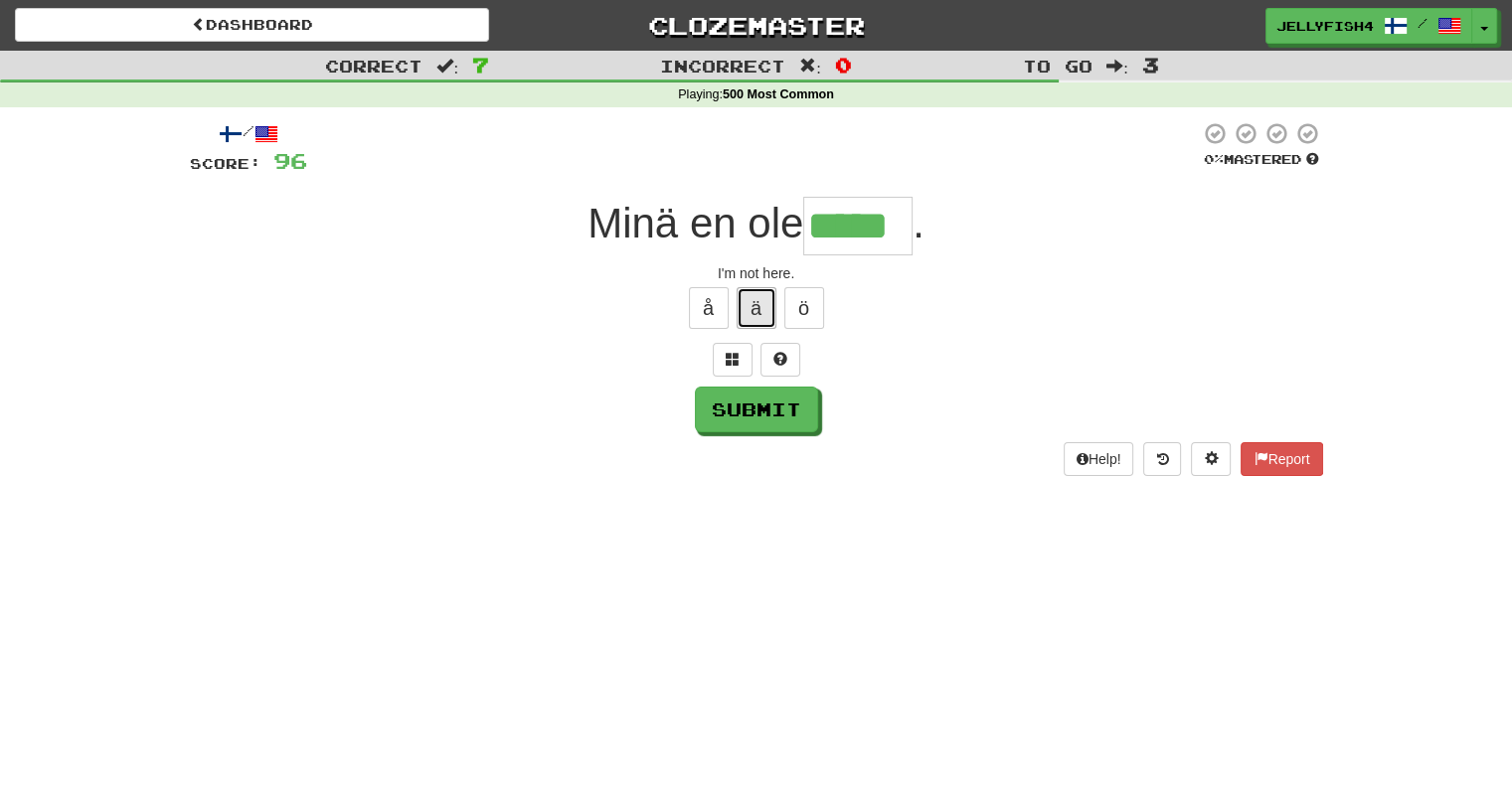 click on "ä" at bounding box center (756, 308) 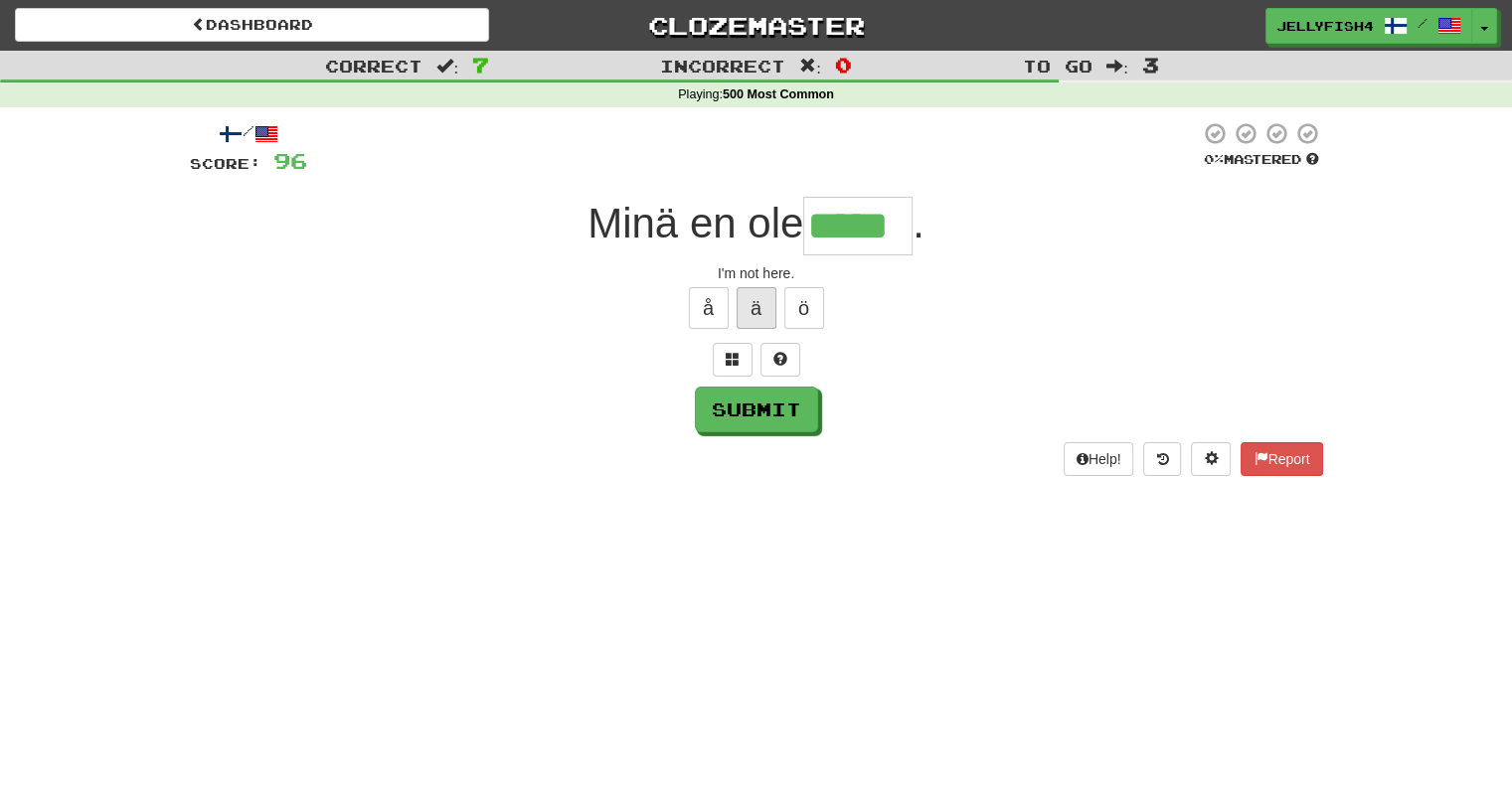 type on "******" 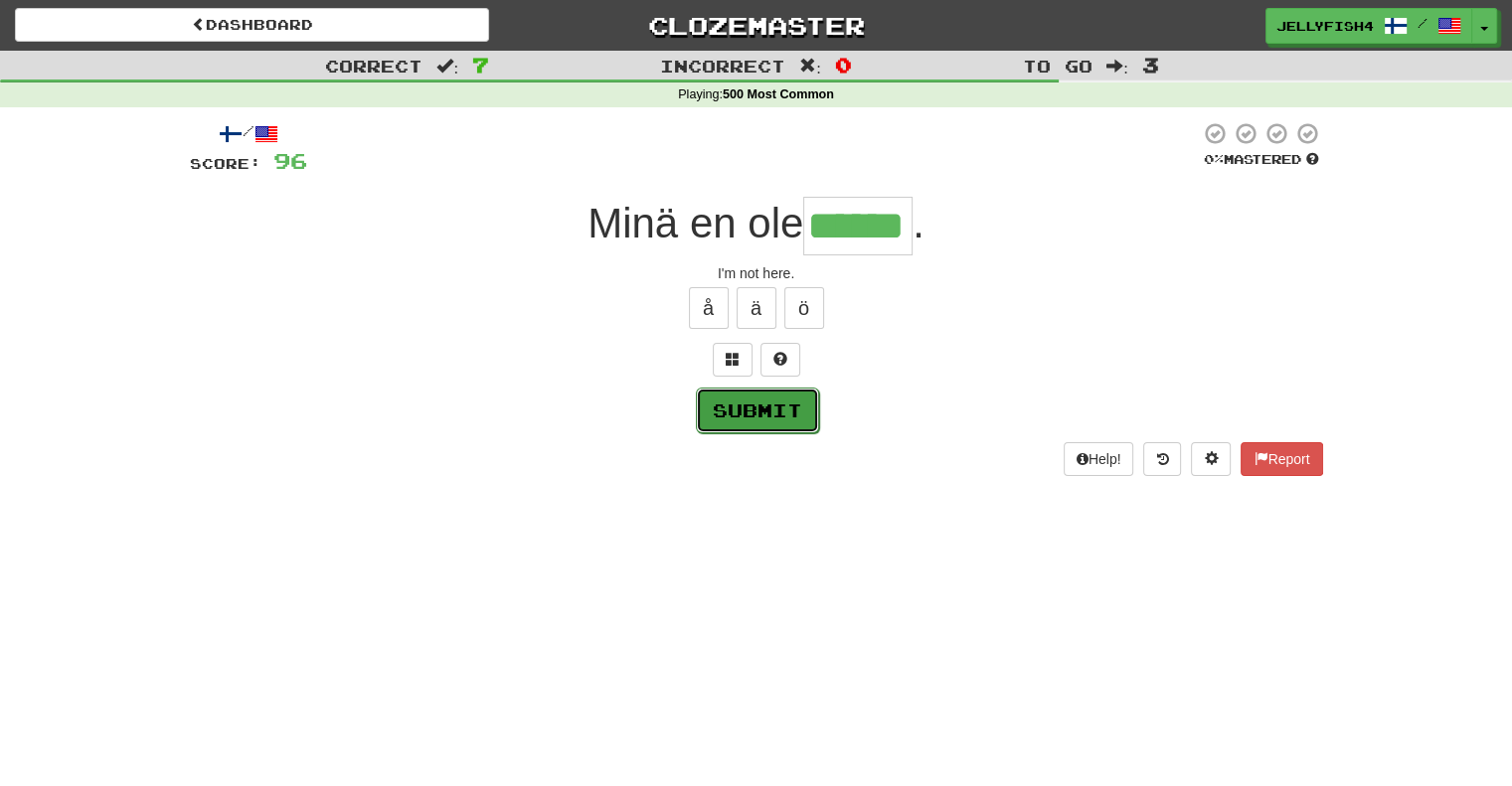 click on "Submit" at bounding box center [757, 410] 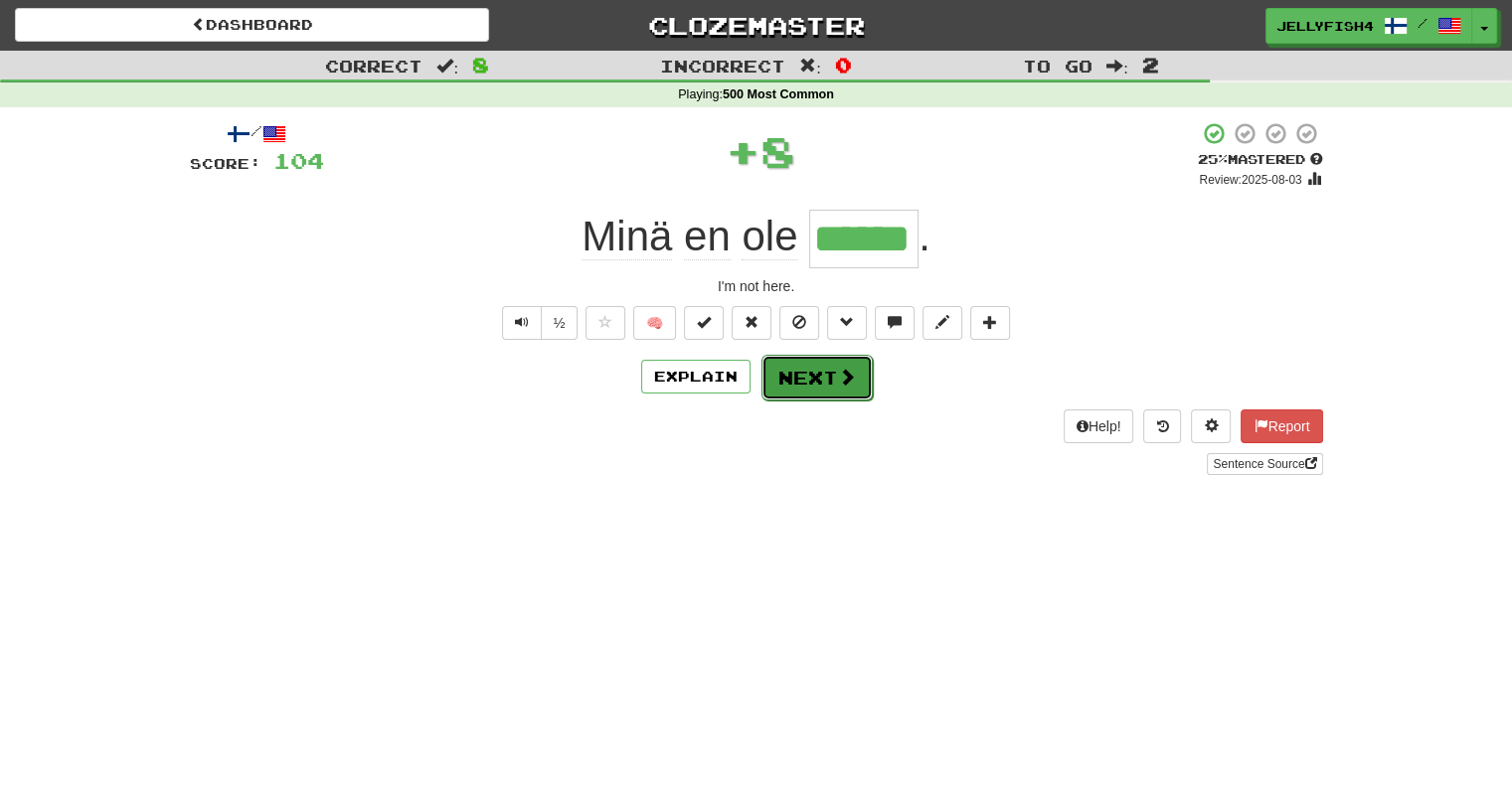 click on "Next" at bounding box center [817, 378] 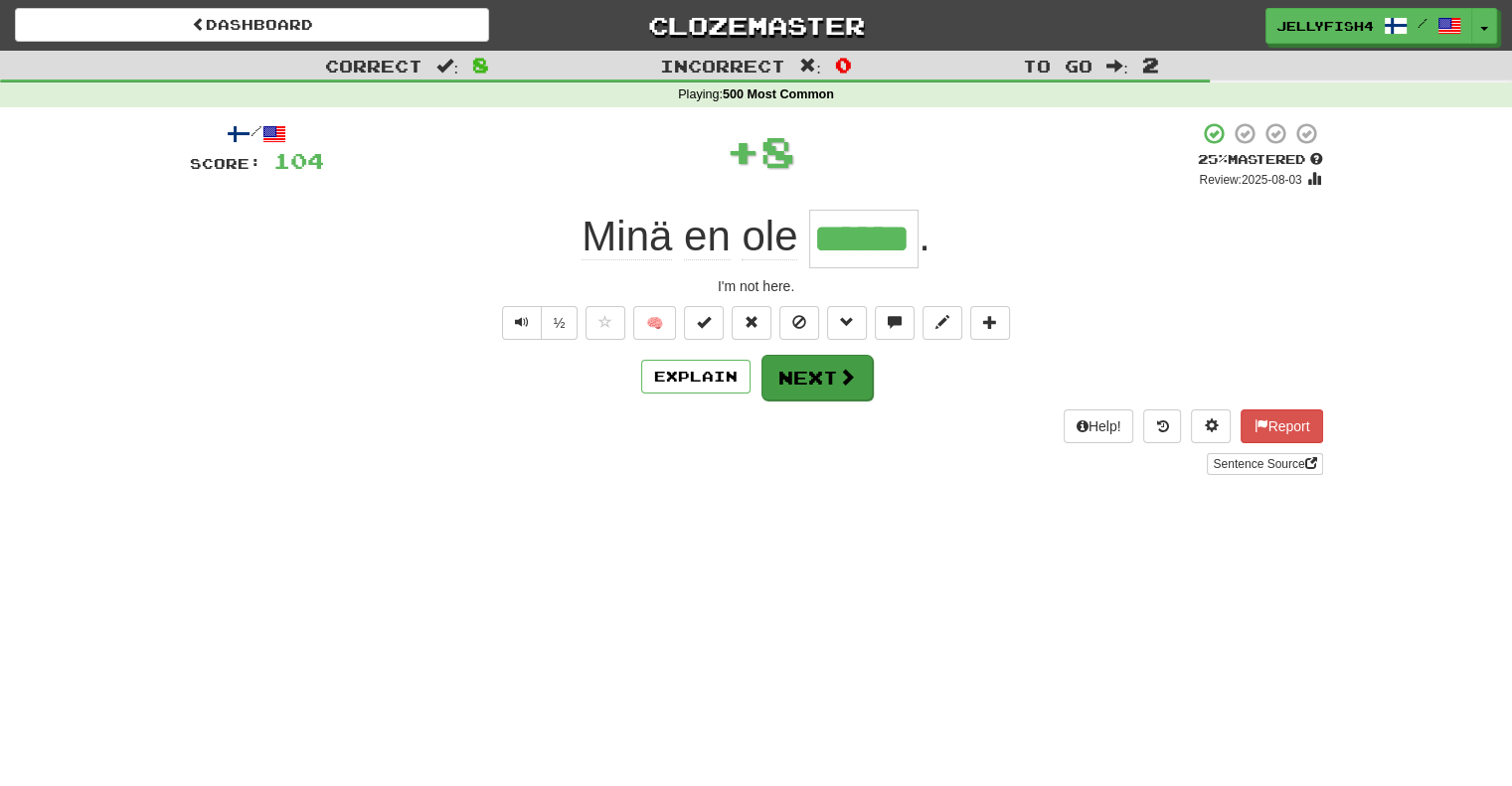 type 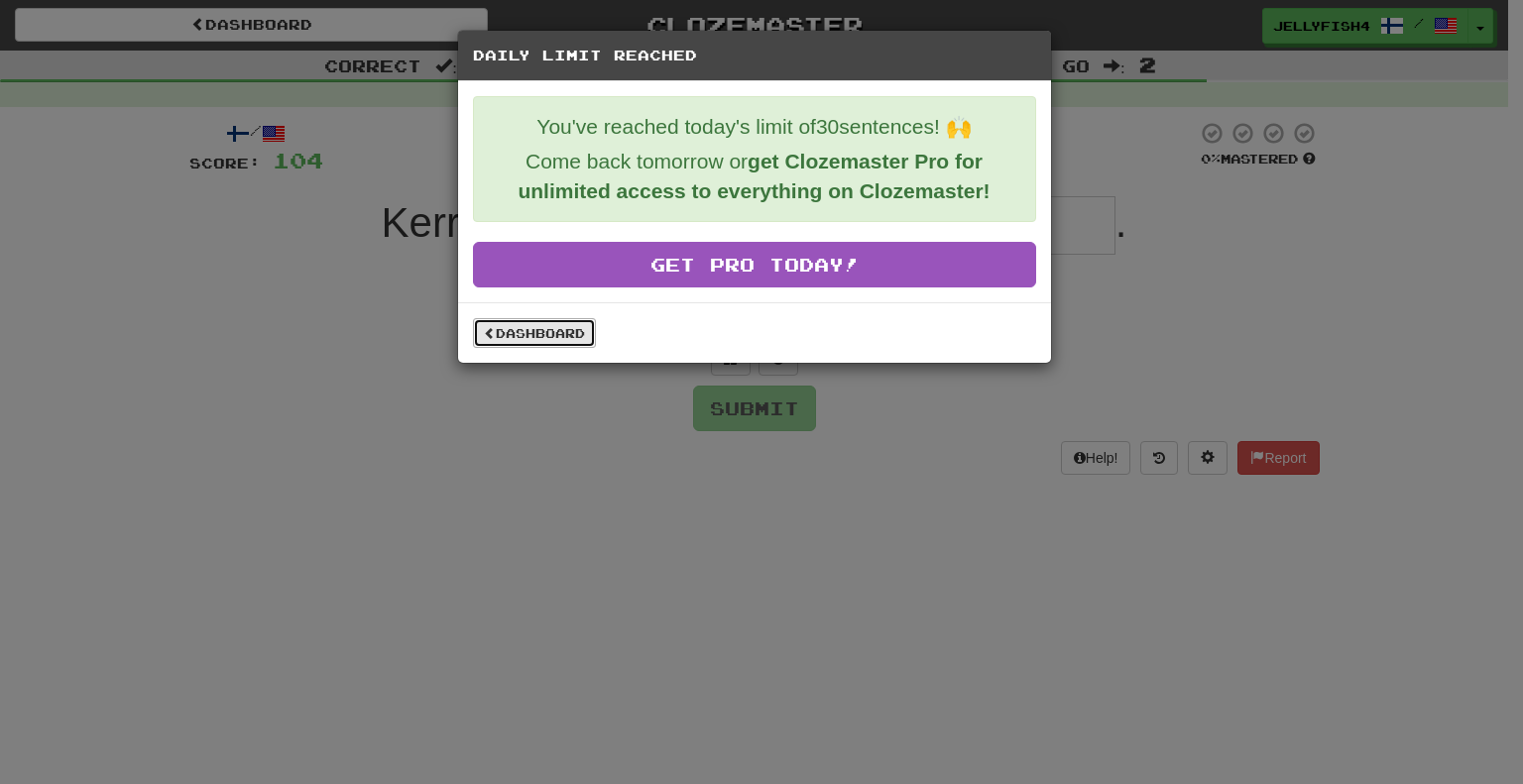 click on "Dashboard" at bounding box center [534, 333] 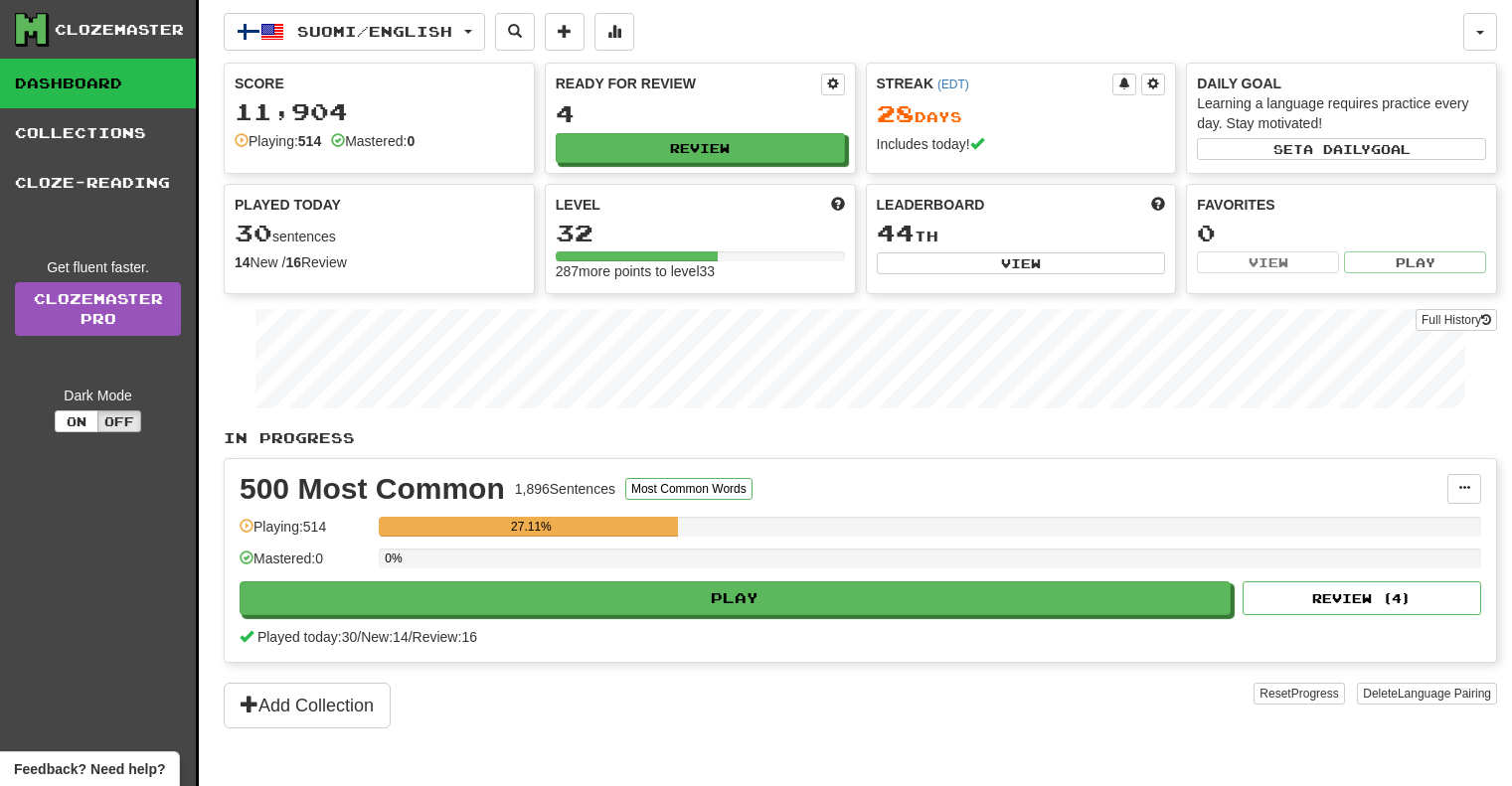 scroll, scrollTop: 0, scrollLeft: 0, axis: both 